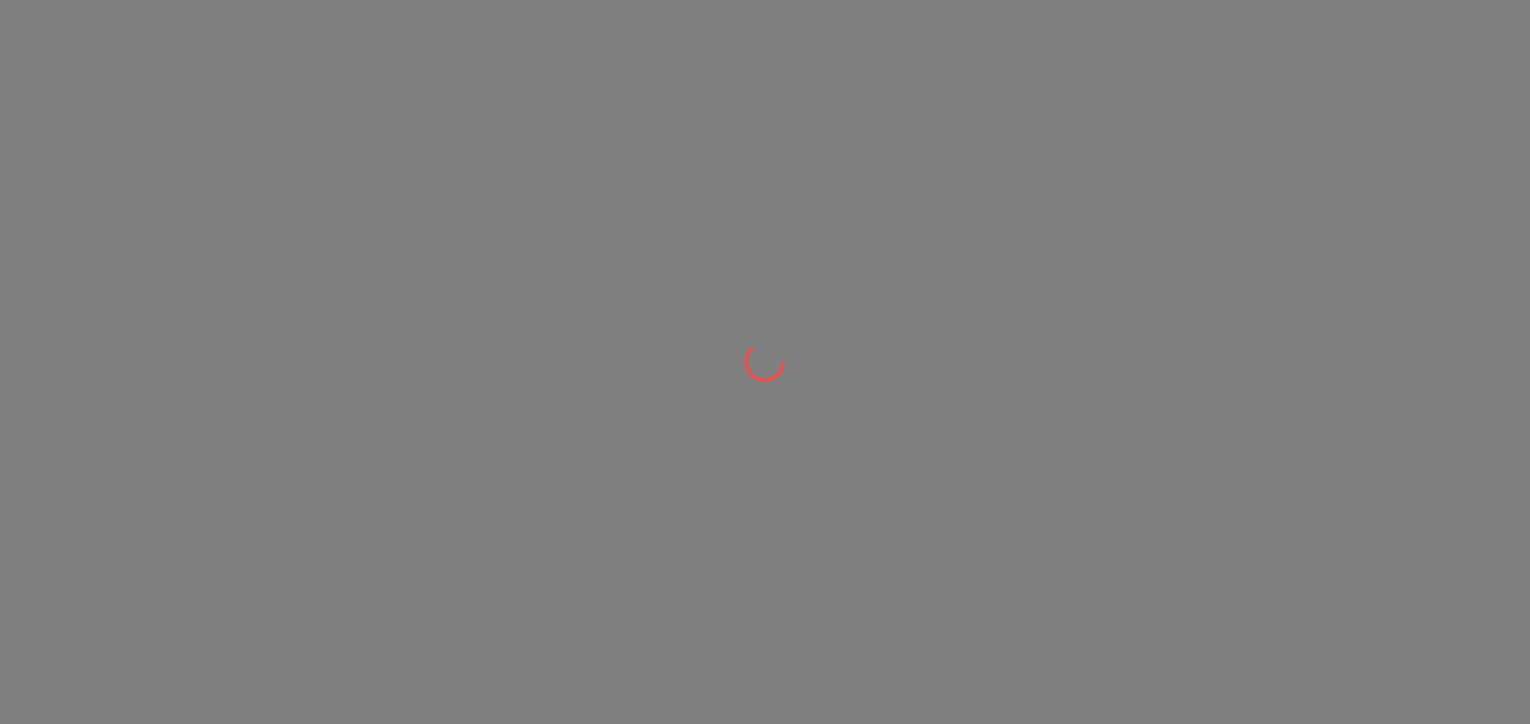 scroll, scrollTop: 0, scrollLeft: 0, axis: both 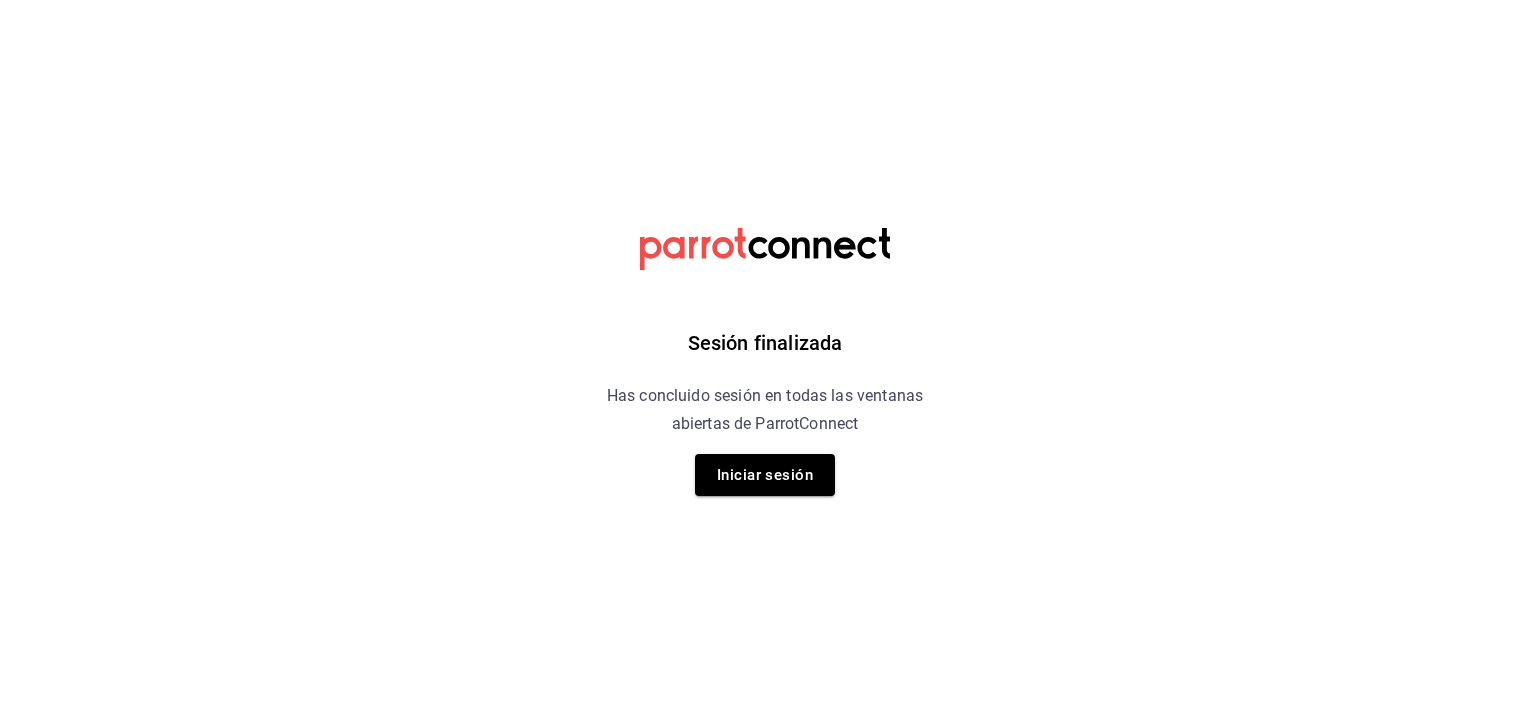 click on "Sesión finalizada Has concluido sesión en todas las ventanas abiertas de ParrotConnect Iniciar sesión" at bounding box center (765, 362) 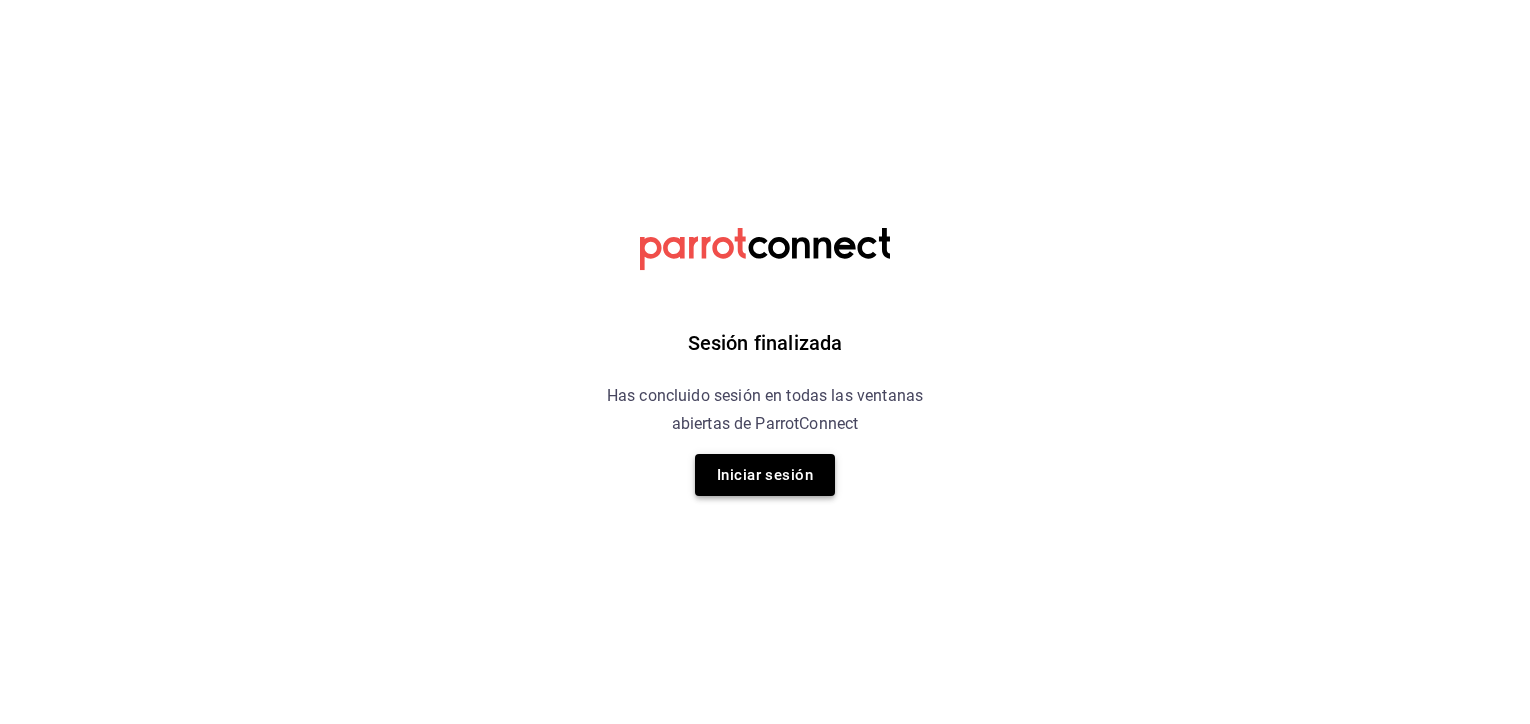 click on "Iniciar sesión" at bounding box center (765, 475) 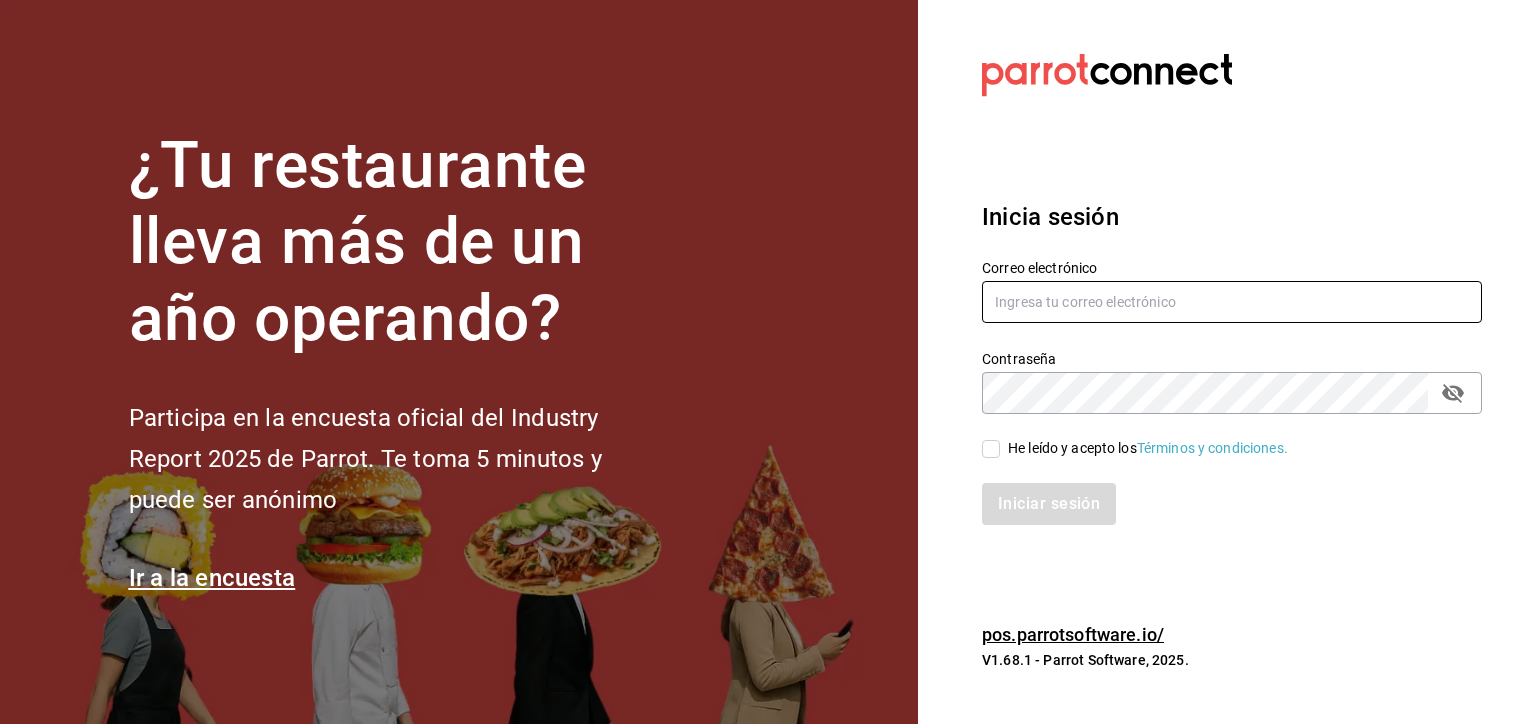 type on "[EMAIL]@example.com" 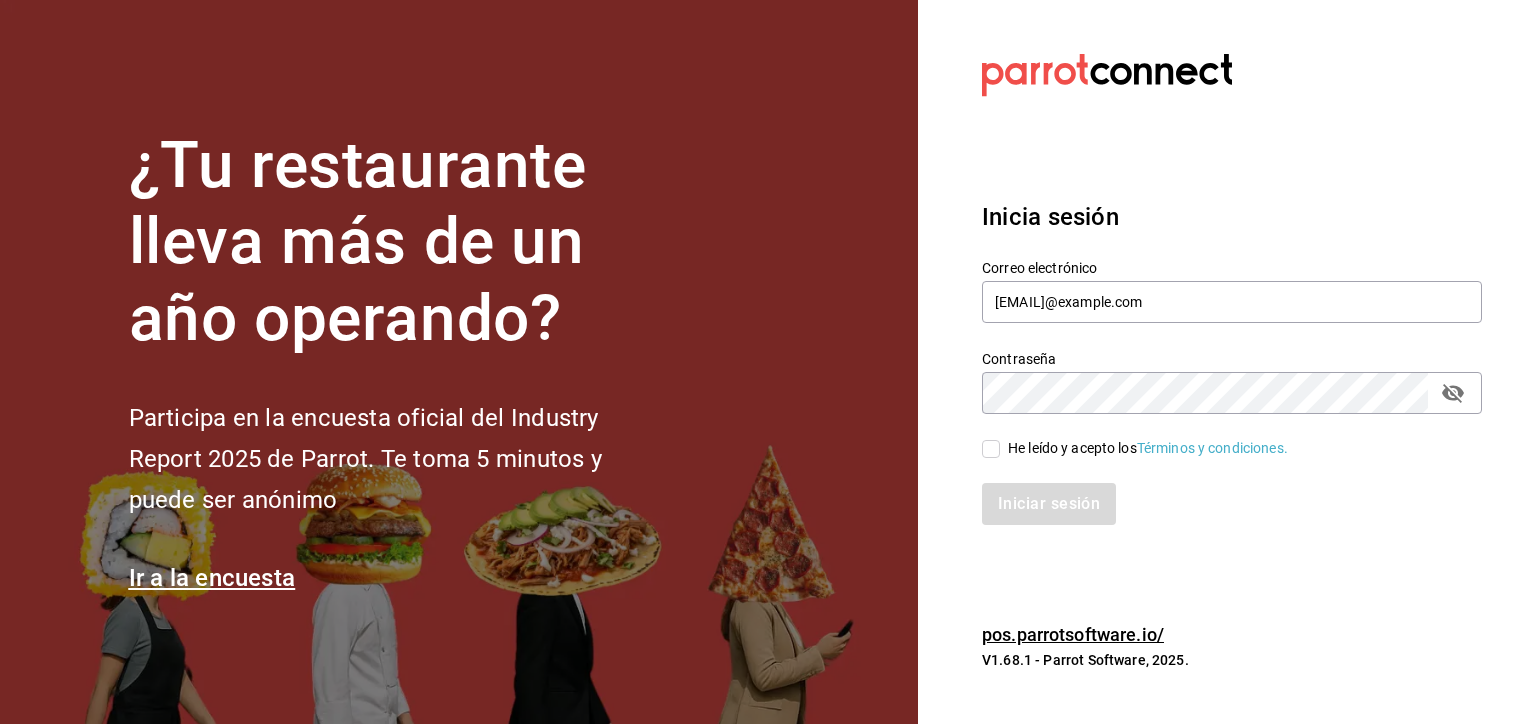 click on "He leído y acepto los  Términos y condiciones." at bounding box center (1220, 437) 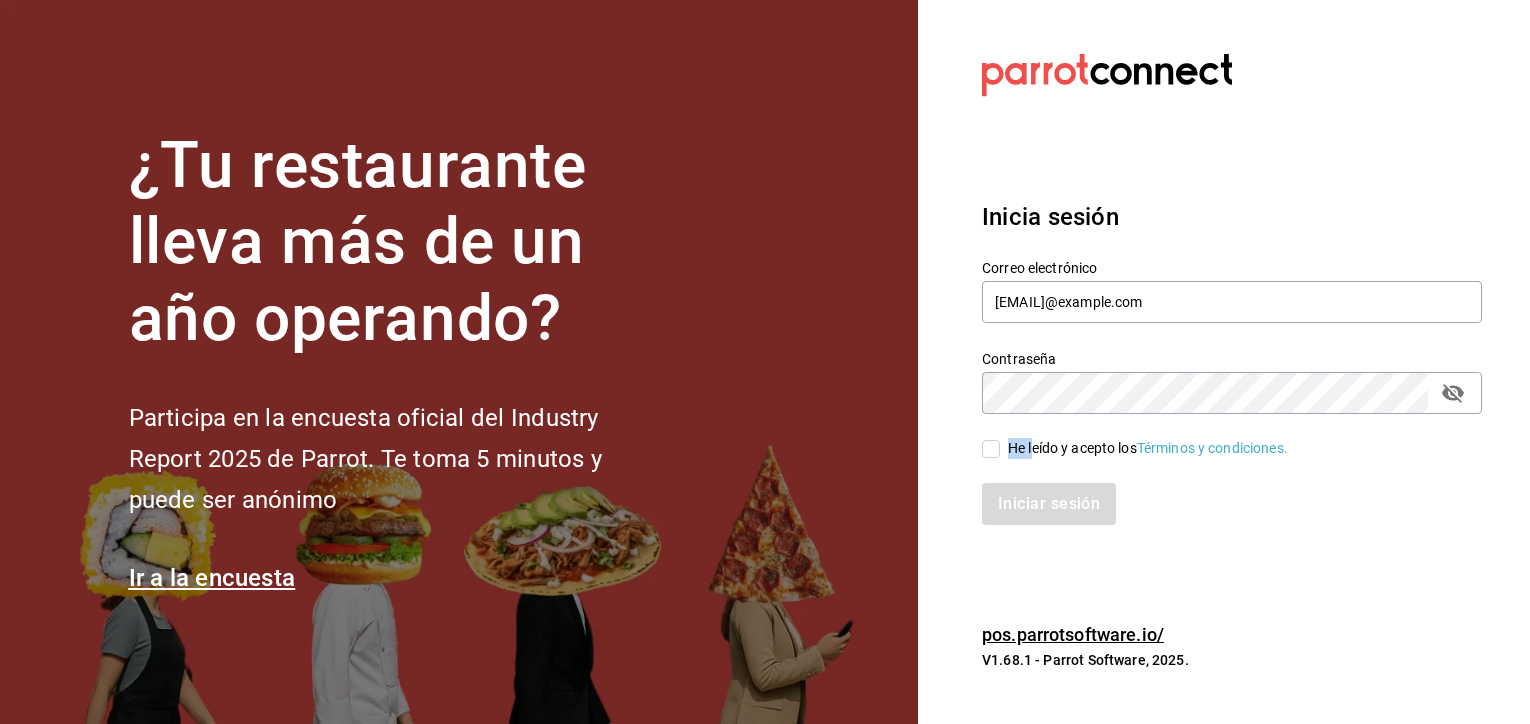 click on "He leído y acepto los  Términos y condiciones." at bounding box center (1148, 448) 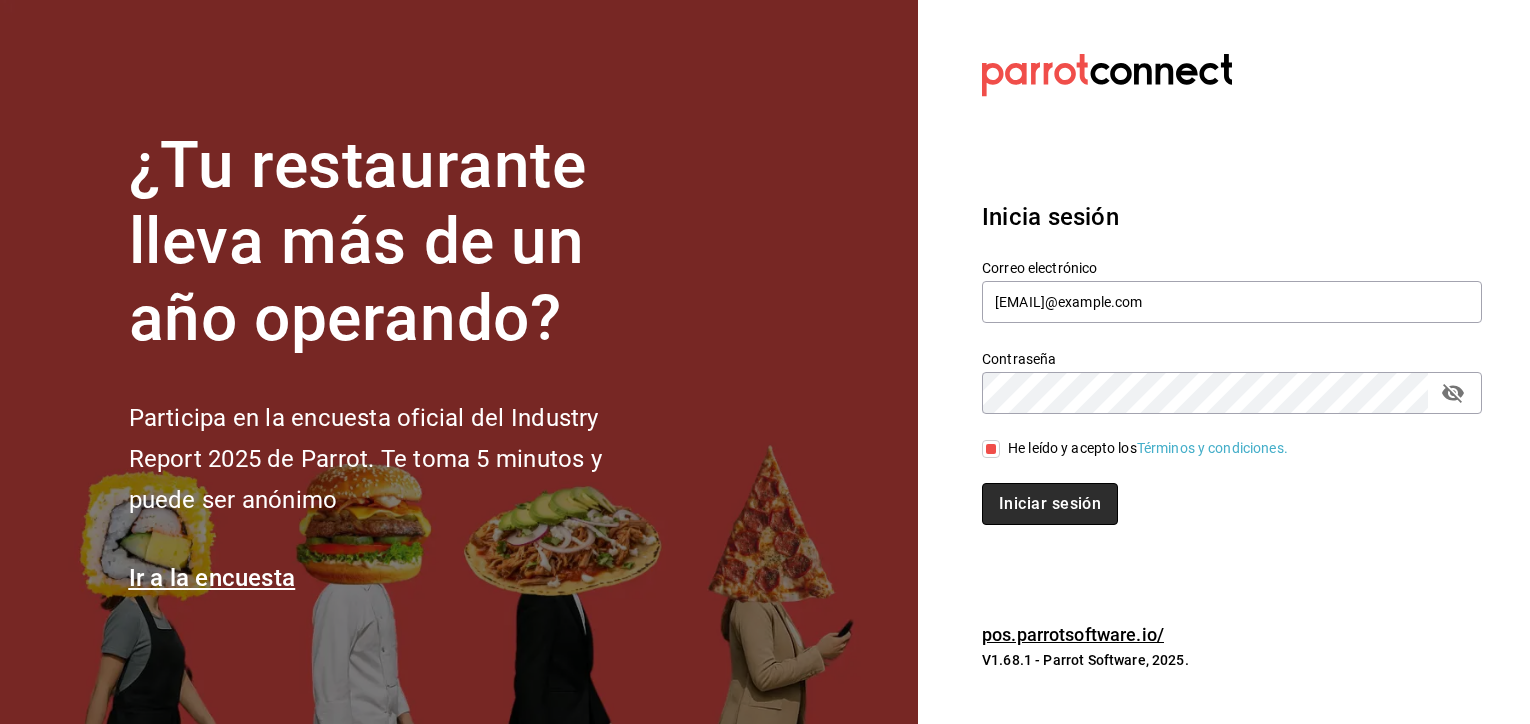 click on "Iniciar sesión" at bounding box center (1050, 504) 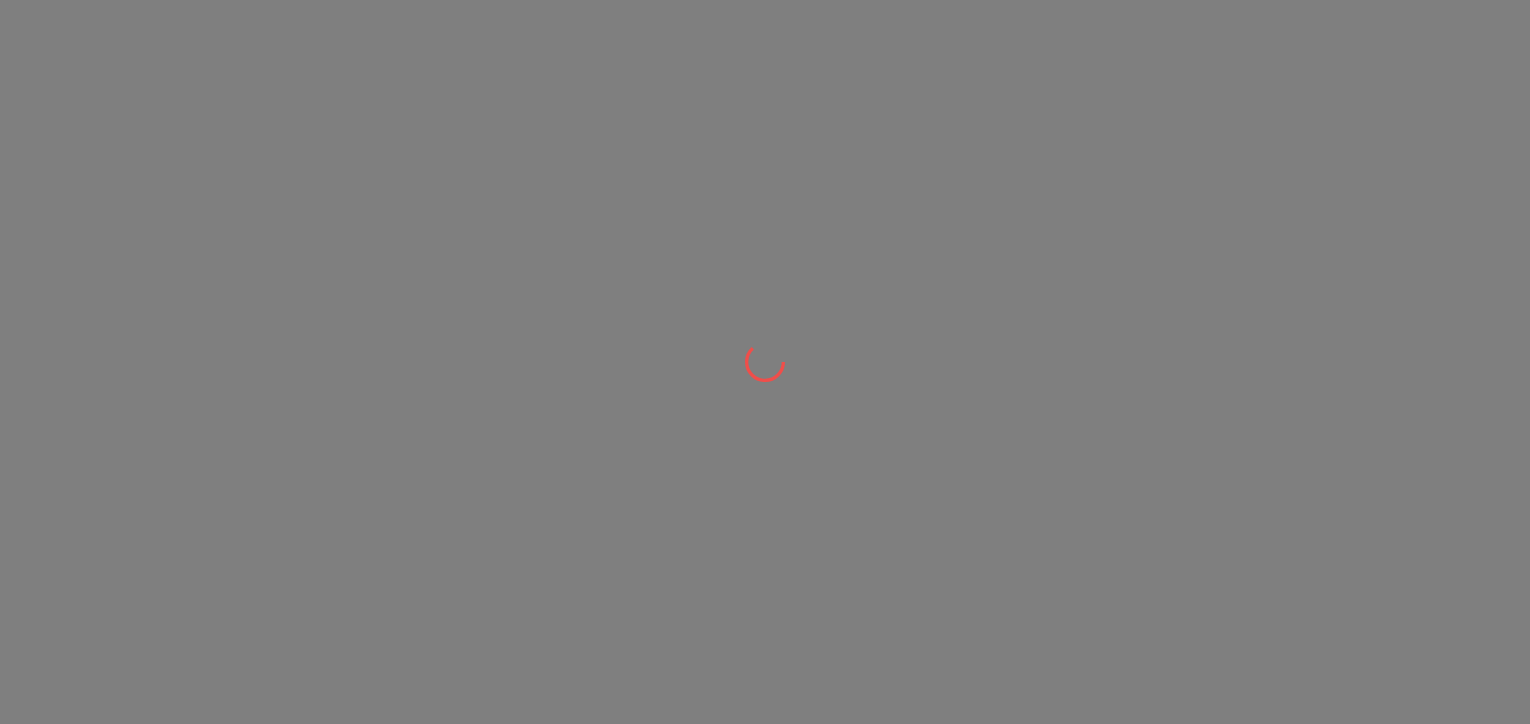 scroll, scrollTop: 0, scrollLeft: 0, axis: both 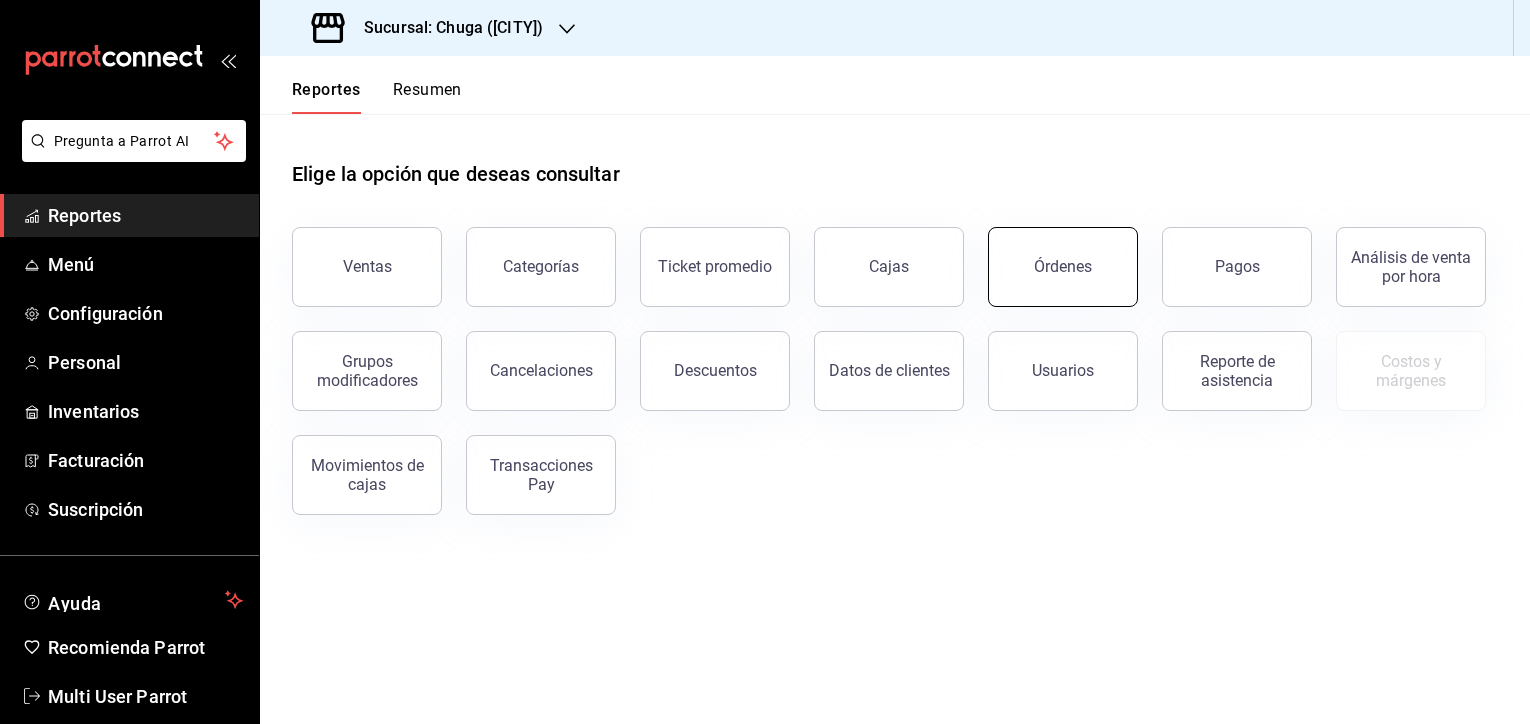 click on "Órdenes" at bounding box center (1063, 267) 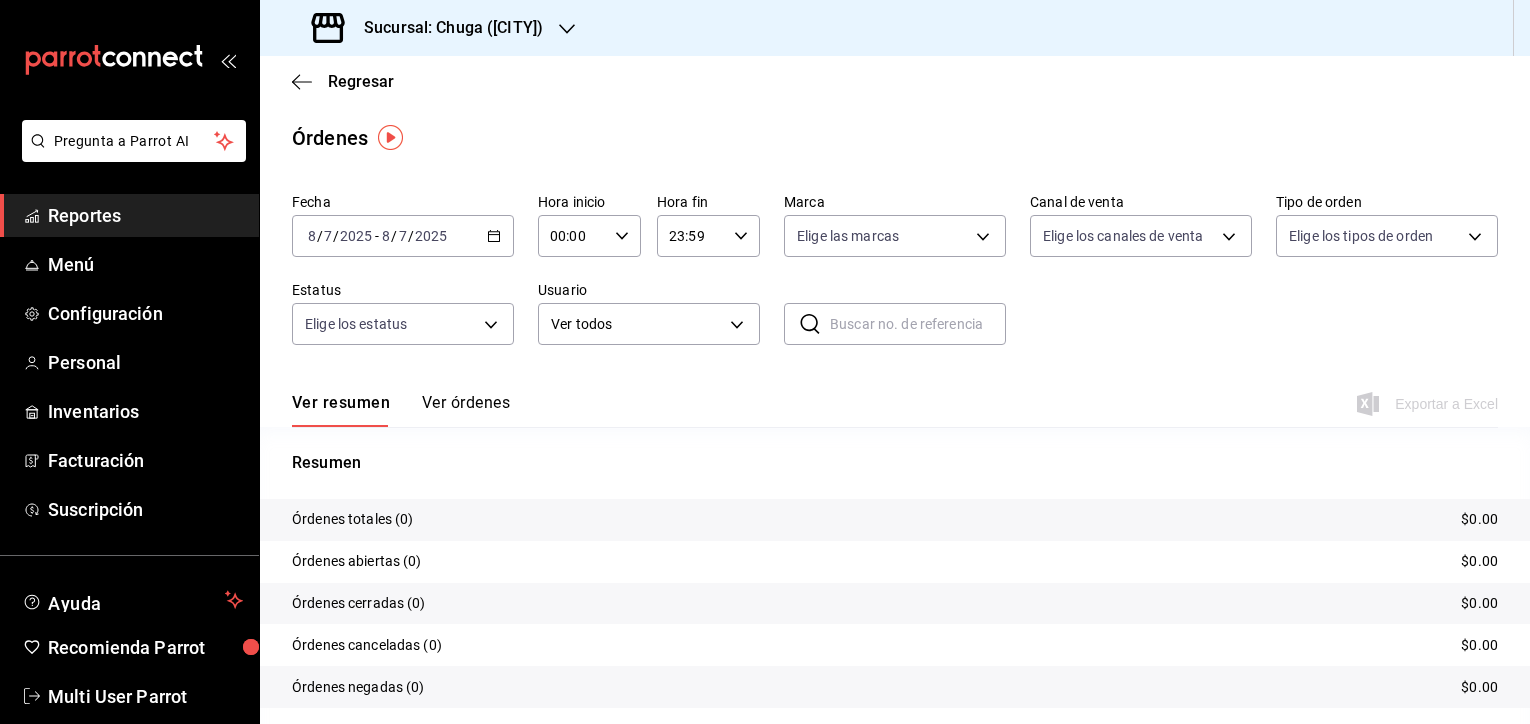 click 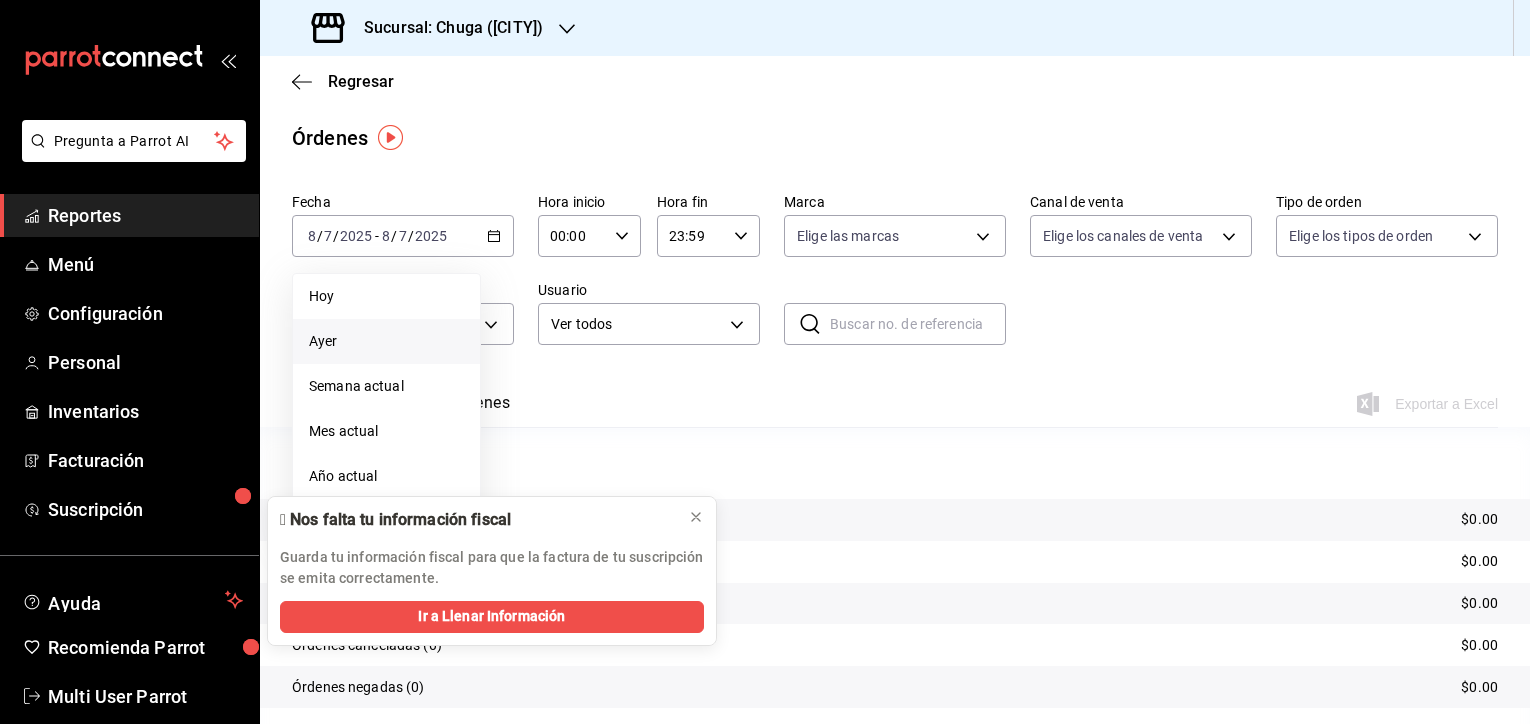 click on "Ayer" at bounding box center (386, 341) 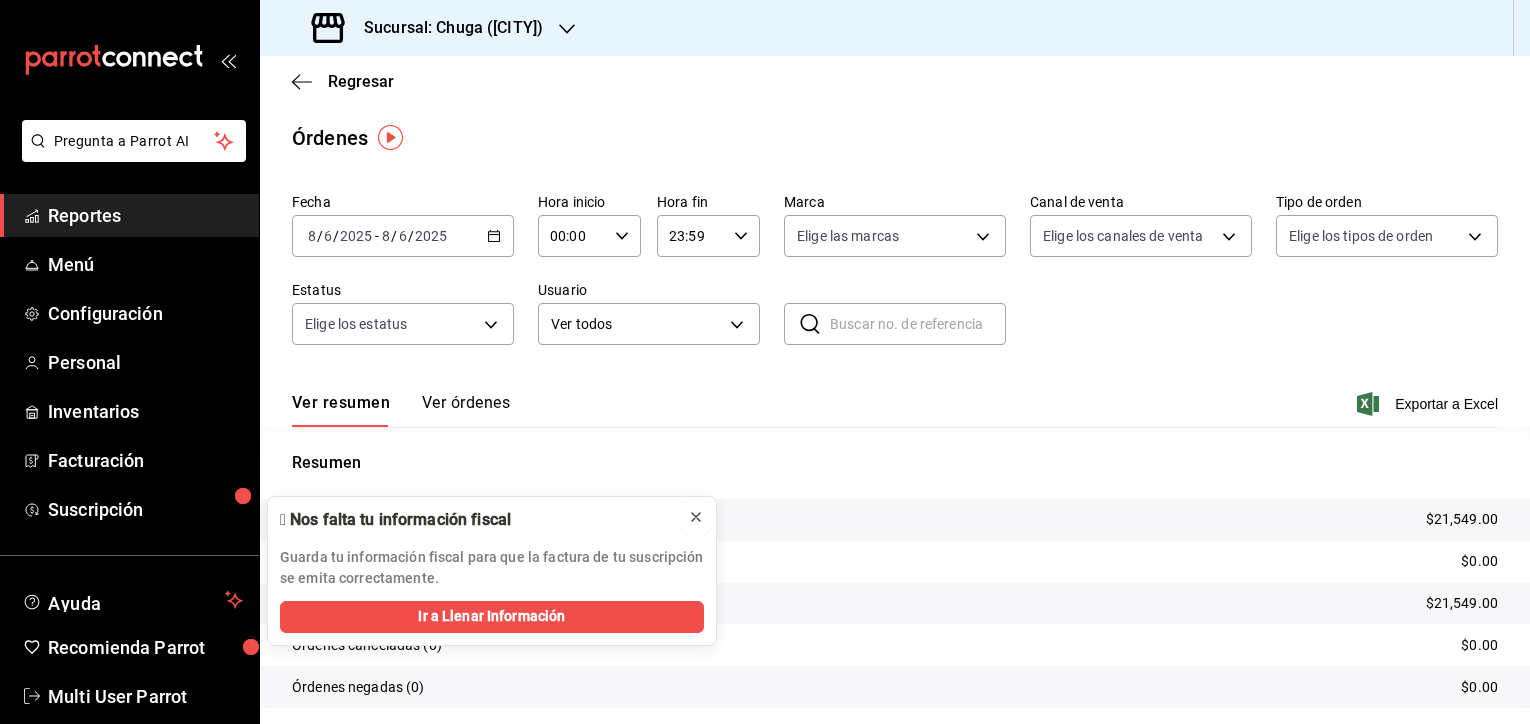 click 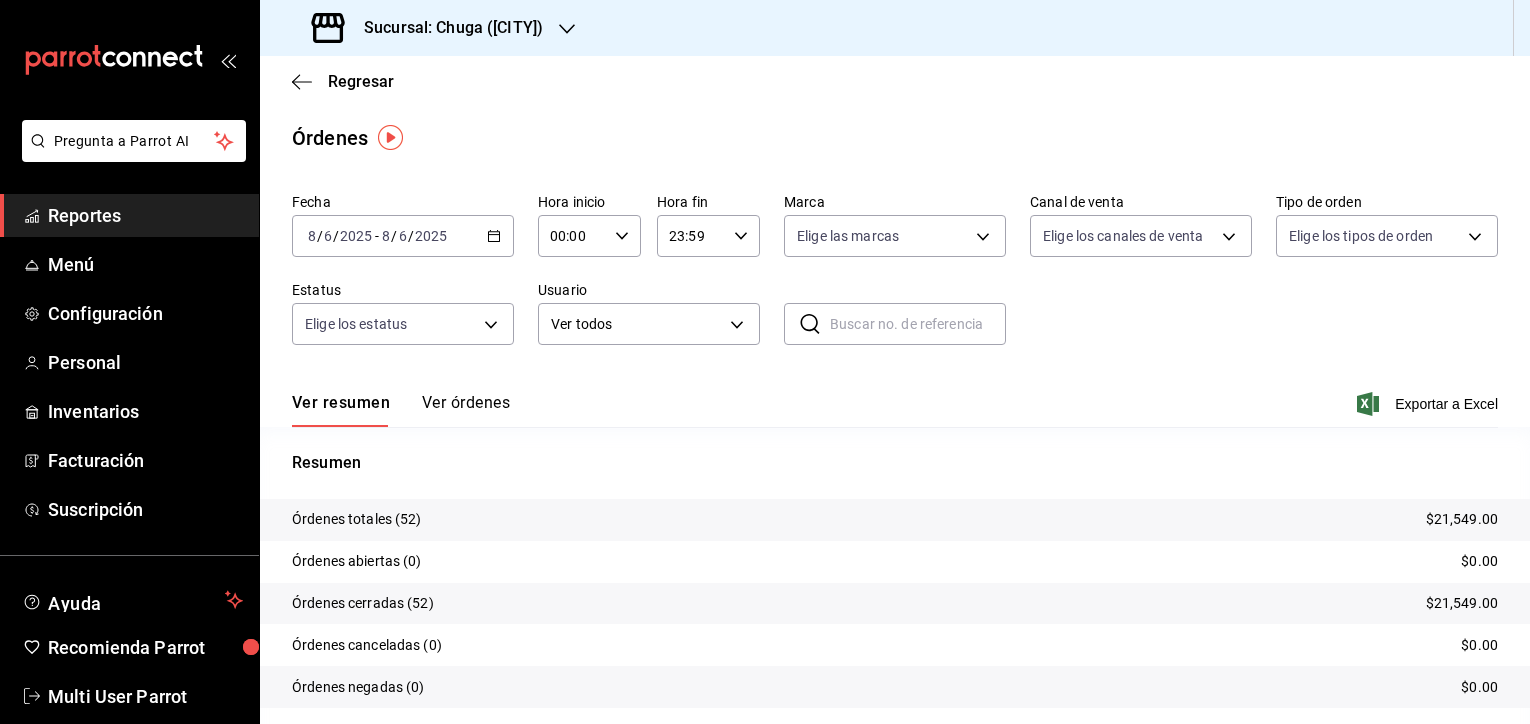 click on "2025-08-06 8 / 6 / 2025 - 2025-08-06 8 / 6 / 2025" at bounding box center [403, 236] 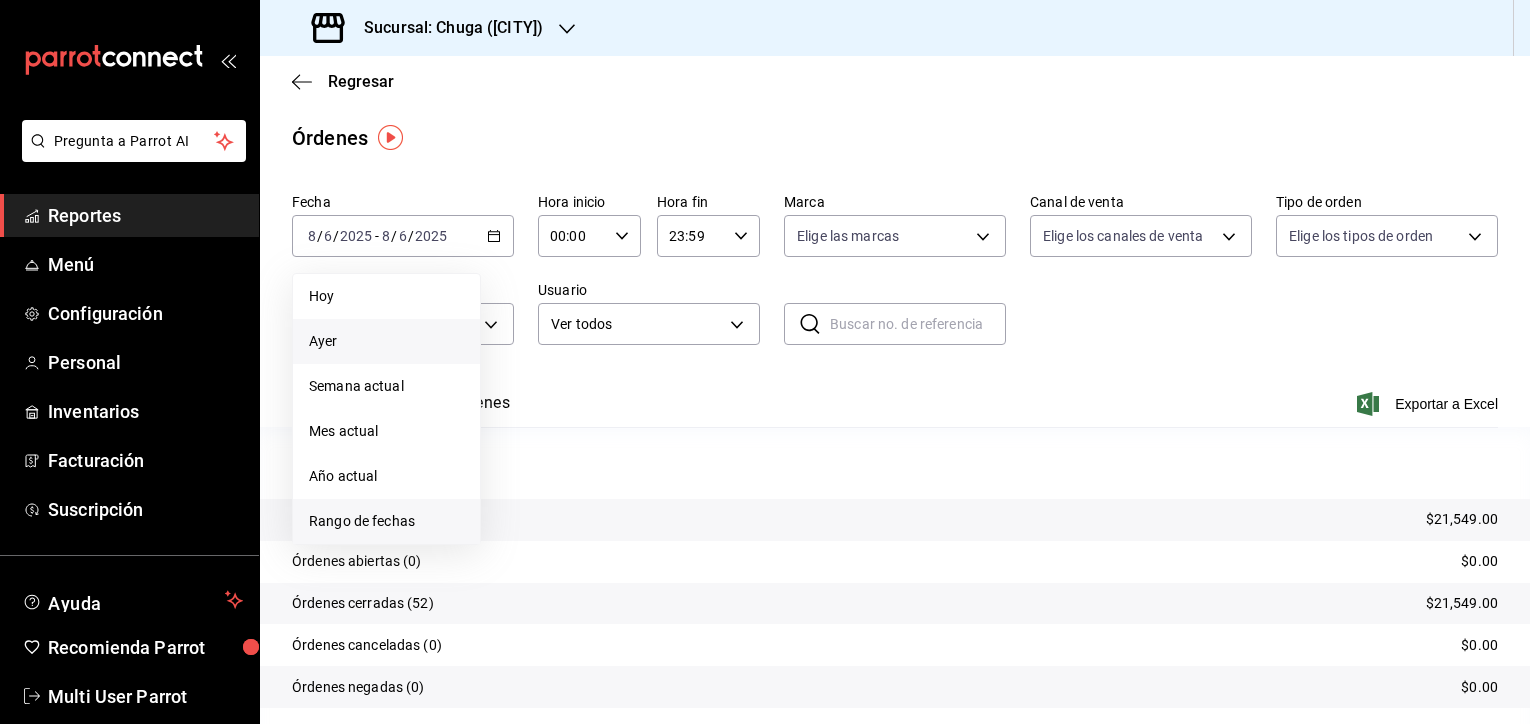 click on "Rango de fechas" at bounding box center [386, 521] 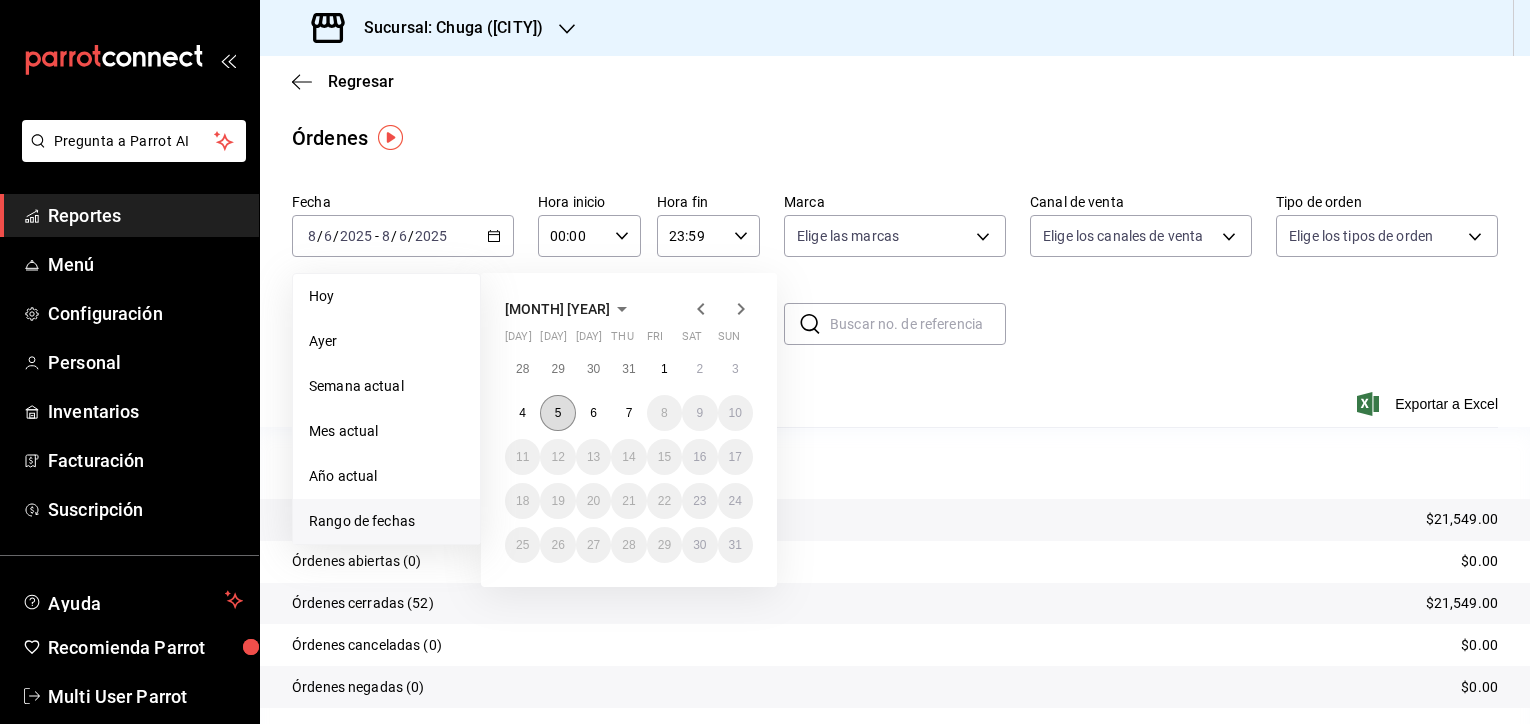 click on "5" at bounding box center [557, 413] 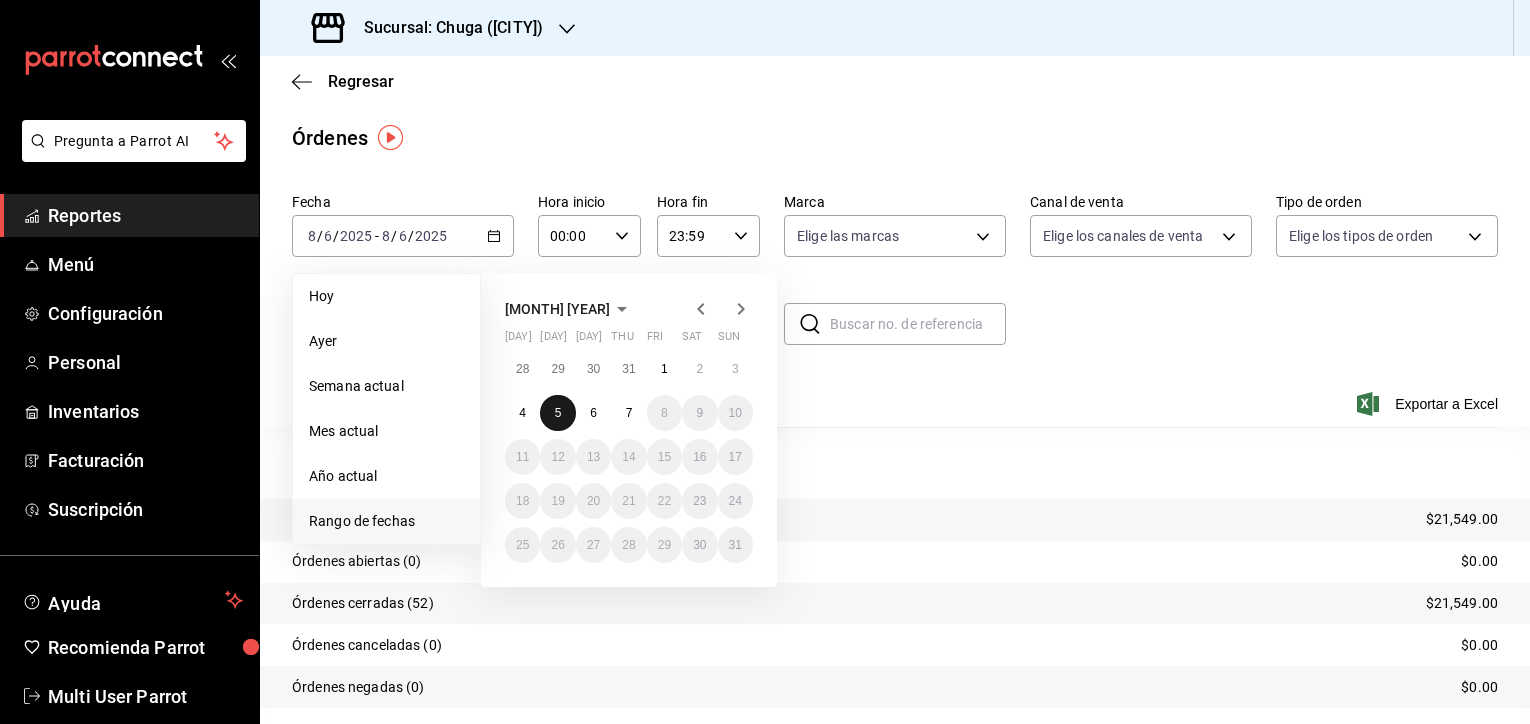 click on "5" at bounding box center (557, 413) 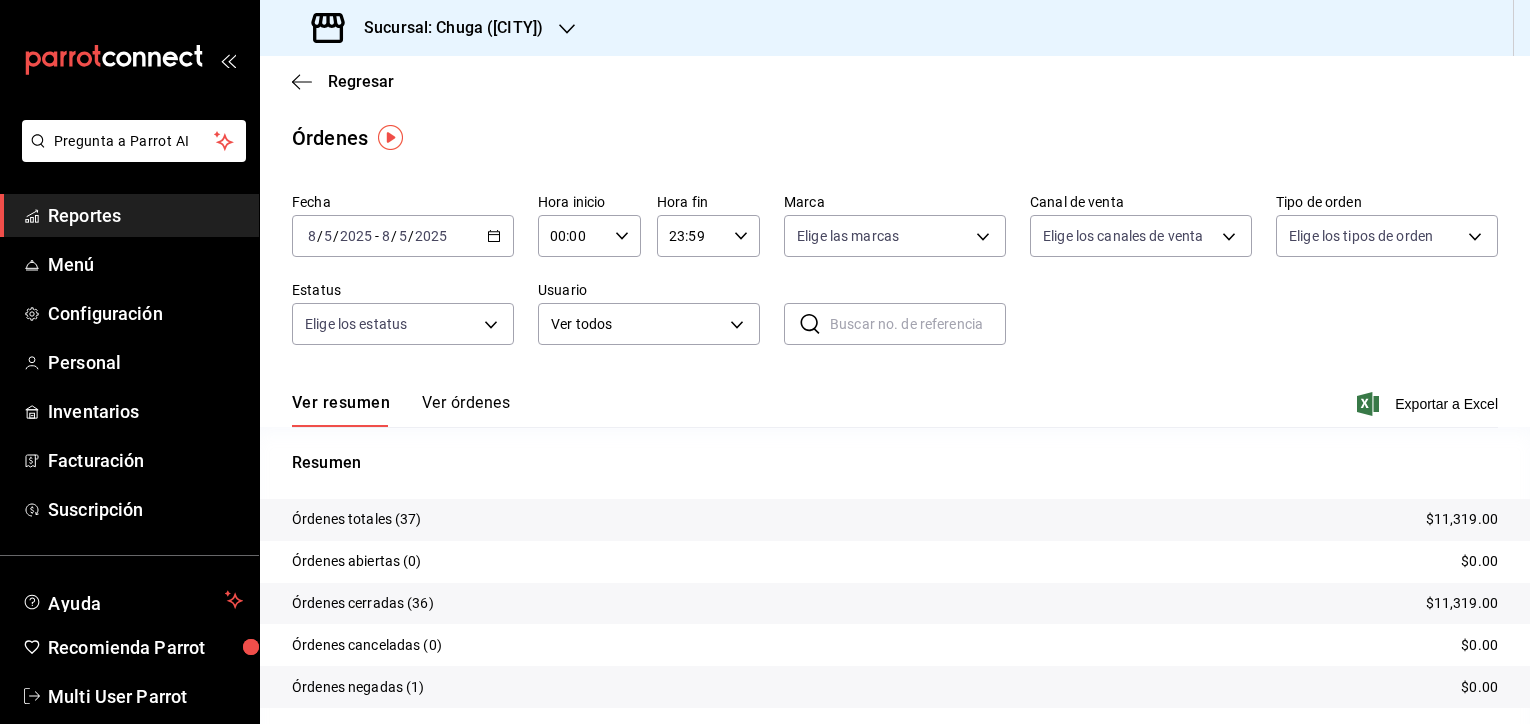 click on "Sucursal: Chuga ([CITY])" at bounding box center [445, 28] 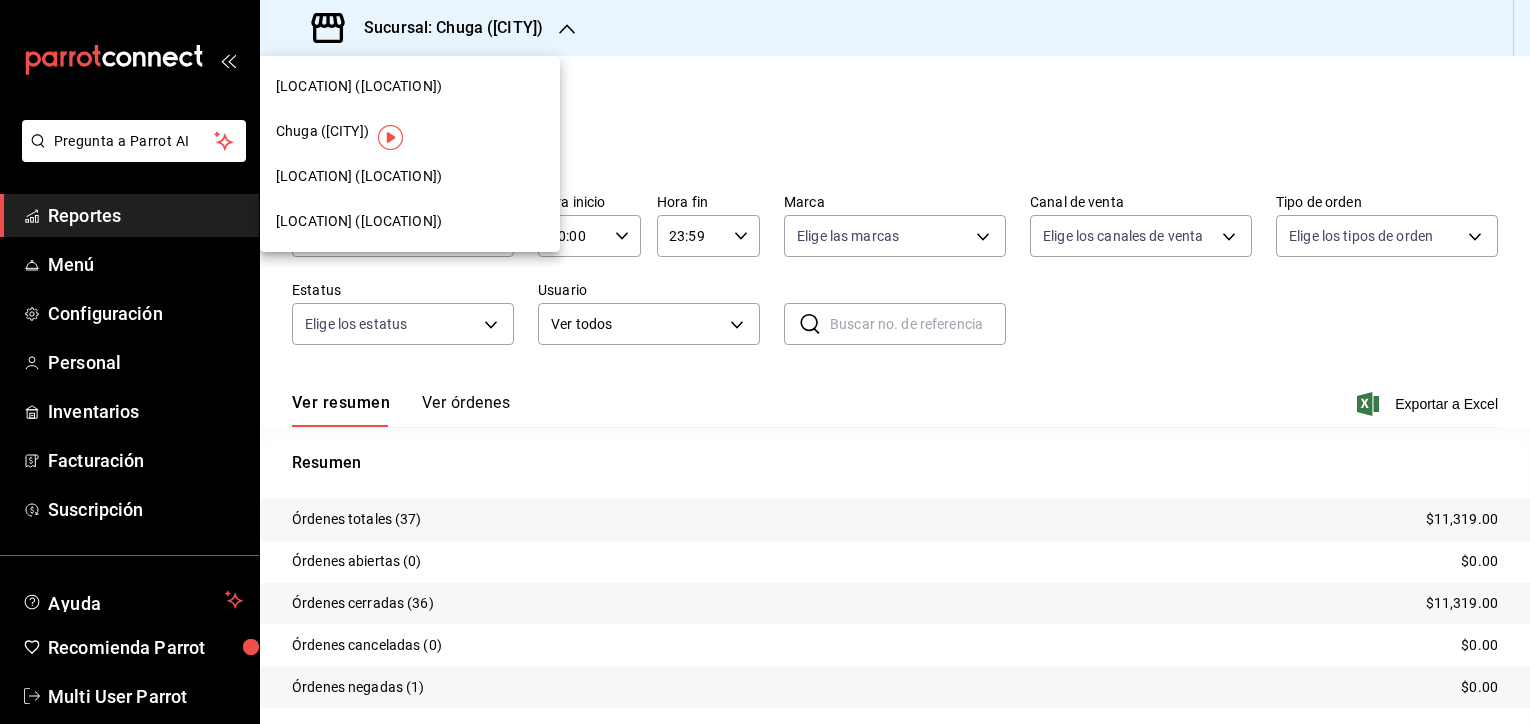 click on "[LOCATION] ([LOCATION])" at bounding box center (410, 221) 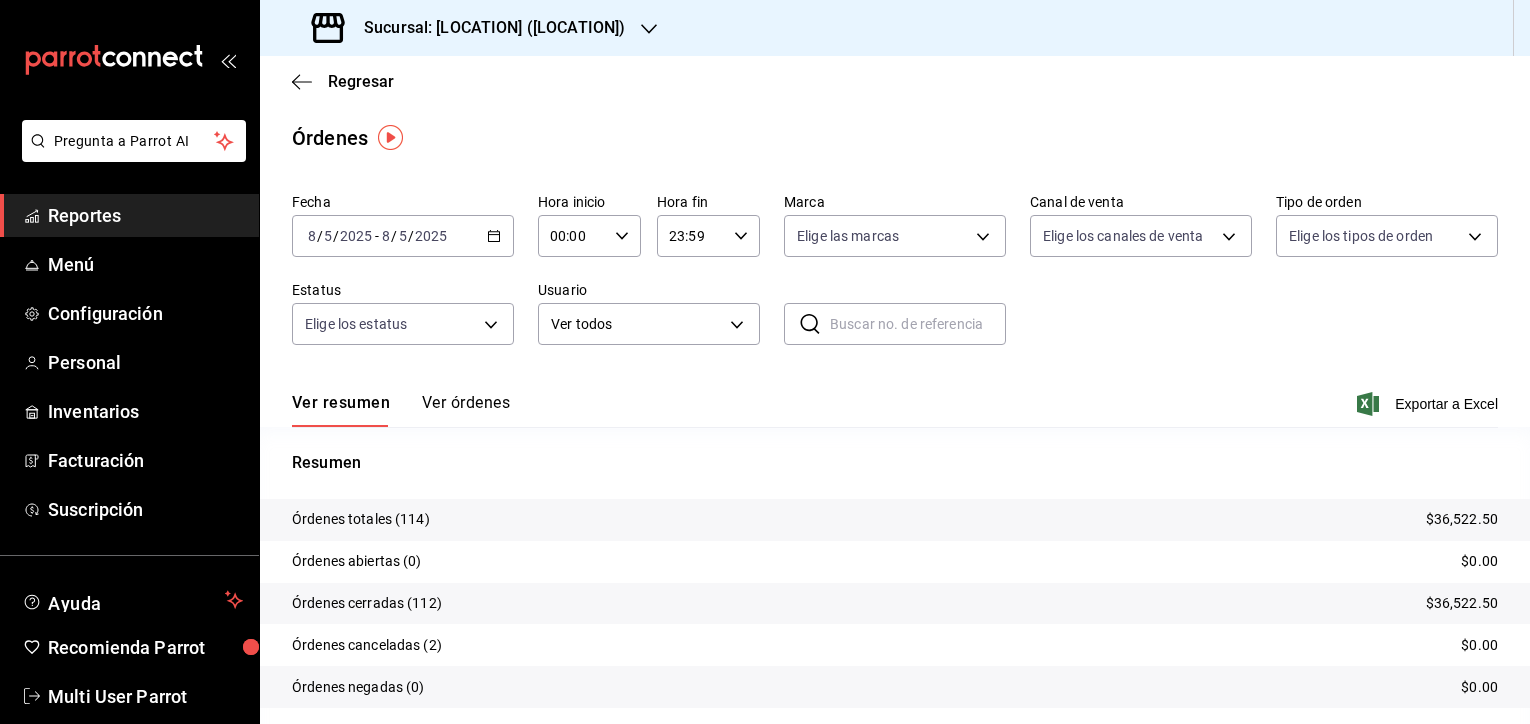 click on "Órdenes totales (114) $36,522.50" at bounding box center (895, 520) 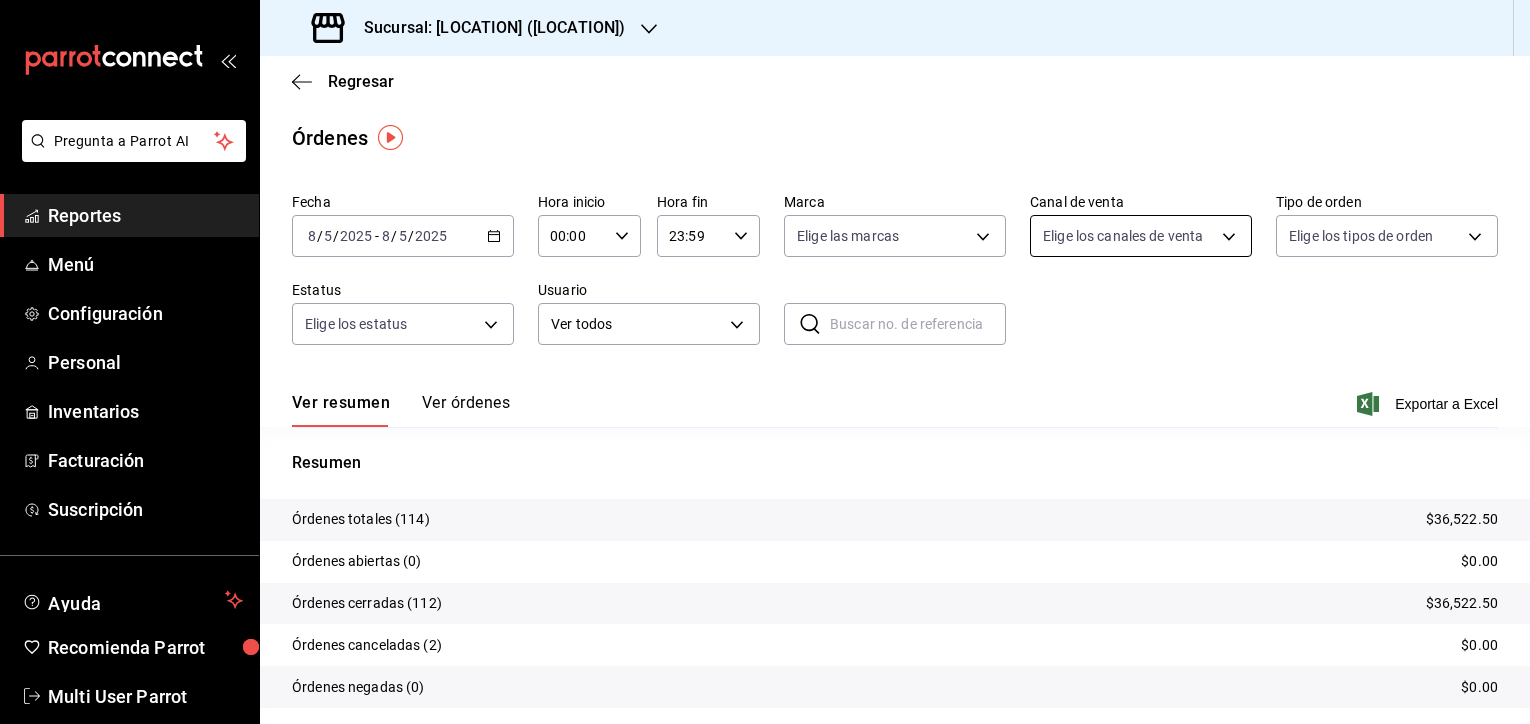 click on "Pregunta a Parrot AI Reportes   Menú   Configuración   Personal   Inventarios   Facturación   Suscripción   Ayuda Recomienda Parrot   Multi User Parrot   Sugerir nueva función   Sucursal: [LOCATION] ([LOCATION]) Regresar Órdenes Fecha 2025-08-05 8 / 5 / 2025 - 2025-08-05 8 / 5 / 2025 Hora inicio 00:00 Hora inicio Hora fin 23:59 Hora fin Marca Elige las marcas Canal de venta Elige los canales de venta Tipo de orden Elige los tipos de orden Estatus Elige los estatus Usuario Ver todos ALL ​ ​ Ver resumen Ver órdenes Exportar a Excel Resumen Órdenes totales (114) $36,522.50 Órdenes abiertas (0) $0.00 Órdenes cerradas (112) $36,522.50 Órdenes canceladas (2) $0.00 Órdenes negadas (0) $0.00 ¿Quieres ver el consumo promedio por orden y comensal? Ve al reporte de Ticket promedio GANA 1 MES GRATIS EN TU SUSCRIPCIÓN AQUÍ Ver video tutorial Ir a video Pregunta a Parrot AI Reportes   Menú   Configuración   Personal   Inventarios   Facturación   Suscripción   Ayuda Recomienda Parrot   Multi User Parrot" at bounding box center (765, 362) 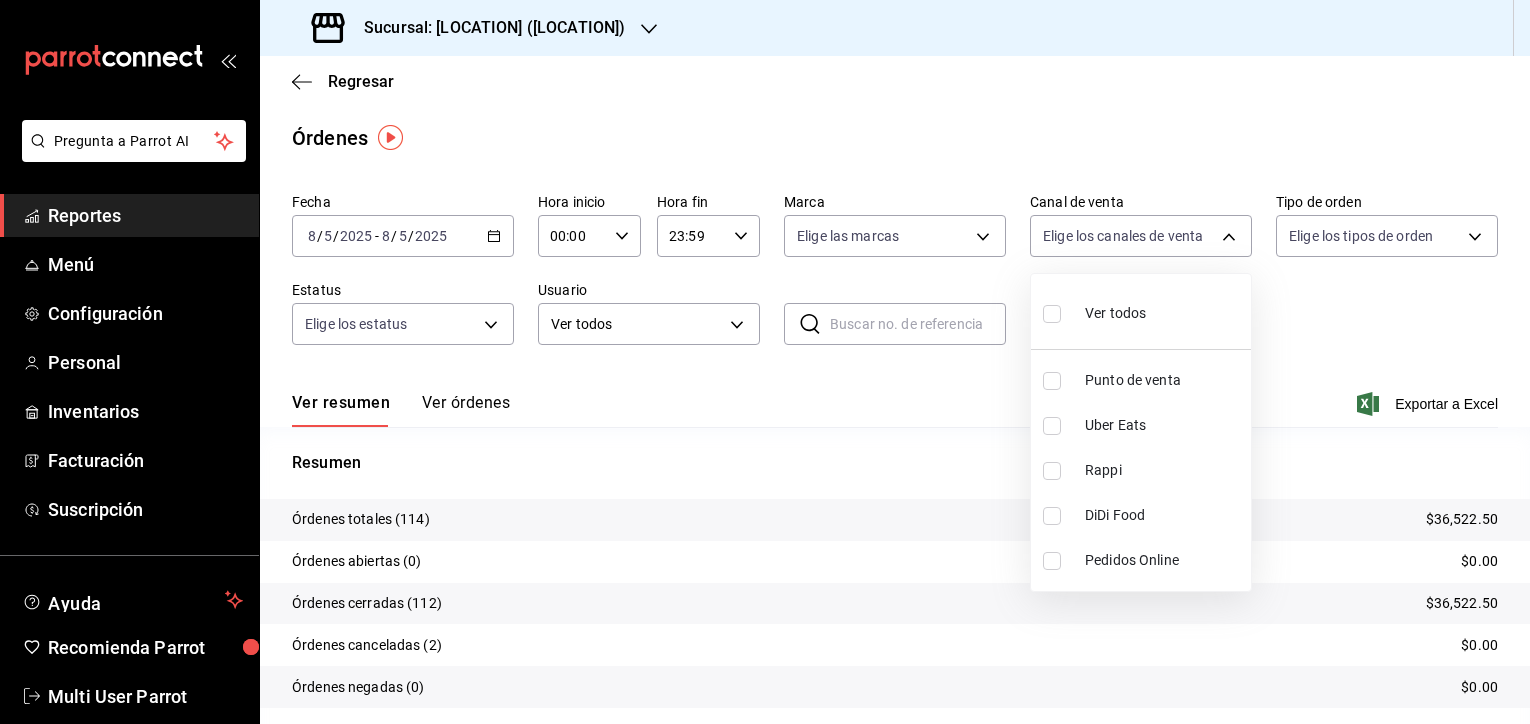 click on "Punto de venta" at bounding box center (1164, 380) 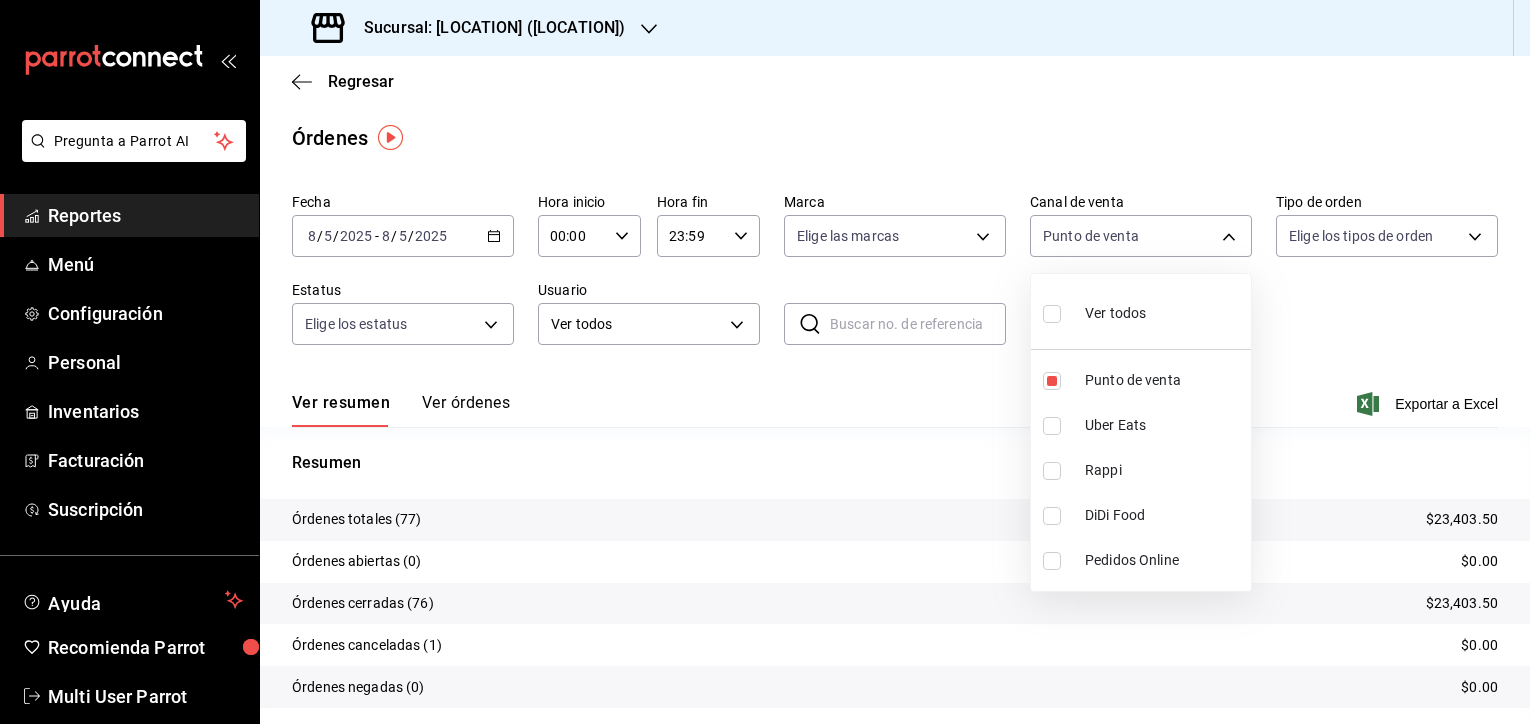 click at bounding box center [765, 362] 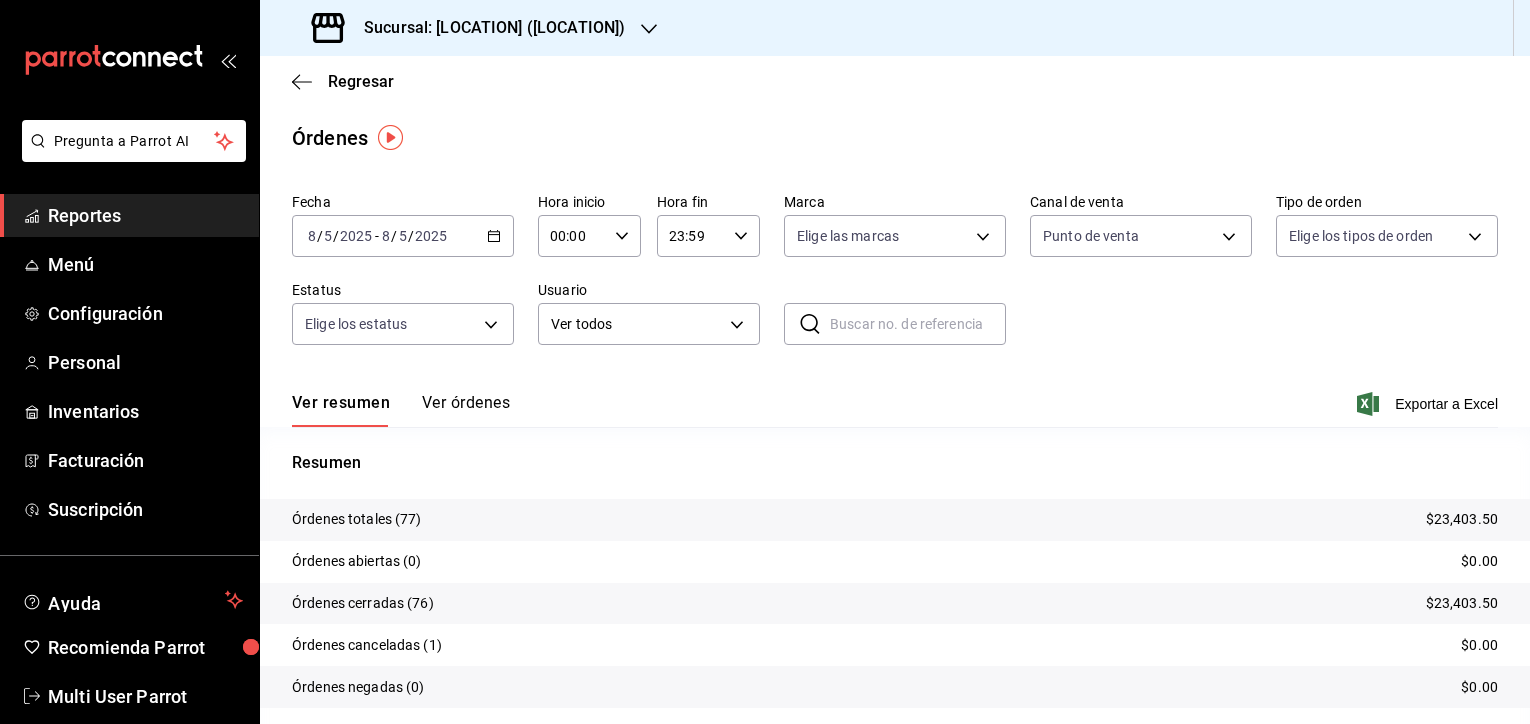 click on "$23,403.50" at bounding box center [1462, 519] 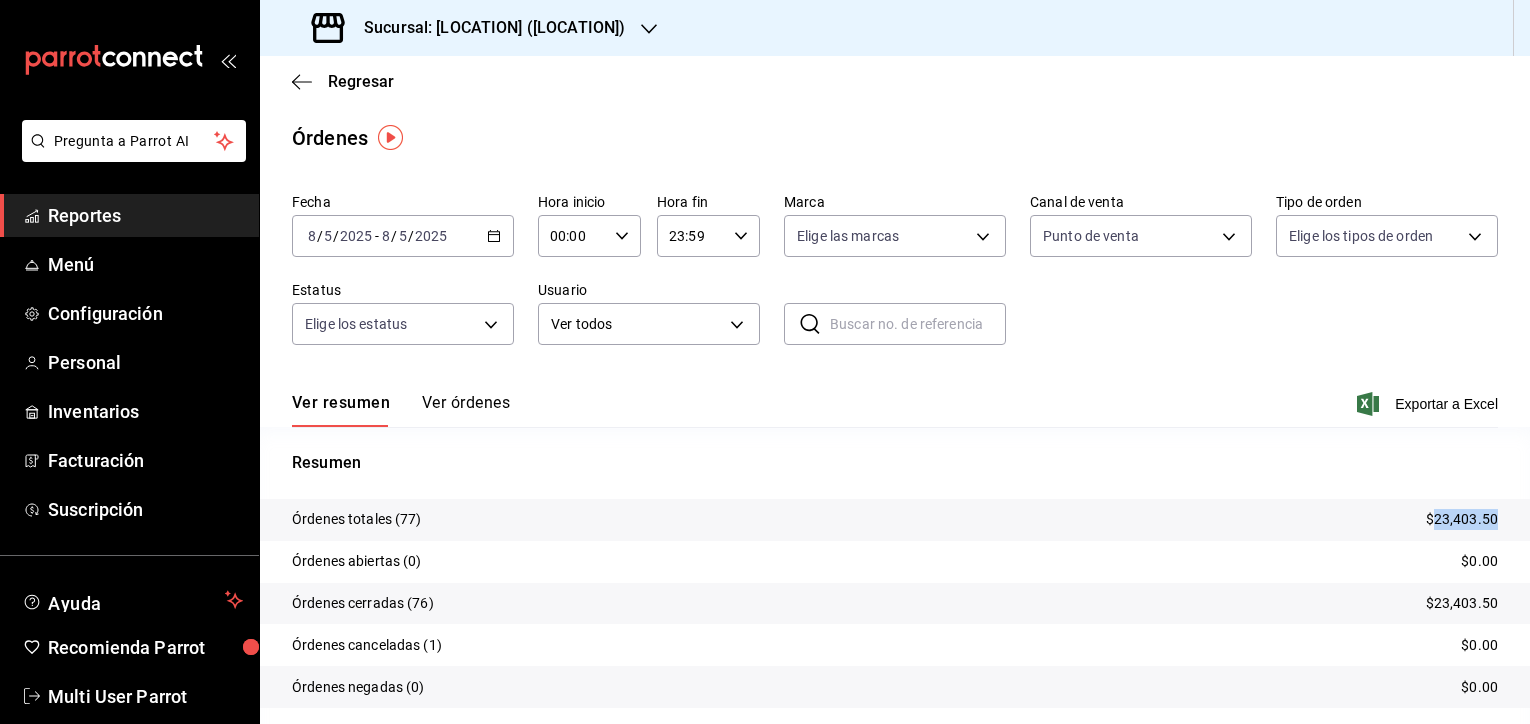 click on "$23,403.50" at bounding box center [1462, 519] 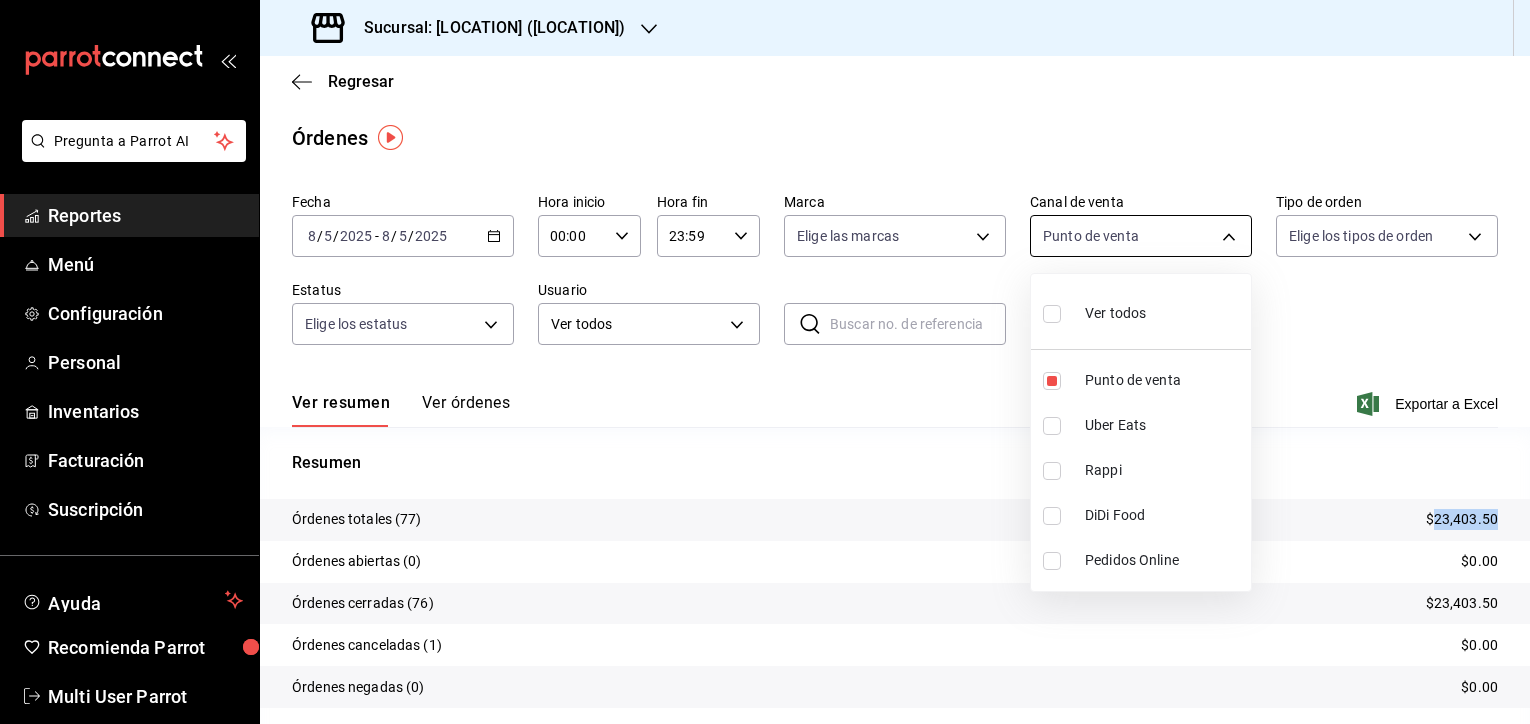 click on "Pregunta a Parrot AI Reportes   Menú   Configuración   Personal   Inventarios   Facturación   Suscripción   Ayuda Recomienda Parrot   Multi User Parrot   Sugerir nueva función   Sucursal: Chuga ([CITY]) Regresar Órdenes Fecha [DATE] [DATE] - [DATE] [DATE] Hora inicio 00:00 Hora inicio Hora fin 23:59 Hora fin Marca Elige las marcas Canal de venta Punto de venta PARROT Tipo de orden Elige los tipos de orden Estatus Elige los estatus Usuario Ver todos ALL ​ ​ Ver resumen Ver órdenes Exportar a Excel Resumen Órdenes totales (77) $23,403.50 Órdenes abiertas (0) $0.00 Órdenes cerradas (76) $23,403.50 Órdenes canceladas (1) $0.00 Órdenes negadas (0) $0.00 ¿Quieres ver el consumo promedio por orden y comensal? Ve al reporte de Ticket promedio GANA 1 MES GRATIS EN TU SUSCRIPCIÓN AQUÍ Ver video tutorial Ir a video Pregunta a Parrot AI Reportes   Menú   Configuración   Personal   Inventarios   Facturación   Suscripción   Ayuda Recomienda Parrot   Multi User Parrot" at bounding box center [765, 362] 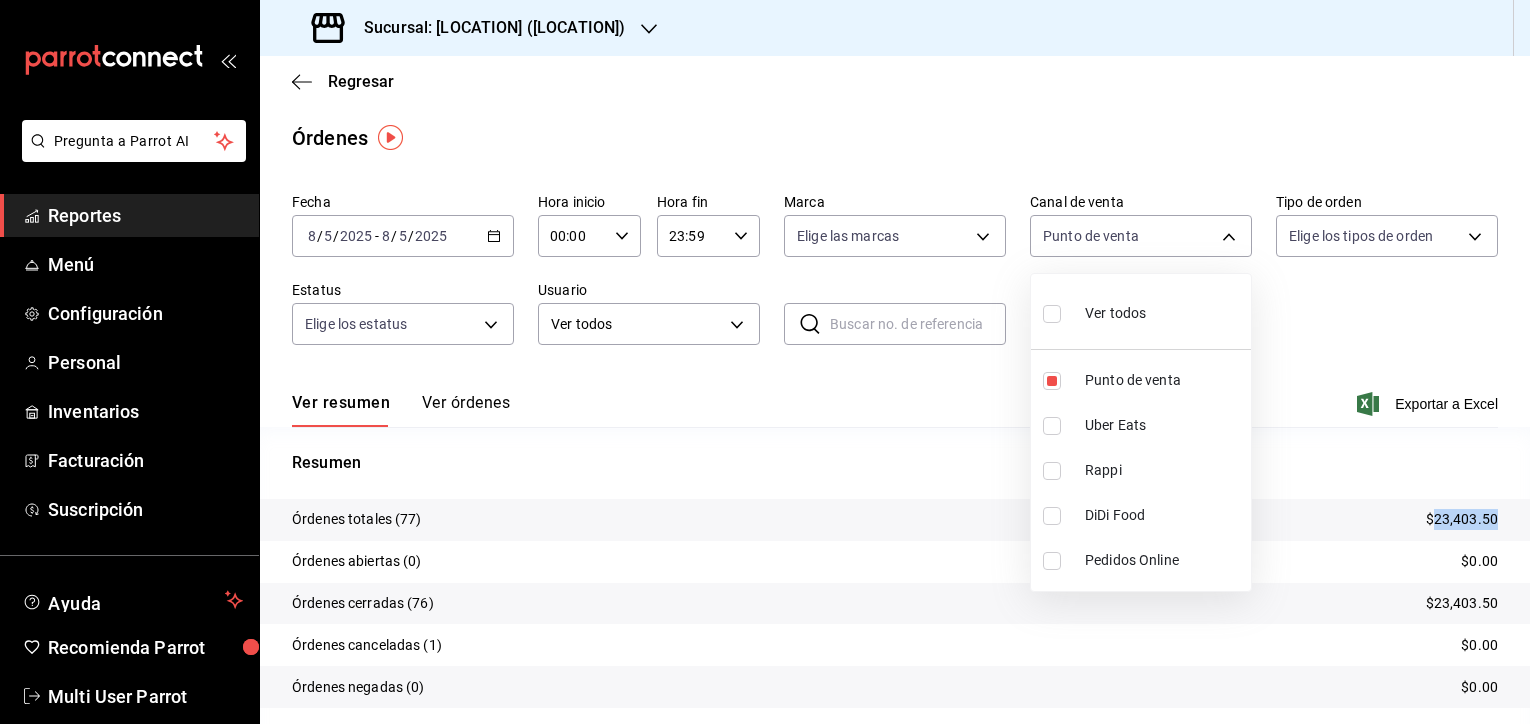 click on "Ver todos Punto de venta Uber Eats Rappi DiDi Food Pedidos Online" at bounding box center [1141, 432] 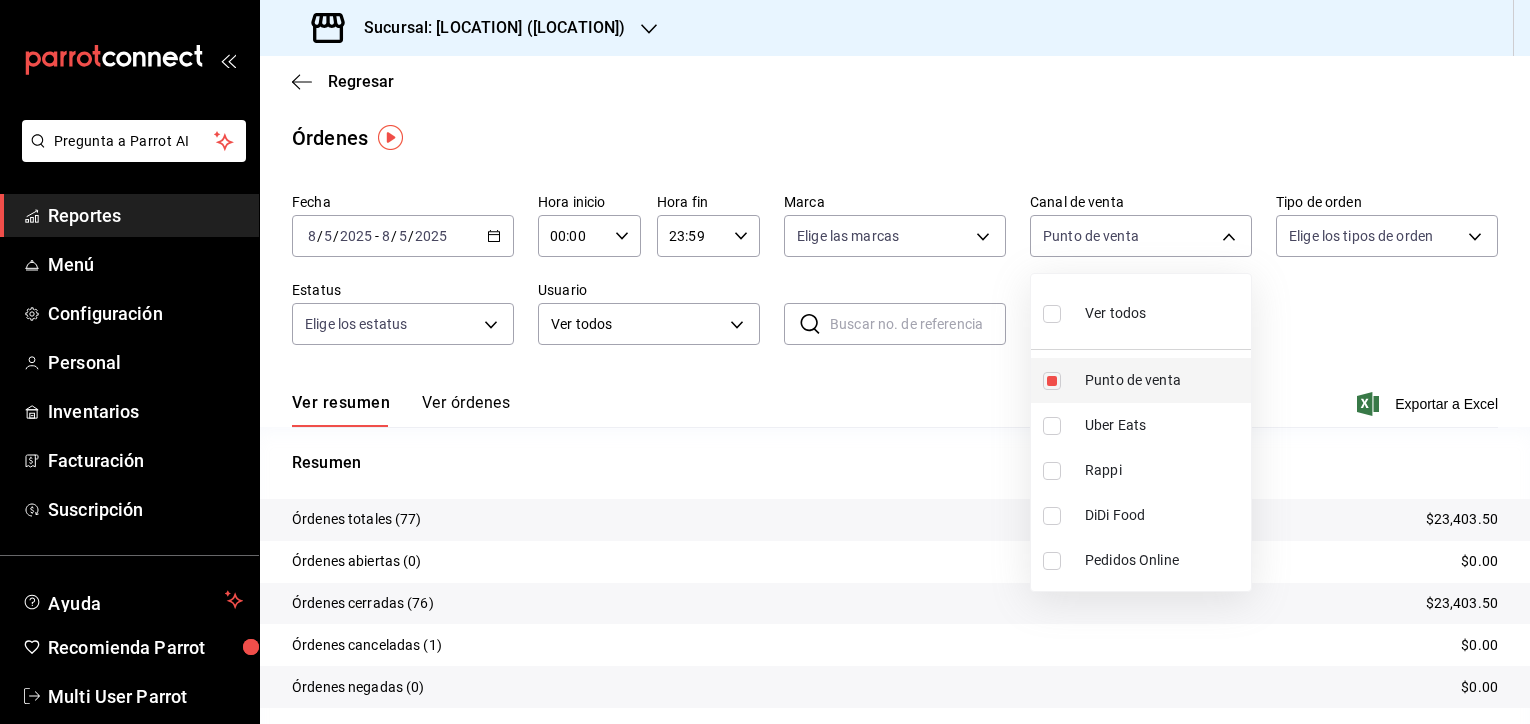 click at bounding box center (1052, 381) 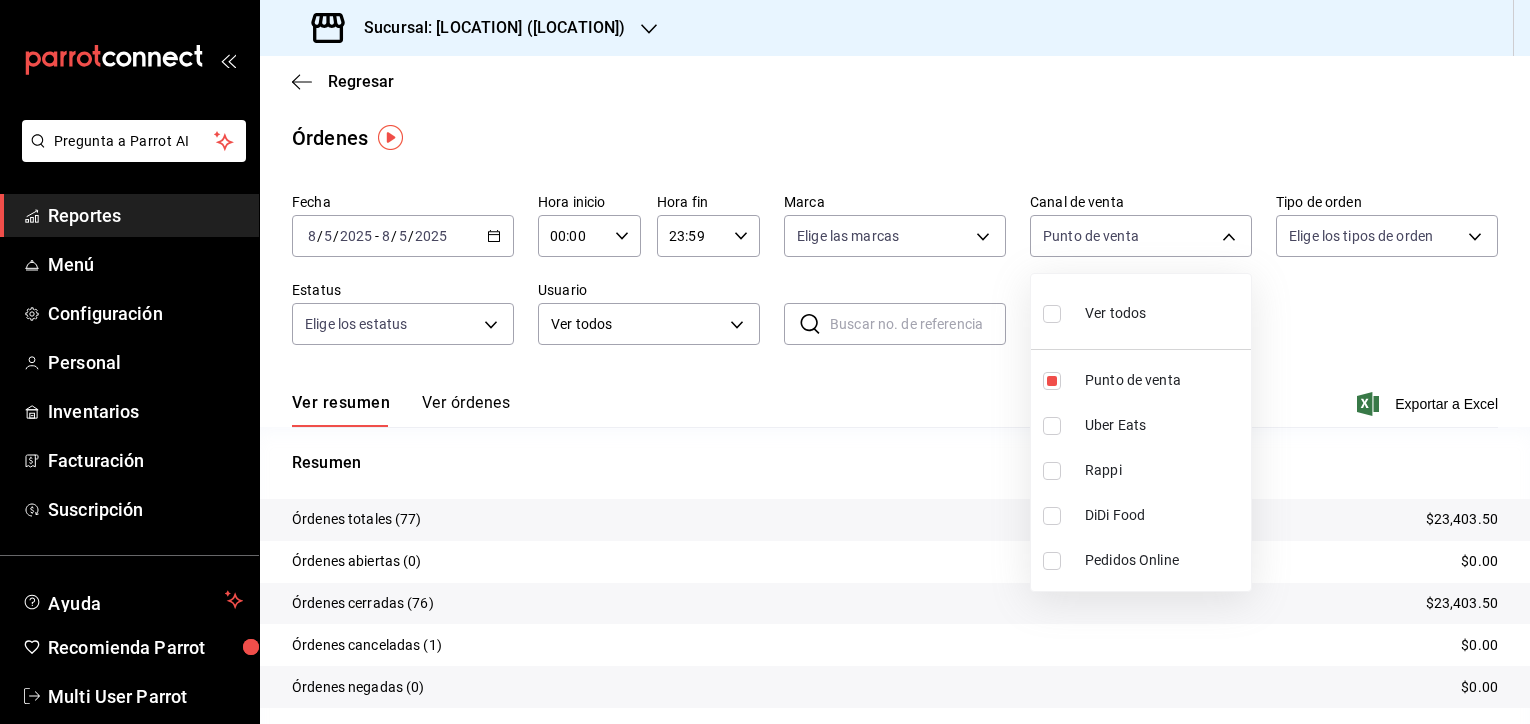 type 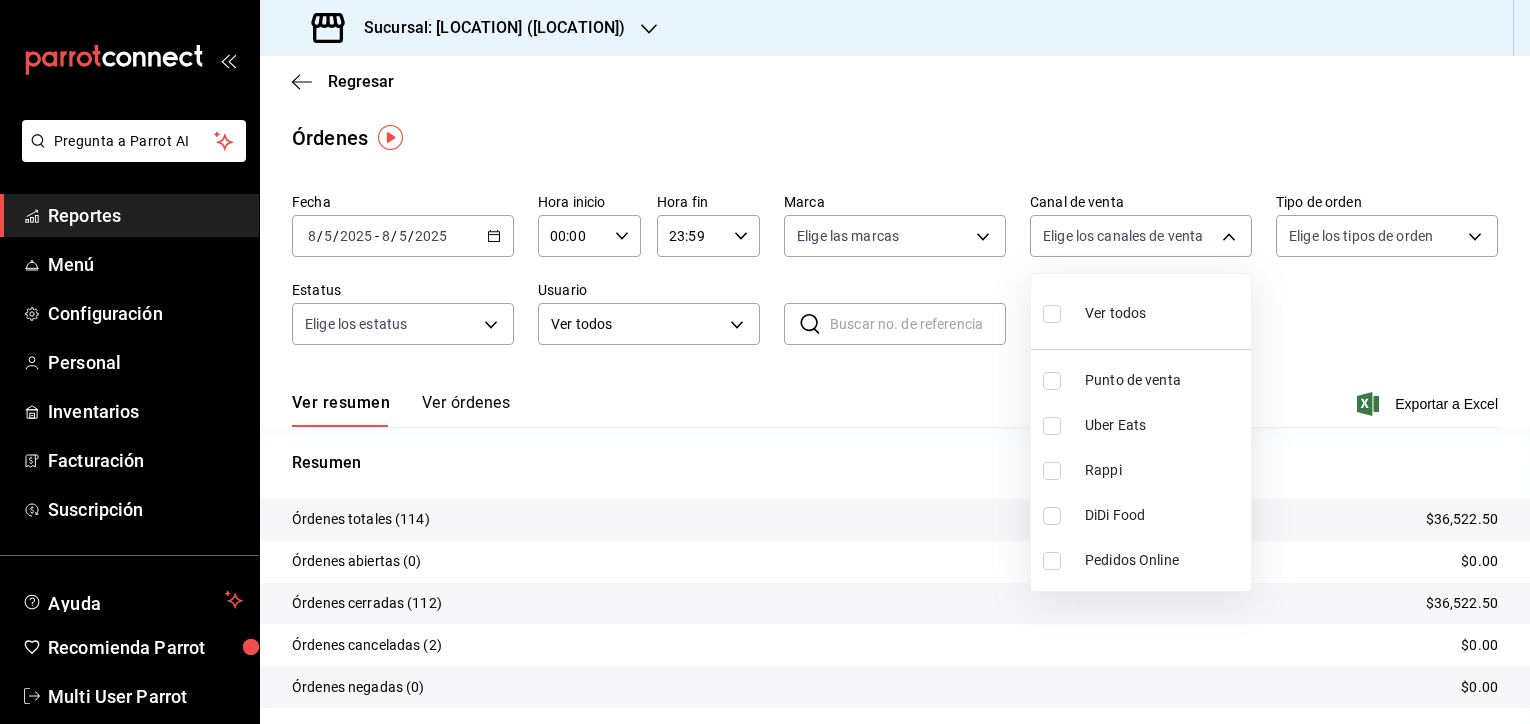 click at bounding box center [1052, 426] 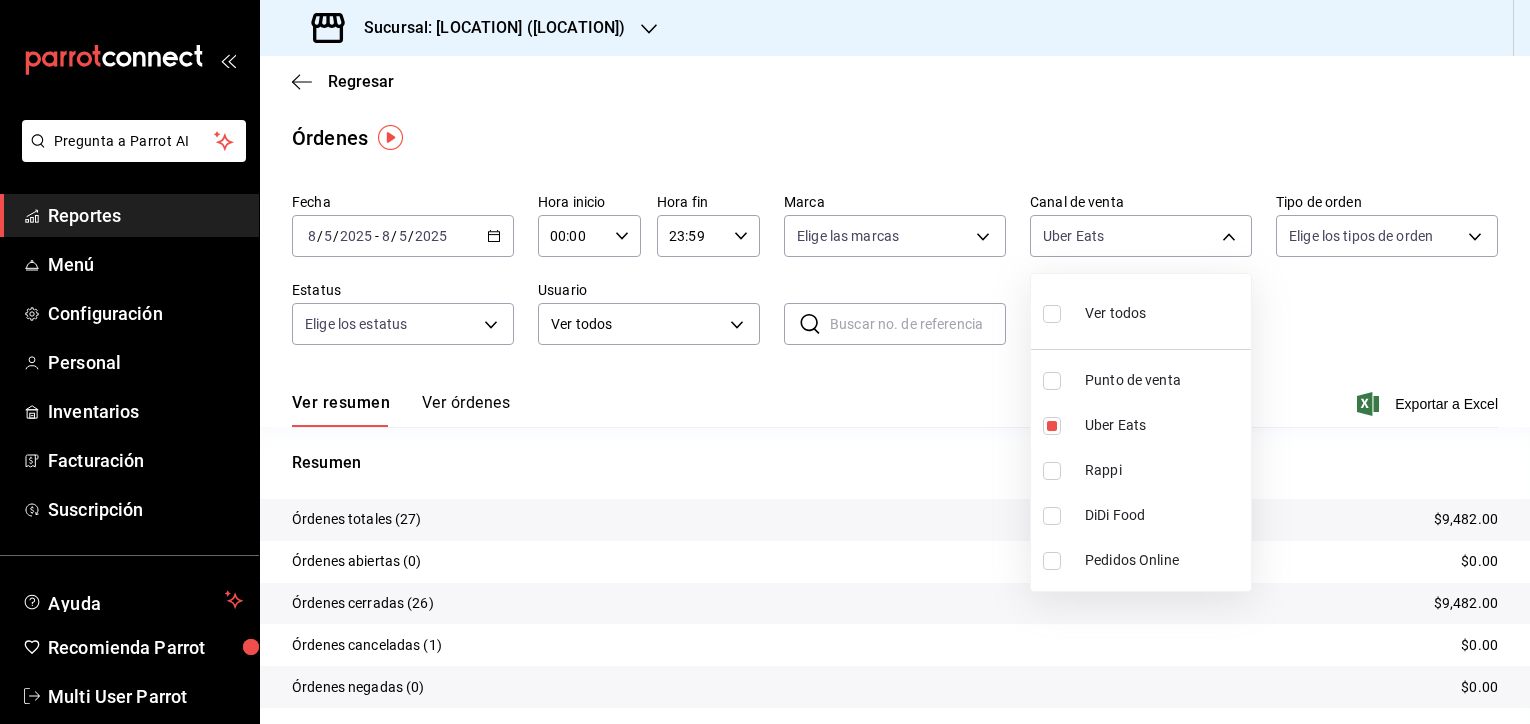 click at bounding box center [765, 362] 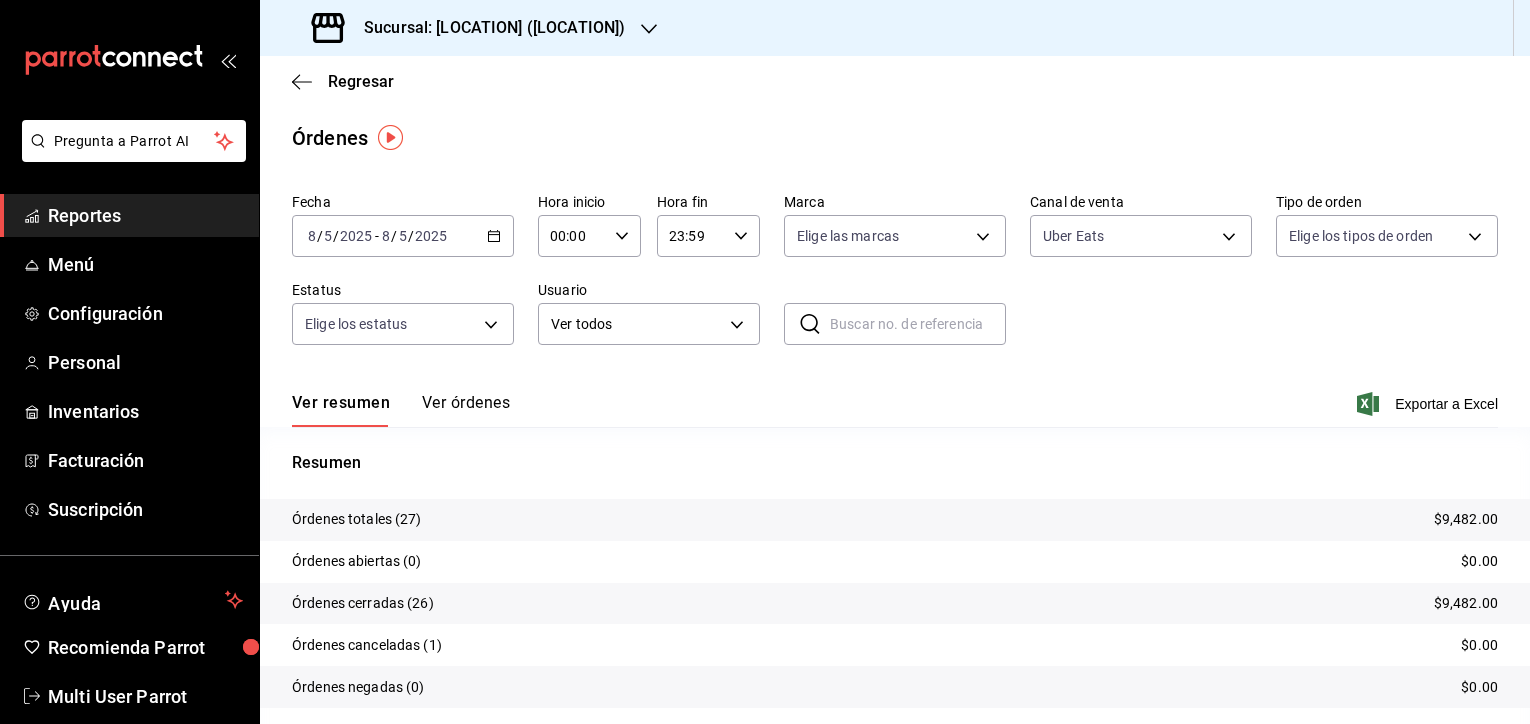 click on "$9,482.00" at bounding box center [1466, 519] 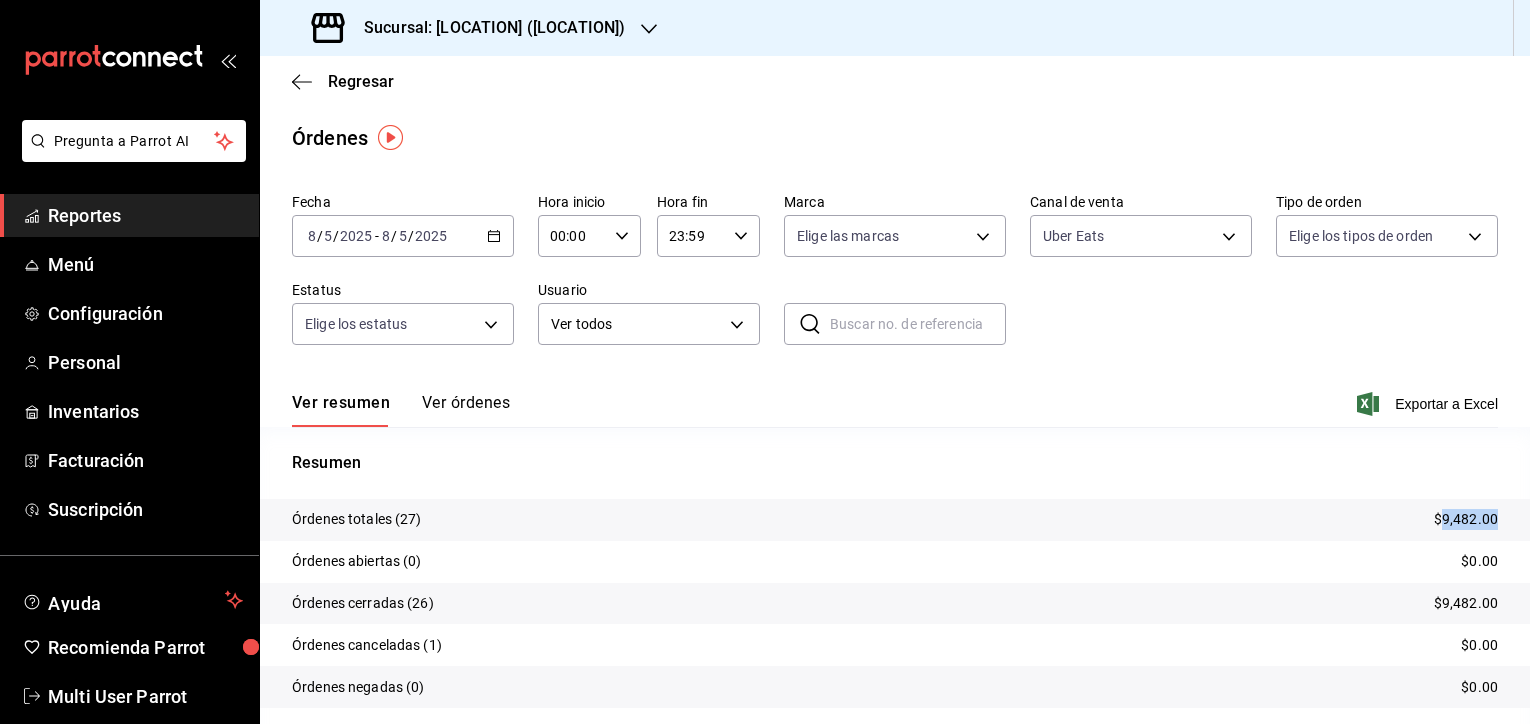 click on "$9,482.00" at bounding box center [1466, 519] 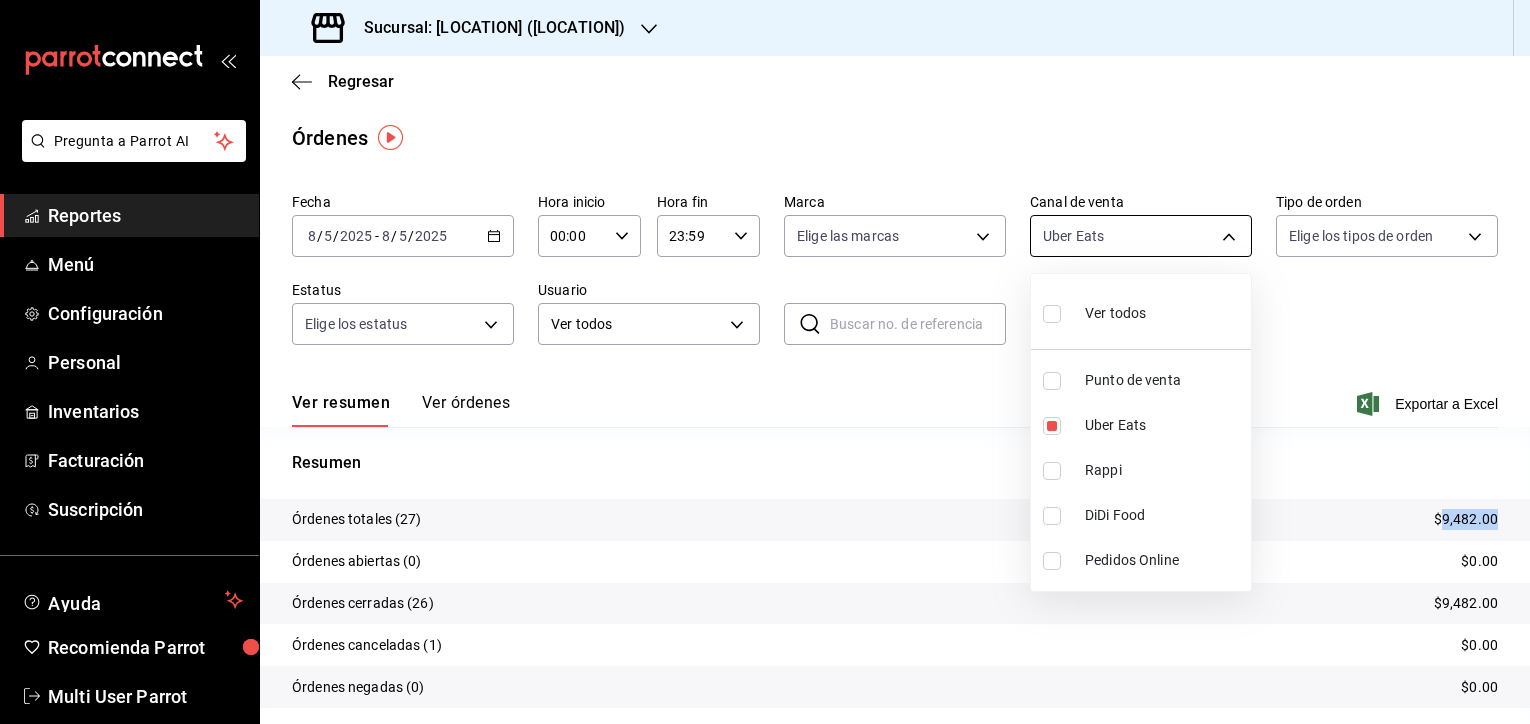 click on "Pregunta a Parrot AI Reportes   Menú   Configuración   Personal   Inventarios   Facturación   Suscripción   Ayuda Recomienda Parrot   Multi User Parrot   Sugerir nueva función   Sucursal: [LOCATION] ([LOCATION]) Regresar Órdenes Fecha 2025-08-05 8 / 5 / 2025 - 2025-08-05 8 / 5 / 2025 Hora inicio 00:00 Hora inicio Hora fin 23:59 Hora fin Marca Elige las marcas Canal de venta Uber Eats UBER_EATS Tipo de orden Elige los tipos de orden Estatus Elige los estatus Usuario Ver todos ALL ​ ​ Ver resumen Ver órdenes Exportar a Excel Resumen Órdenes totales (27) $9,482.00 Órdenes abiertas (0) $0.00 Órdenes cerradas (26) $9,482.00 Órdenes canceladas (1) $0.00 Órdenes negadas (0) $0.00 ¿Quieres ver el consumo promedio por orden y comensal? Ve al reporte de Ticket promedio GANA 1 MES GRATIS EN TU SUSCRIPCIÓN AQUÍ Ver video tutorial Ir a video Pregunta a Parrot AI Reportes   Menú   Configuración   Personal   Inventarios   Facturación   Suscripción   Ayuda Recomienda Parrot   Multi User Parrot     Rappi" at bounding box center [765, 362] 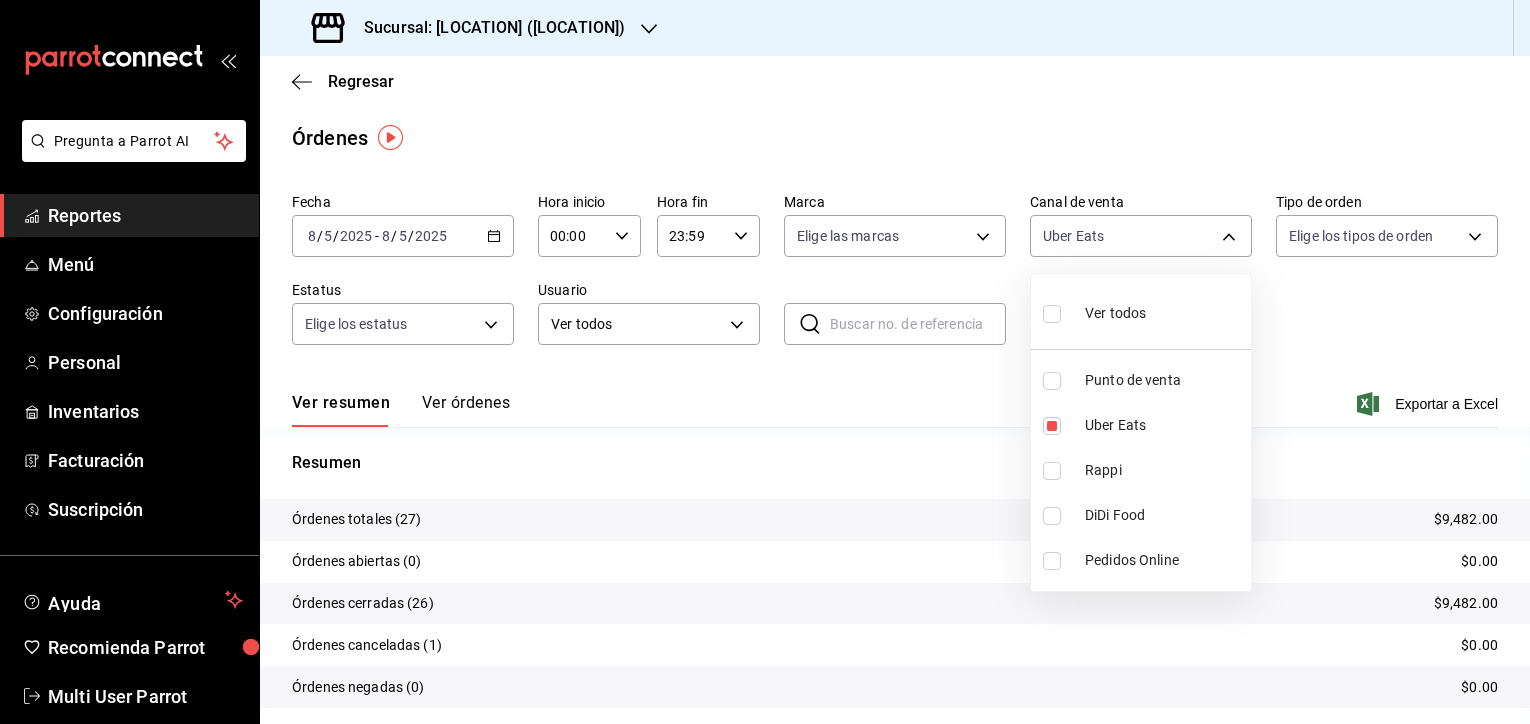 click at bounding box center [765, 362] 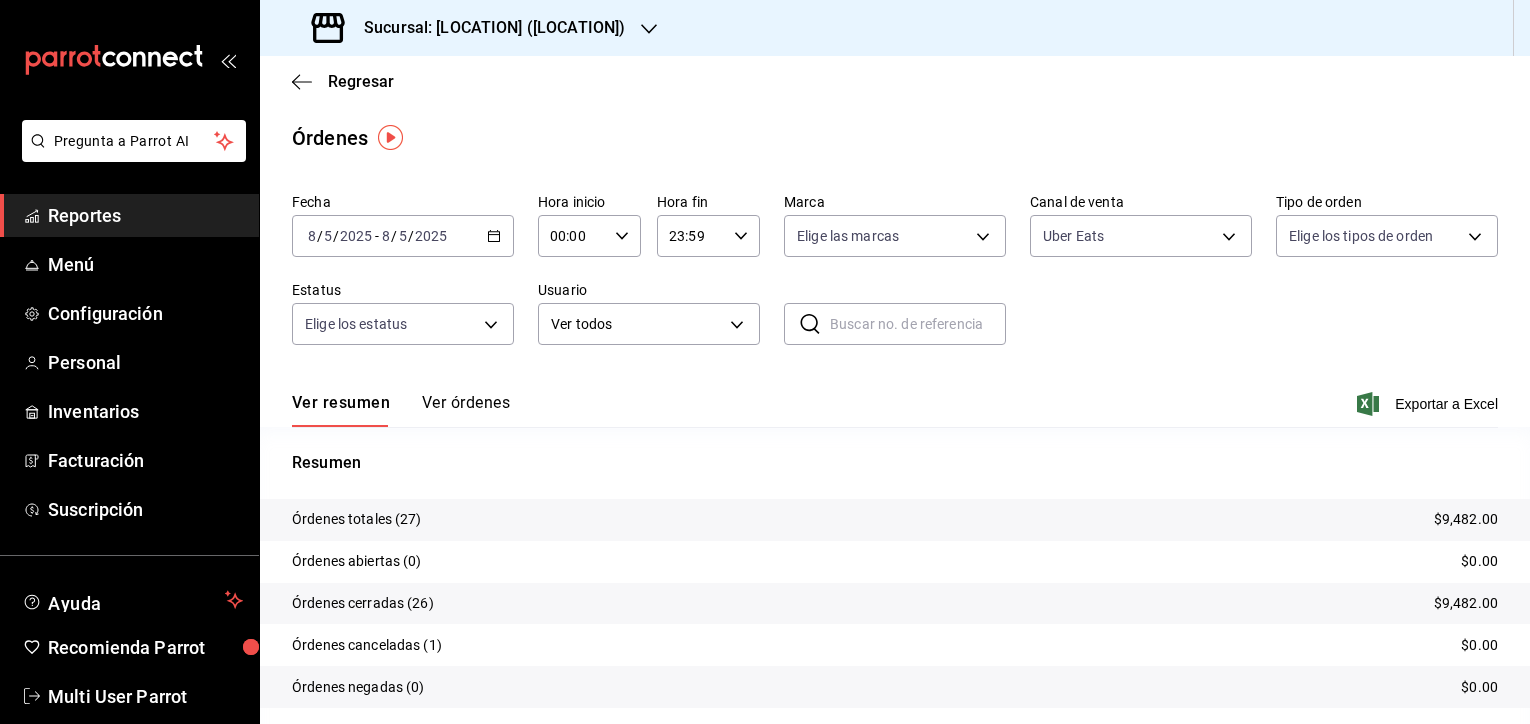 click on "Canal de venta" at bounding box center [1141, 202] 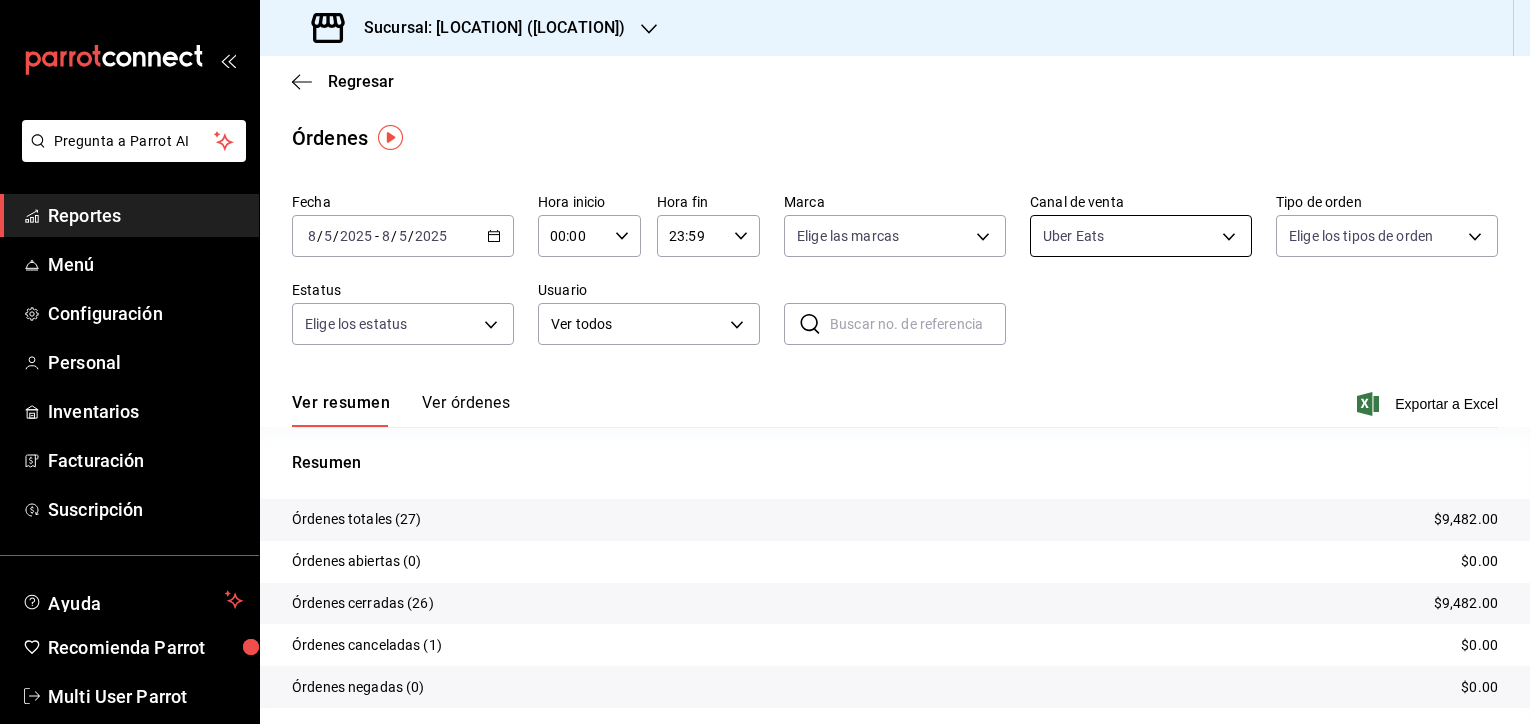 click on "Pregunta a Parrot AI Reportes   Menú   Configuración   Personal   Inventarios   Facturación   Suscripción   Ayuda Recomienda Parrot   Multi User Parrot   Sugerir nueva función   Sucursal: Chuga ([CITY]) Regresar Órdenes Fecha [DATE] [DATE] - [DATE] [DATE] Hora inicio 00:00 Hora inicio Hora fin 23:59 Hora fin Marca Elige las marcas Canal de venta Uber Eats UBER_EATS Tipo de orden Elige los tipos de orden Estatus Elige los estatus Usuario Ver todos ALL ​ ​ Ver resumen Ver órdenes Exportar a Excel Resumen Órdenes totales (27) $9,482.00 Órdenes abiertas (0) $0.00 Órdenes cerradas (26) $9,482.00 Órdenes canceladas (1) $0.00 Órdenes negadas (0) $0.00 ¿Quieres ver el consumo promedio por orden y comensal? Ve al reporte de Ticket promedio GANA 1 MES GRATIS EN TU SUSCRIPCIÓN AQUÍ Ver video tutorial Ir a video Pregunta a Parrot AI Reportes   Menú   Configuración   Personal   Inventarios   Facturación   Suscripción   Ayuda Recomienda Parrot   Multi User Parrot" at bounding box center (765, 362) 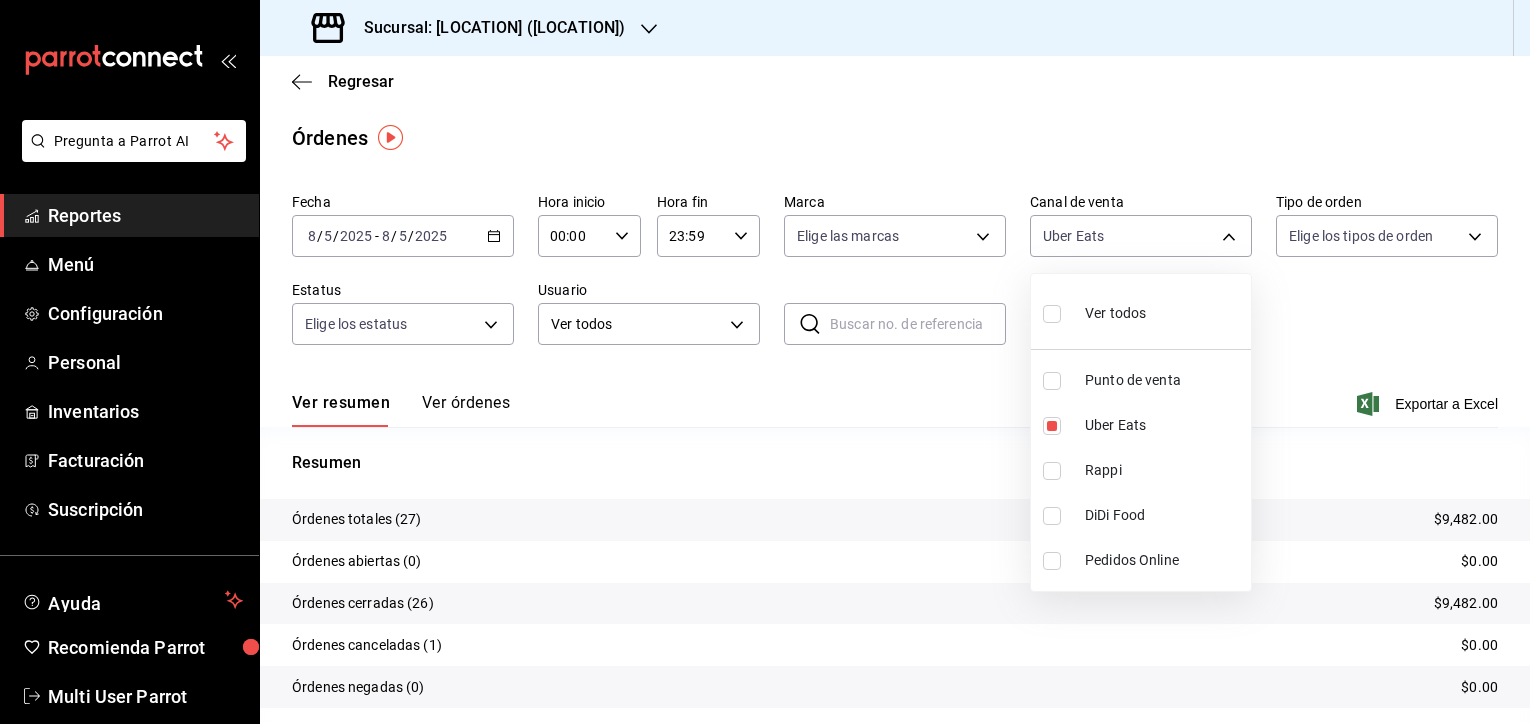 click on "Rappi" at bounding box center (1164, 470) 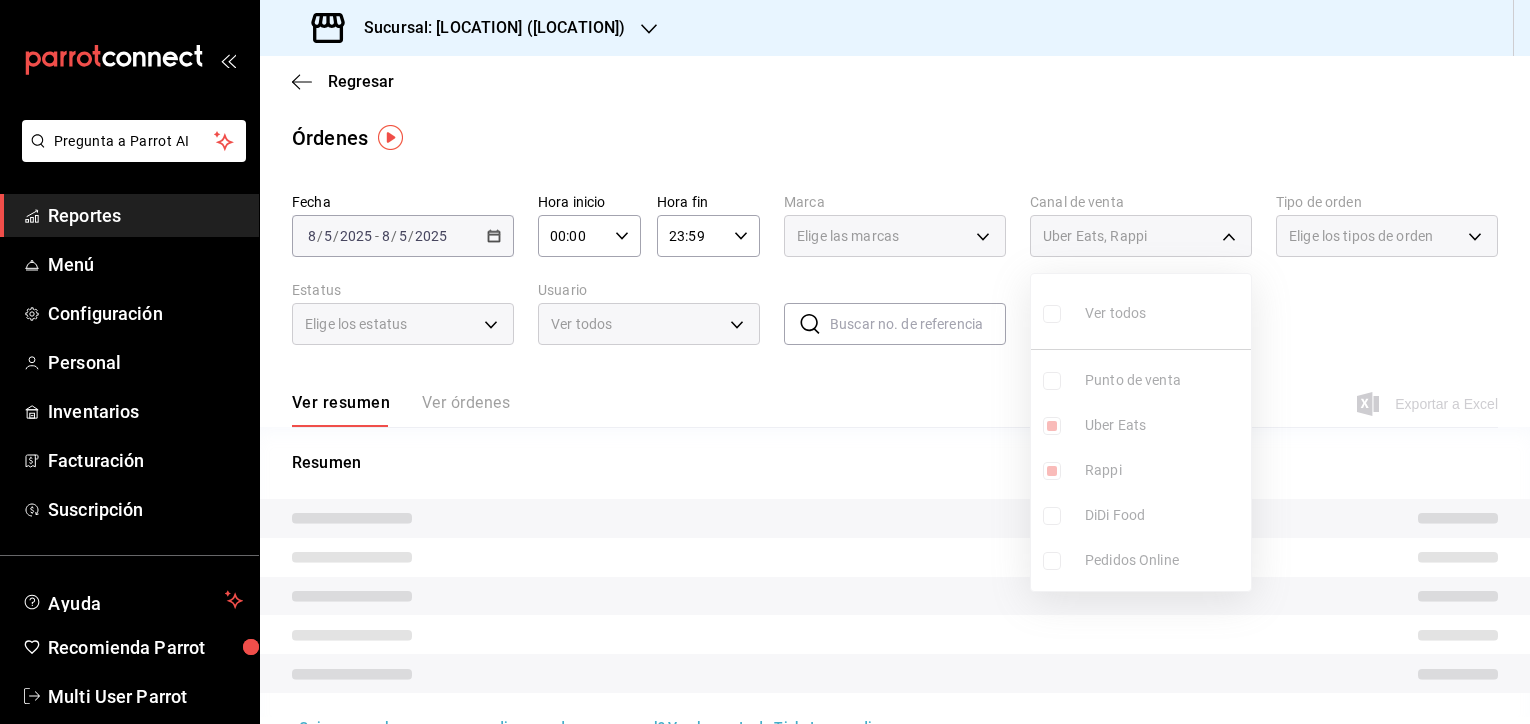 click on "Uber Eats" at bounding box center [1164, 425] 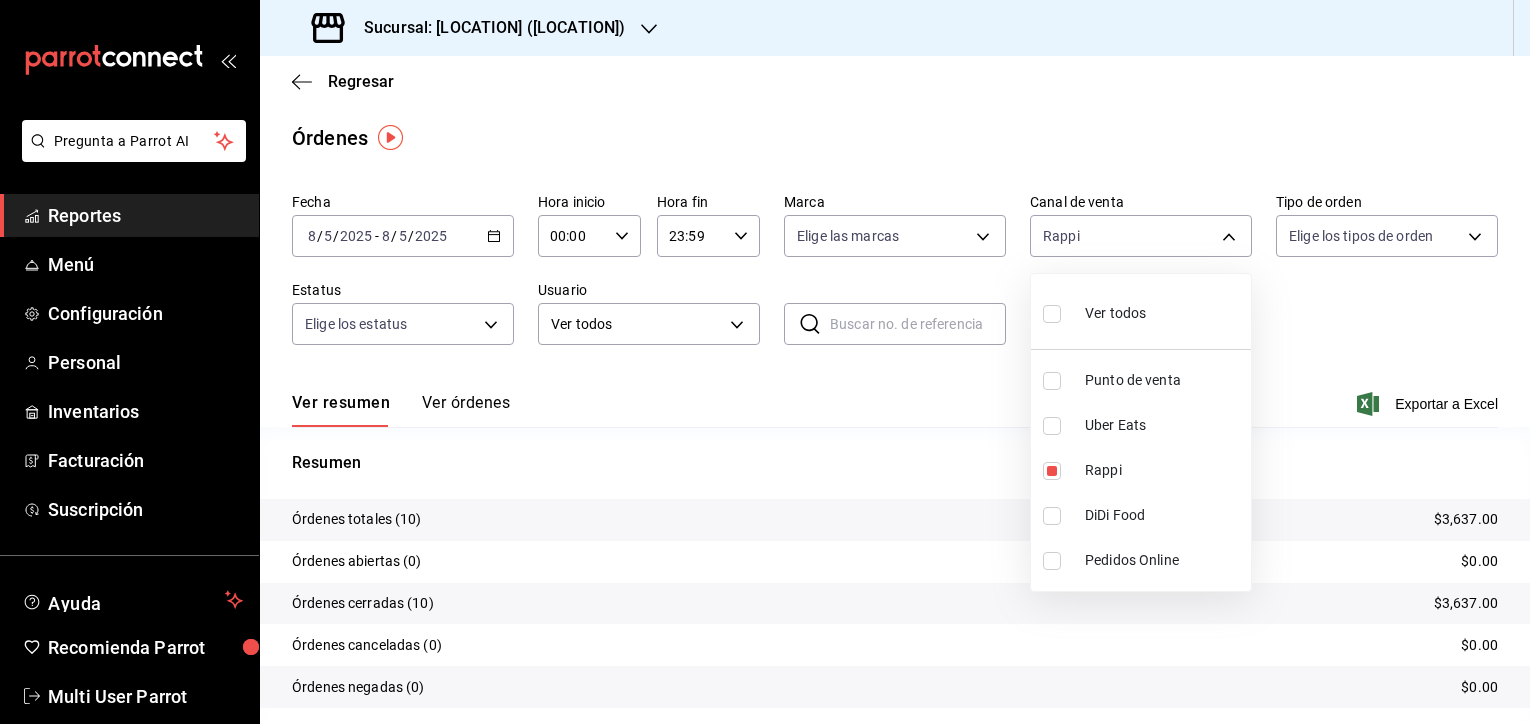 click at bounding box center (765, 362) 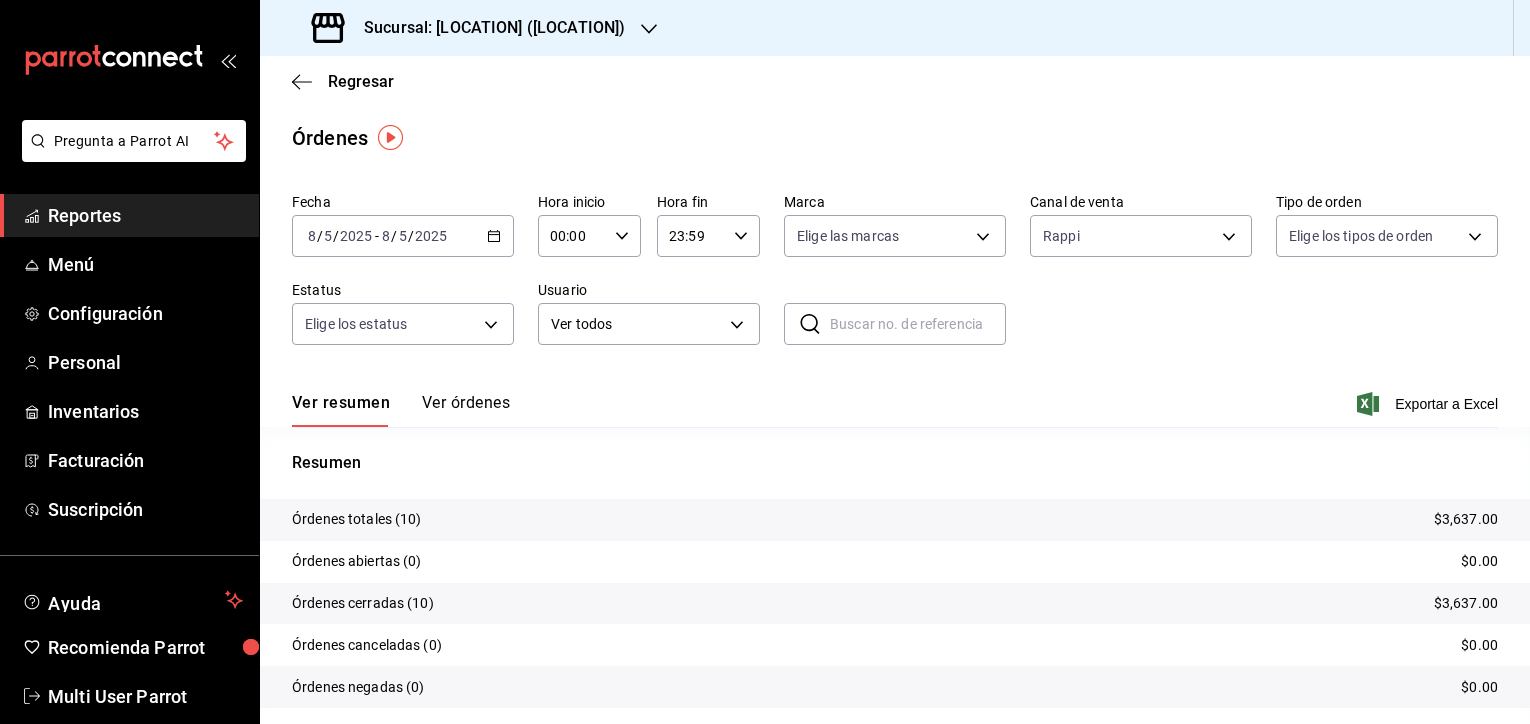 click on "Órdenes totales (10) $3,637.00" at bounding box center (895, 520) 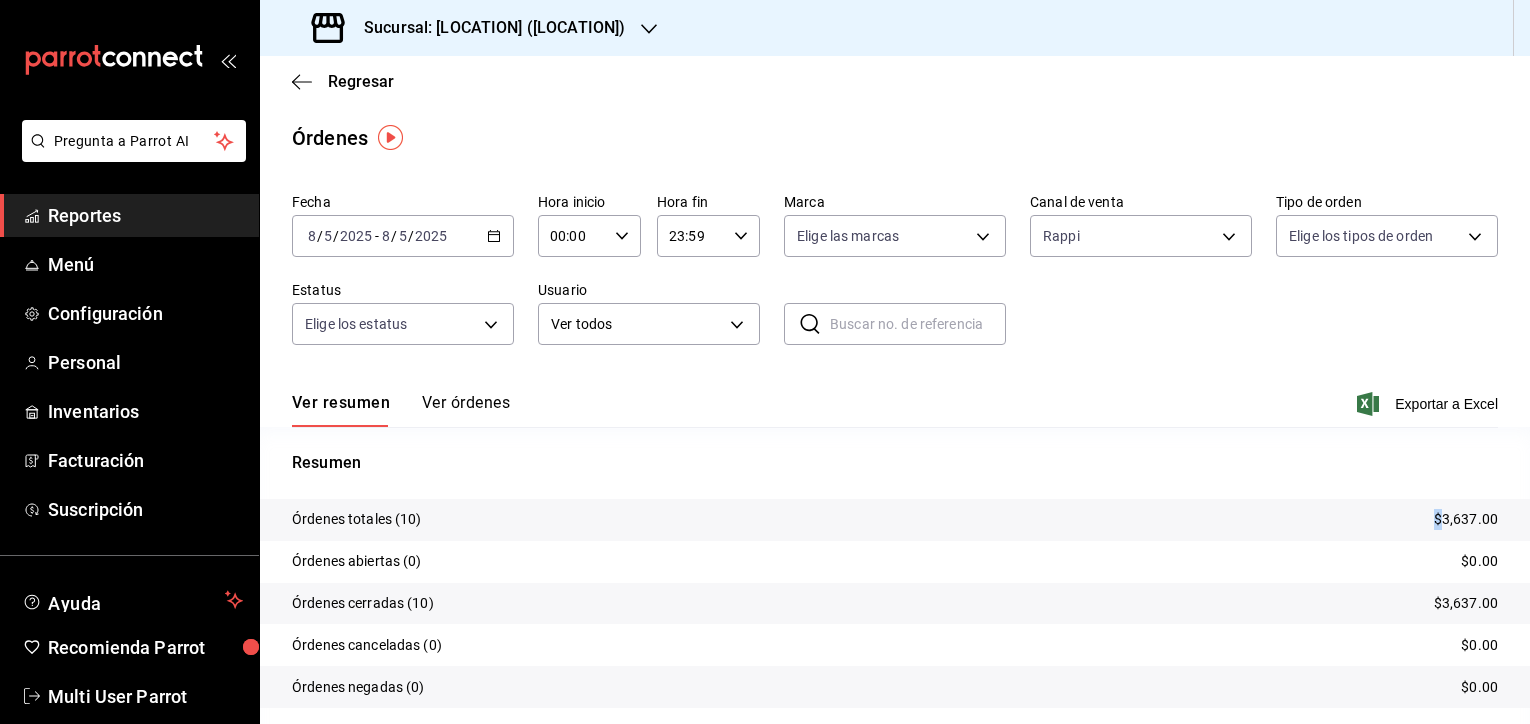 click on "Órdenes totales (10) $3,637.00" at bounding box center [895, 520] 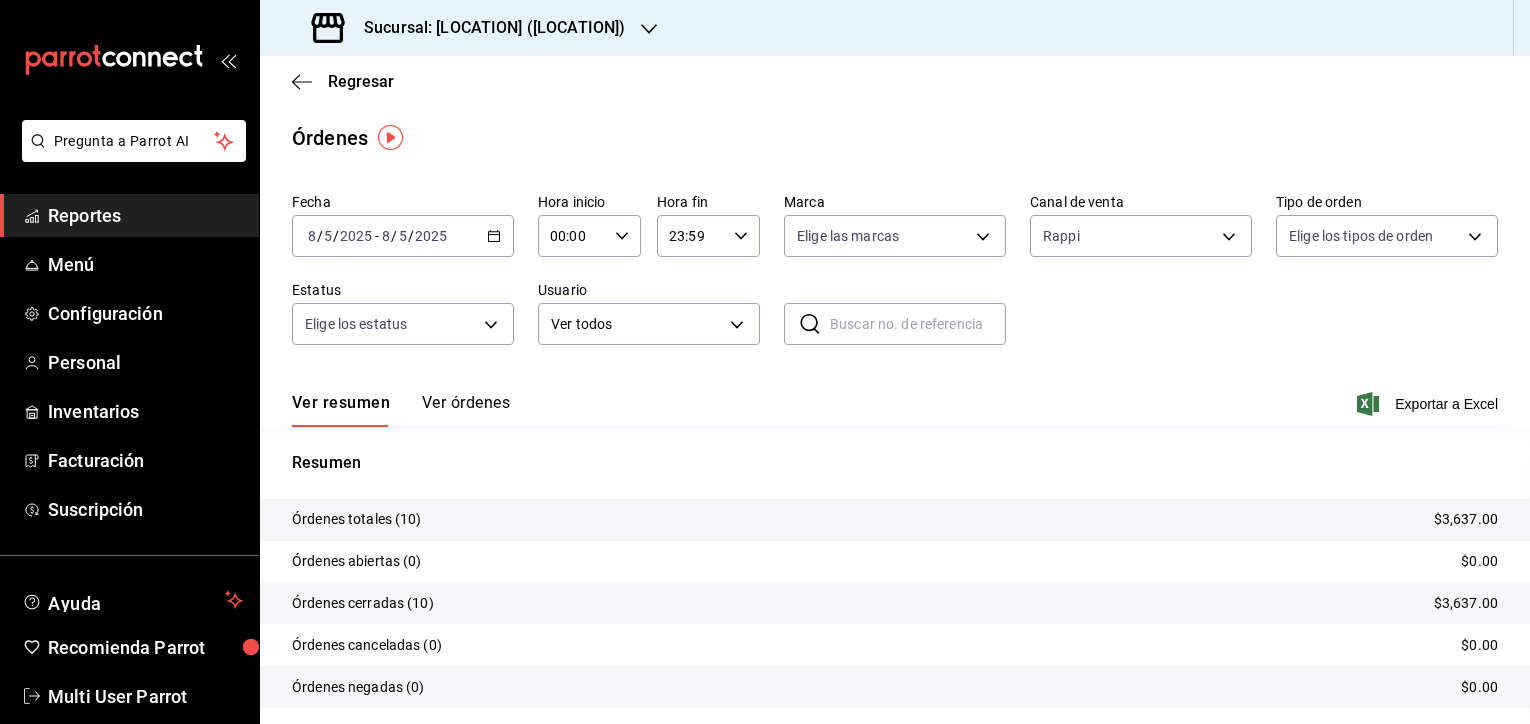 click on "$3,637.00" at bounding box center (1466, 519) 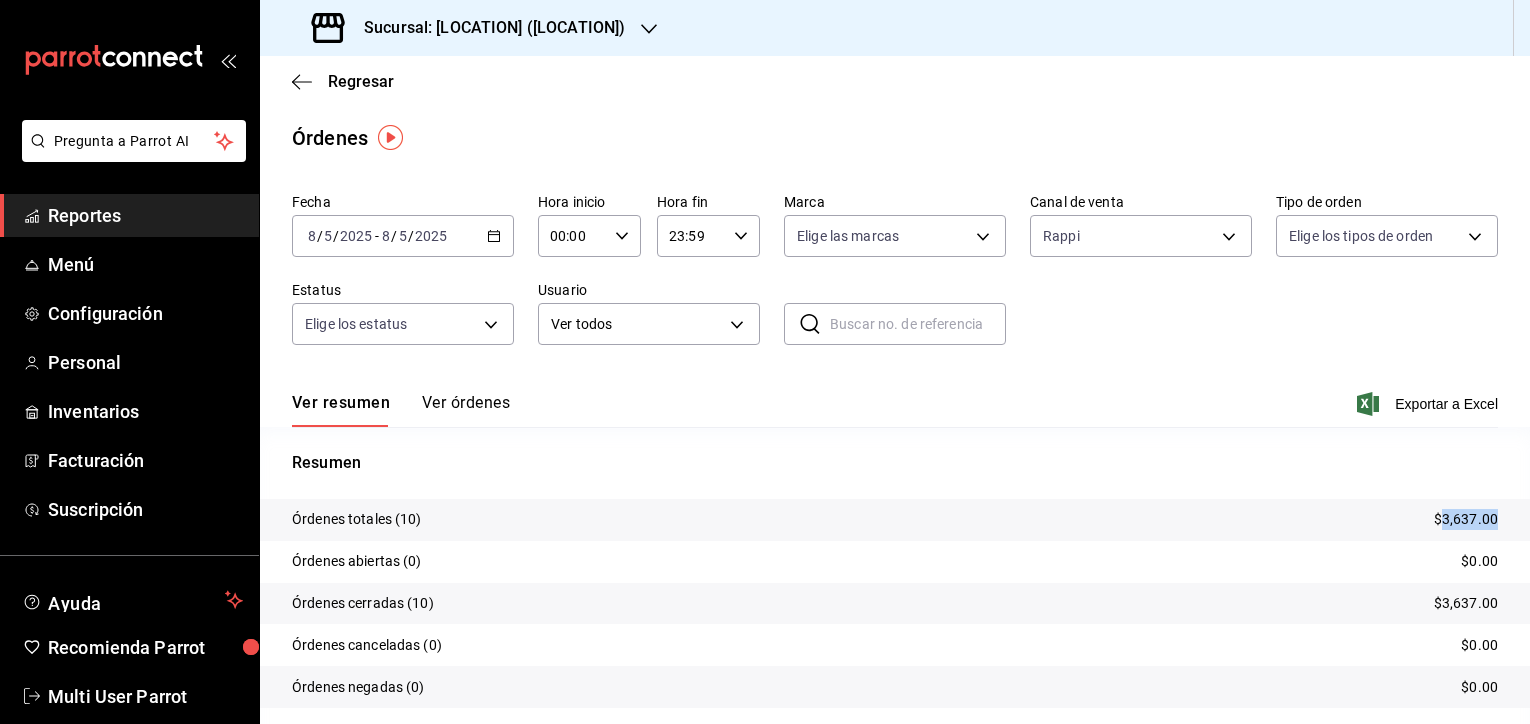 click on "$3,637.00" at bounding box center [1466, 519] 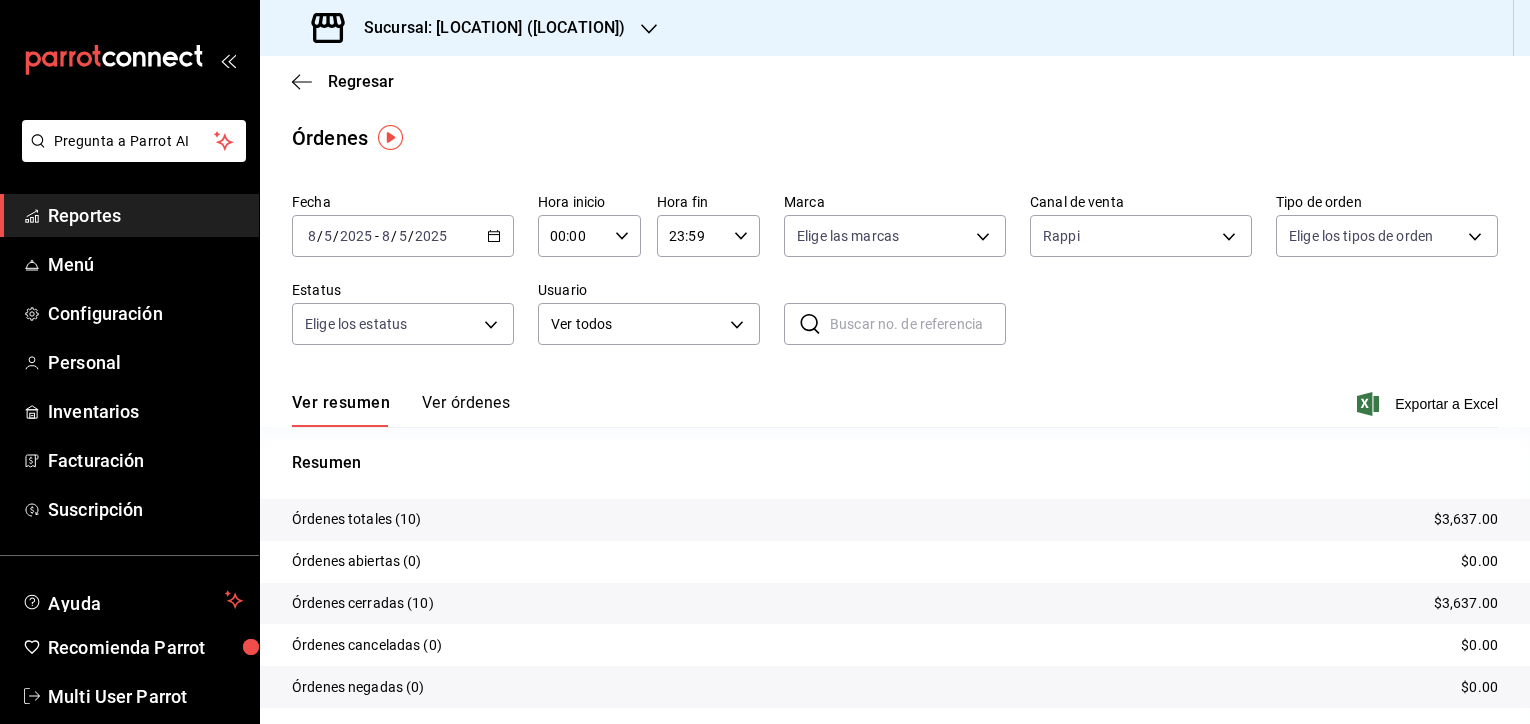 click on "5" at bounding box center (403, 236) 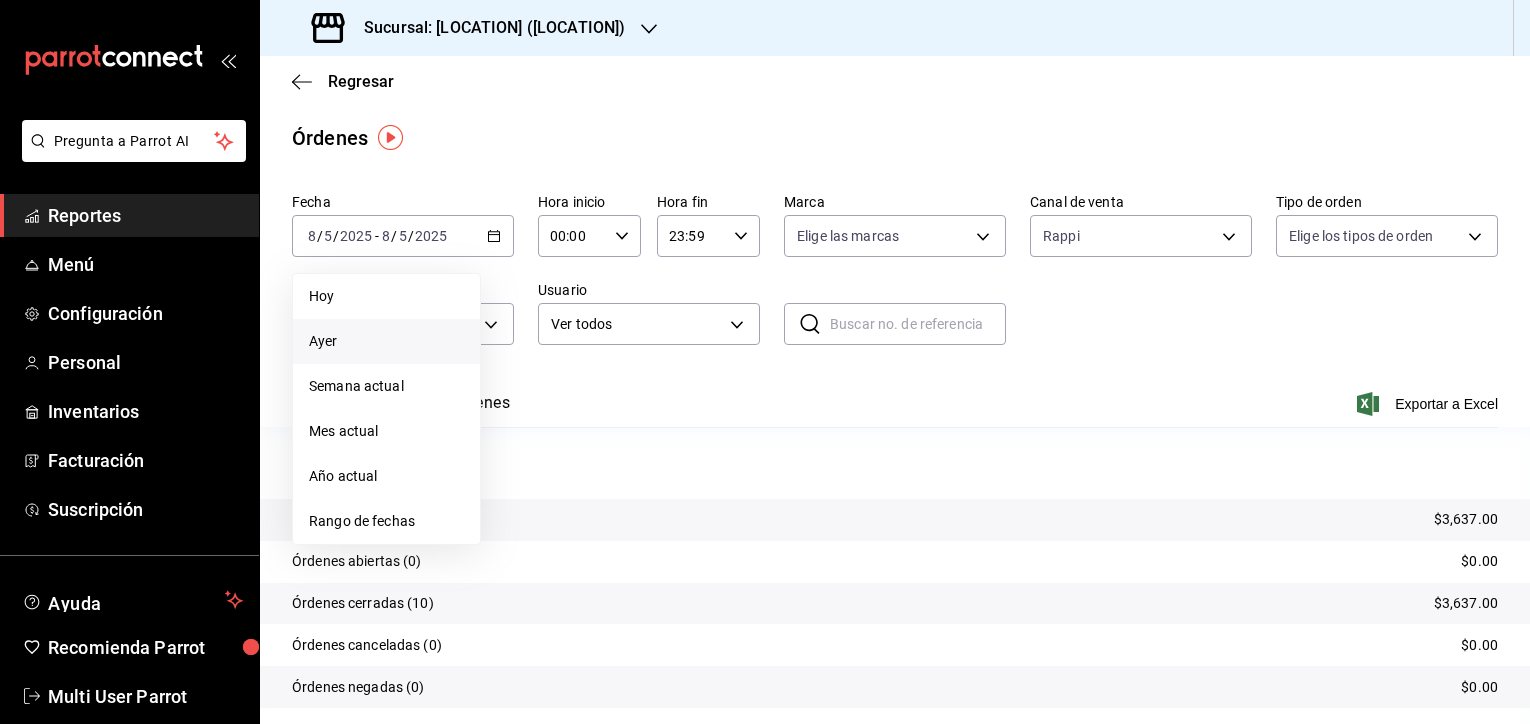 click on "Ayer" at bounding box center (386, 341) 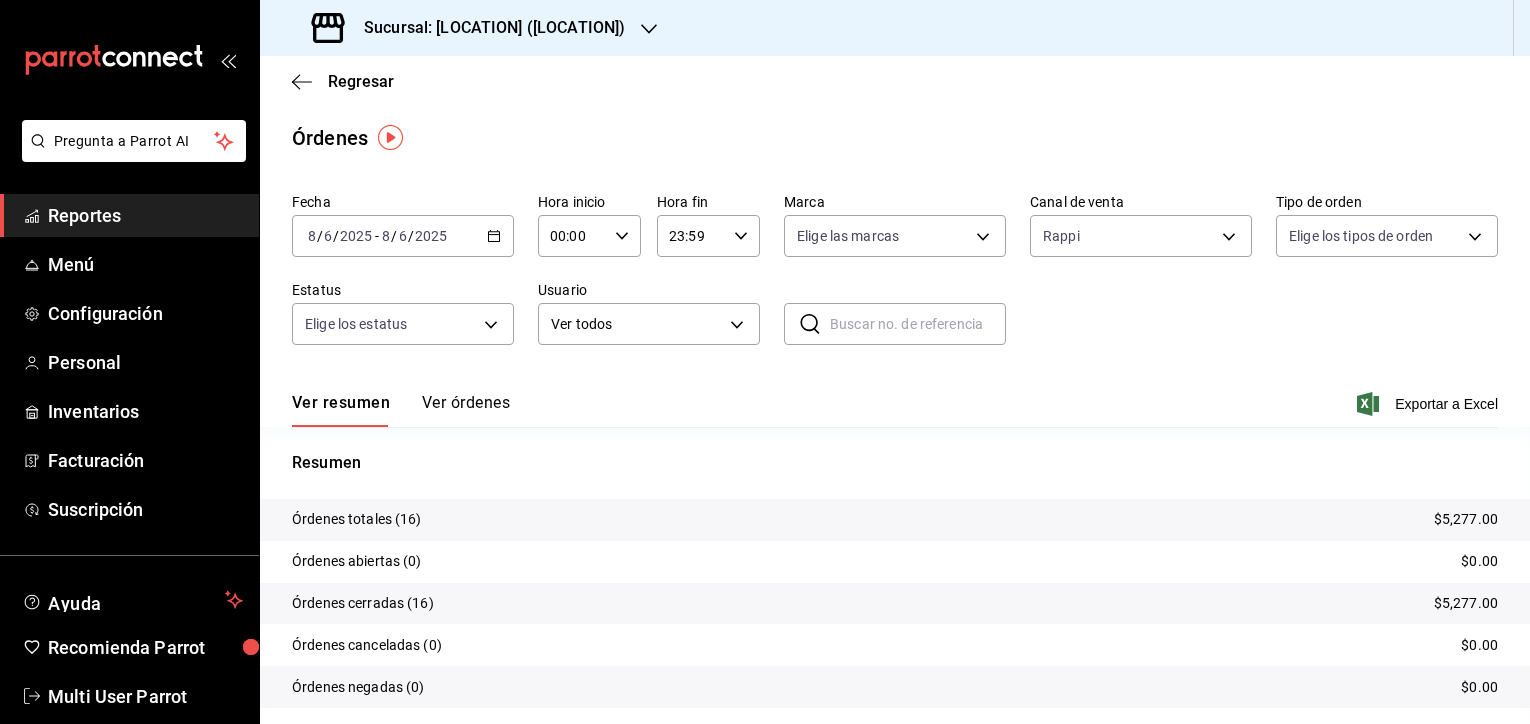 click on "$5,277.00" at bounding box center [1466, 519] 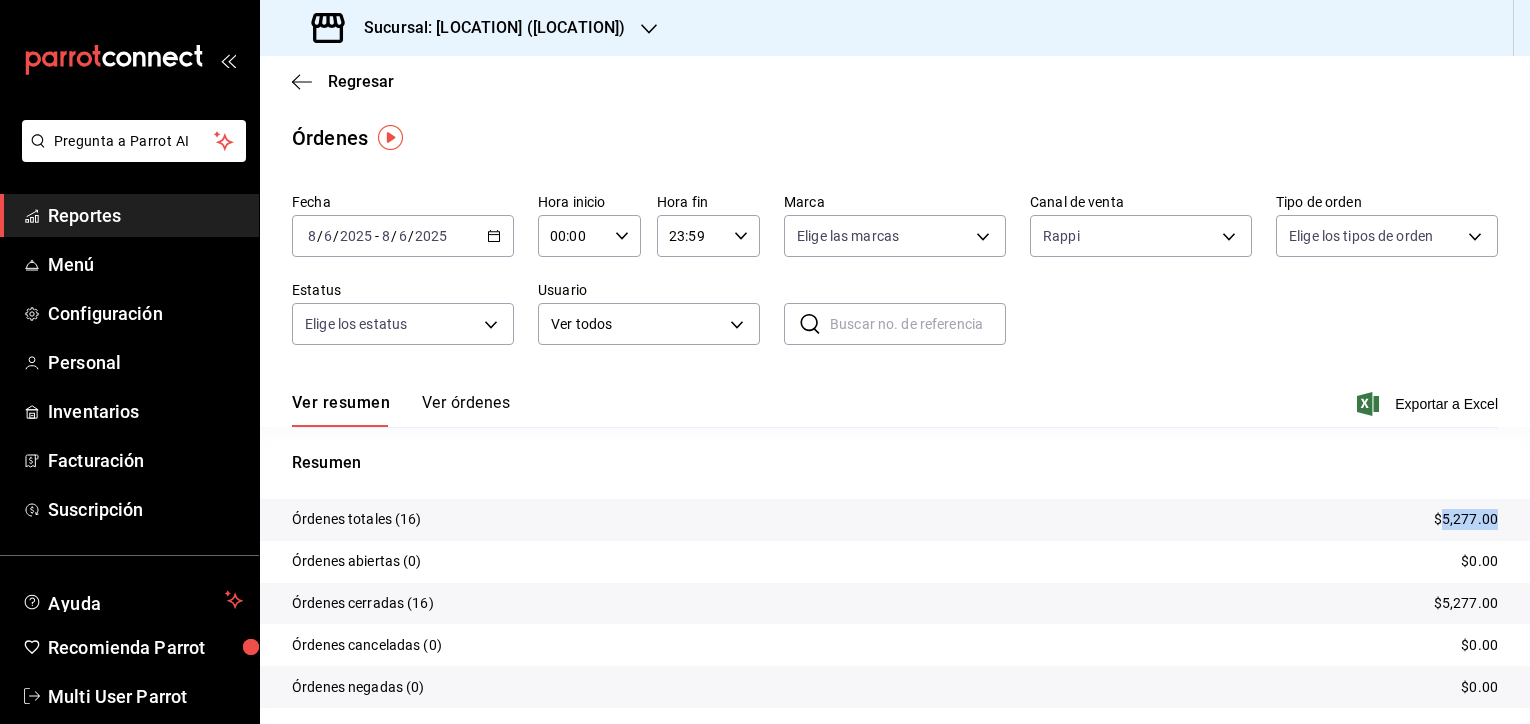 click on "$5,277.00" at bounding box center [1466, 519] 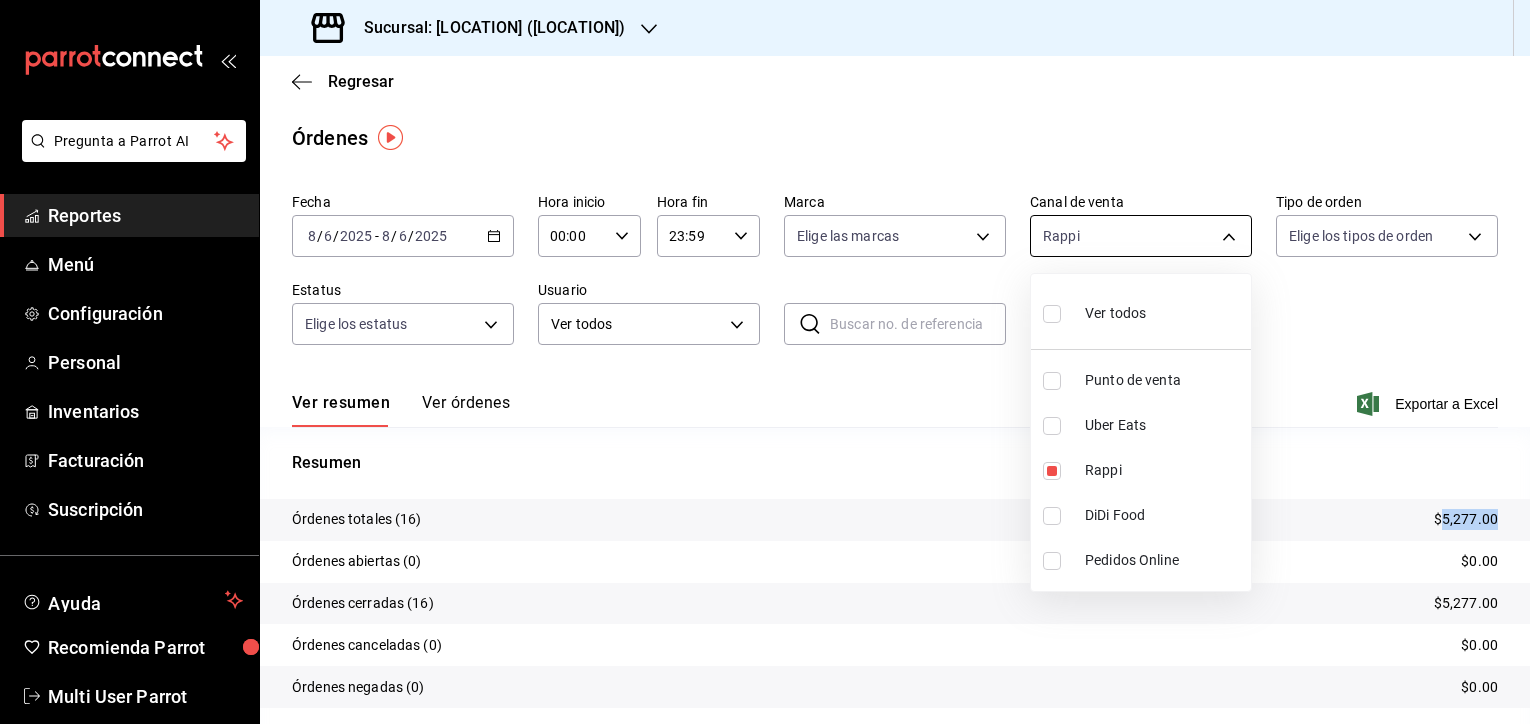 click on "Pregunta a Parrot AI Reportes   Menú   Configuración   Personal   Inventarios   Facturación   Suscripción   Ayuda Recomienda Parrot   Multi User Parrot   Sugerir nueva función   Sucursal: Chuga ([CITY]) Regresar Órdenes Fecha [DATE] [DATE] - [DATE] [DATE] Hora inicio 00:00 Hora inicio Hora fin 23:59 Hora fin Marca Elige las marcas Canal de venta Rappi RAPPI Tipo de orden Elige los tipos de orden Estatus Elige los estatus Usuario Ver todos ALL ​ ​ Ver resumen Ver órdenes Exportar a Excel Resumen Órdenes totales (16) $5,277.00 Órdenes abiertas (0) $0.00 Órdenes cerradas (16) $5,277.00 Órdenes canceladas (0) $0.00 Órdenes negadas (0) $0.00 ¿Quieres ver el consumo promedio por orden y comensal? Ve al reporte de Ticket promedio GANA 1 MES GRATIS EN TU SUSCRIPCIÓN AQUÍ Ver video tutorial Ir a video Pregunta a Parrot AI Reportes   Menú   Configuración   Personal   Inventarios   Facturación   Suscripción   Ayuda Recomienda Parrot   Multi User Parrot     ([PHONE])" at bounding box center (765, 362) 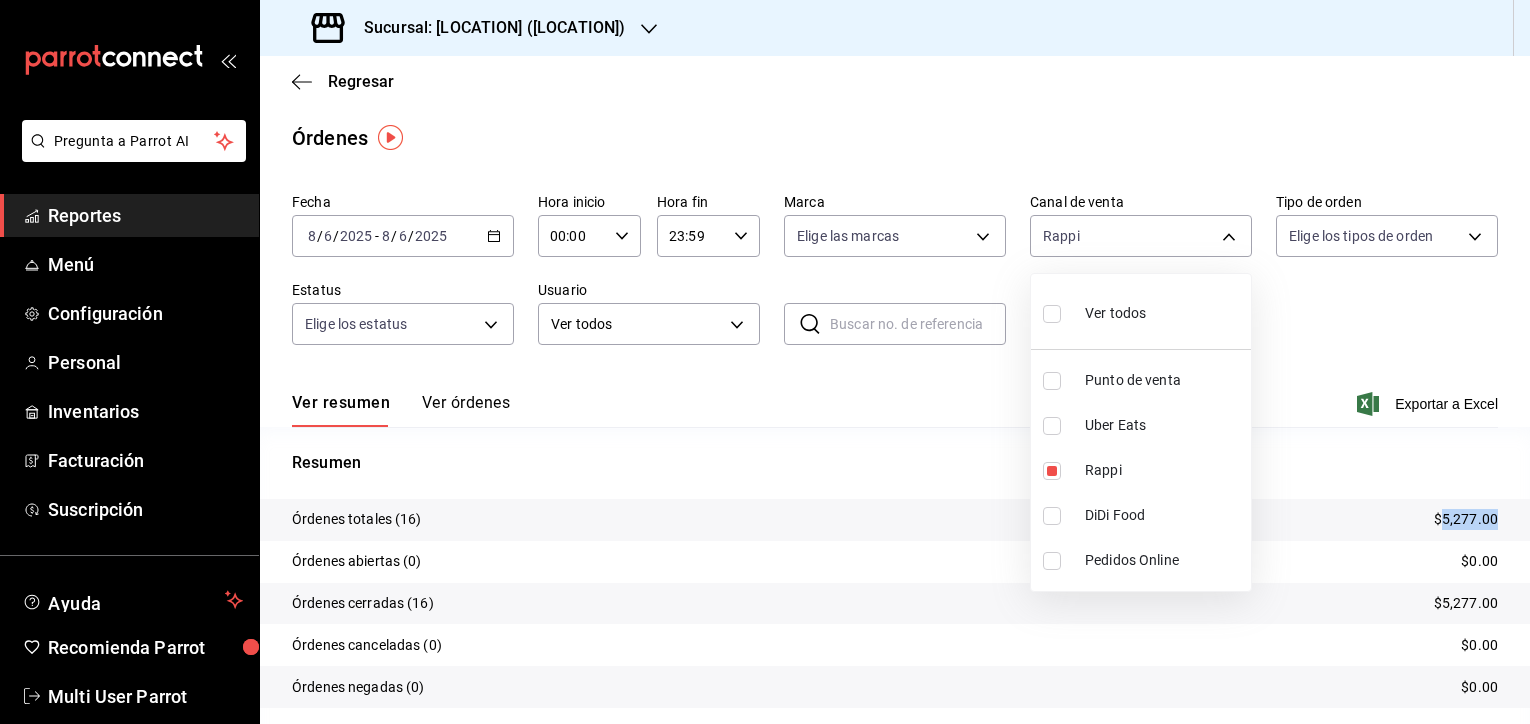 click on "Uber Eats" at bounding box center [1164, 425] 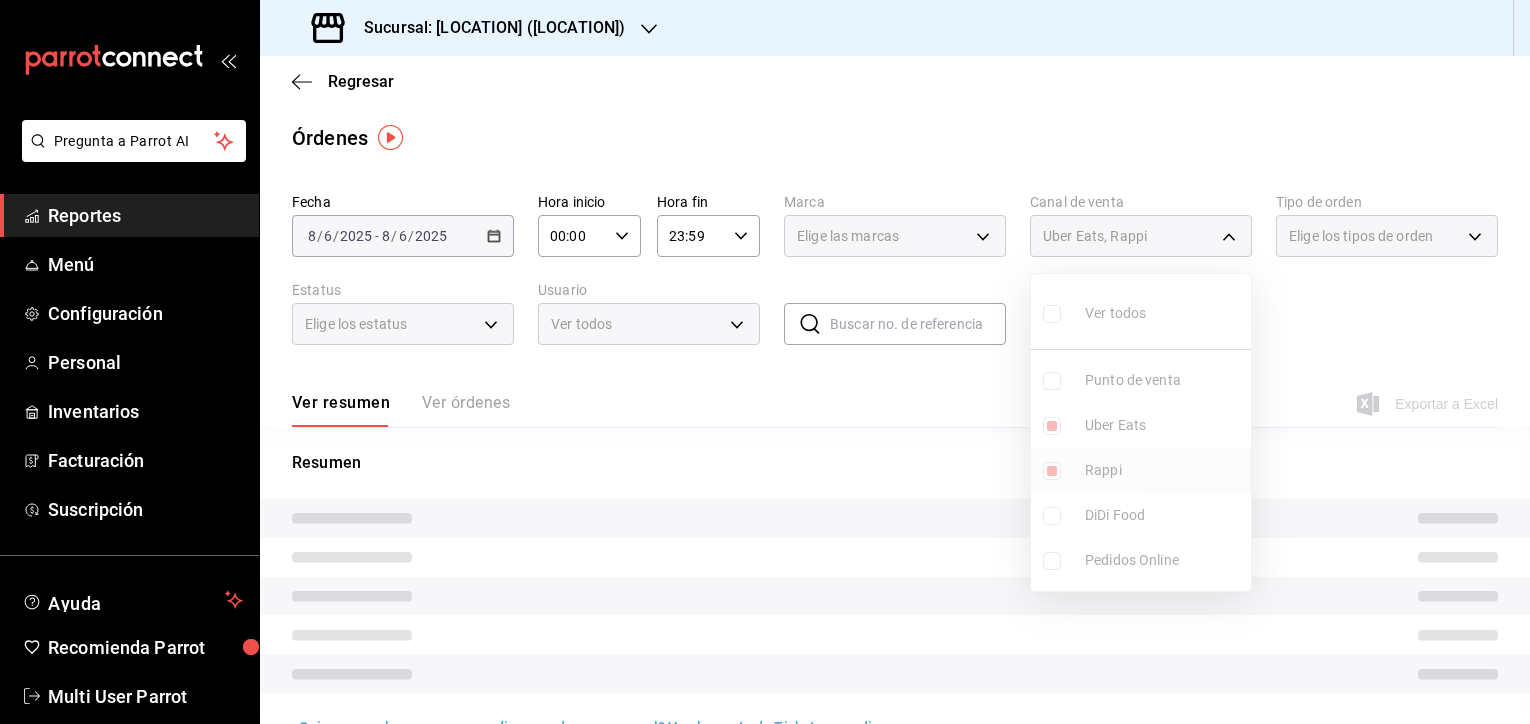 click on "Rappi" at bounding box center [1164, 470] 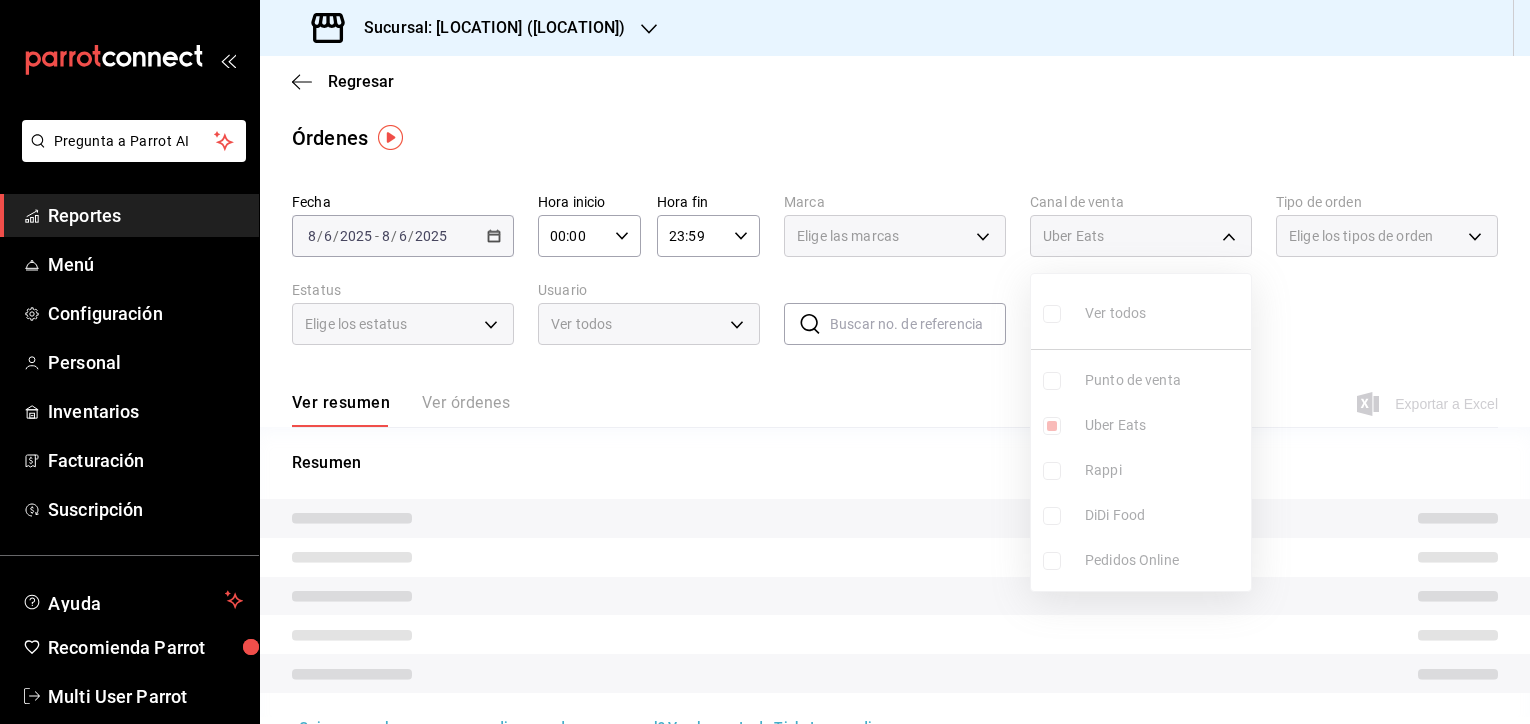 type on "UBER_EATS" 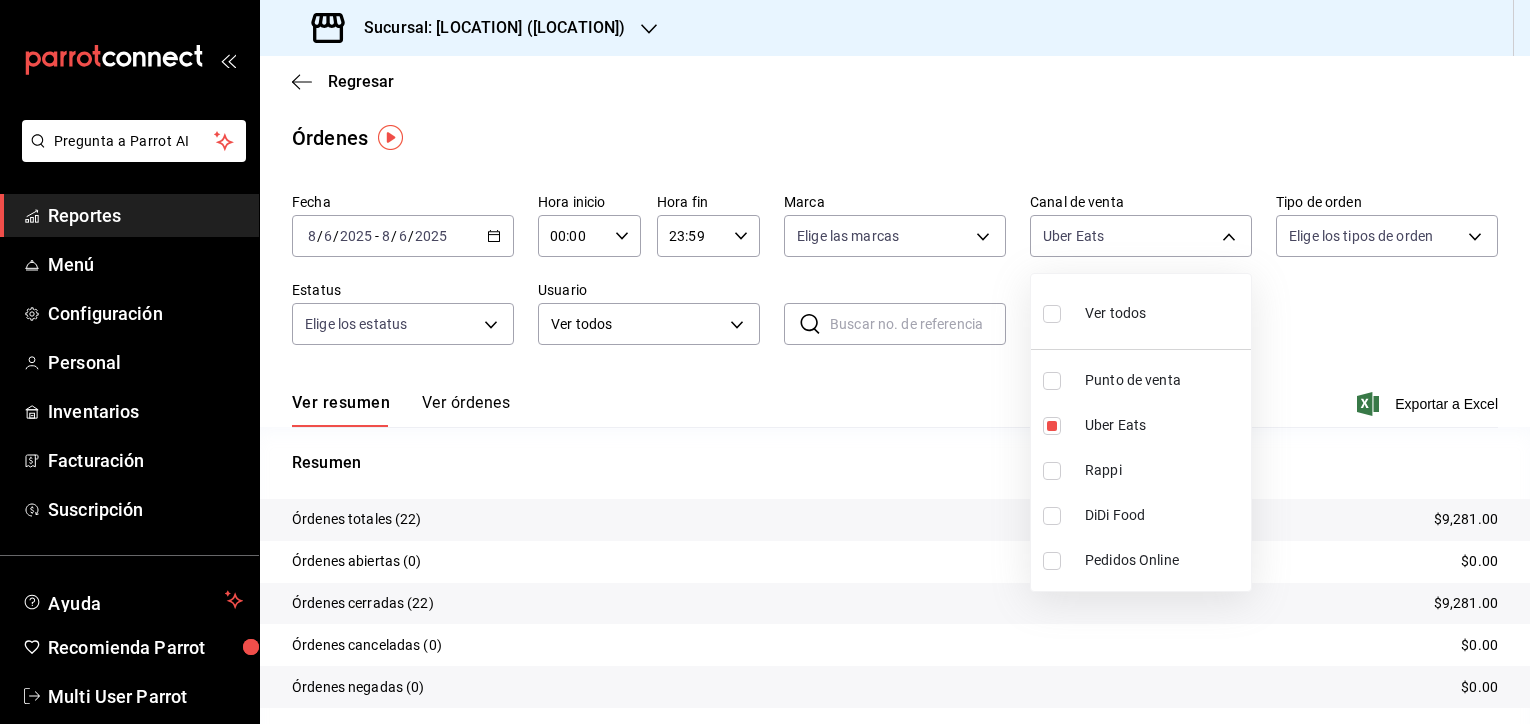 click at bounding box center (765, 362) 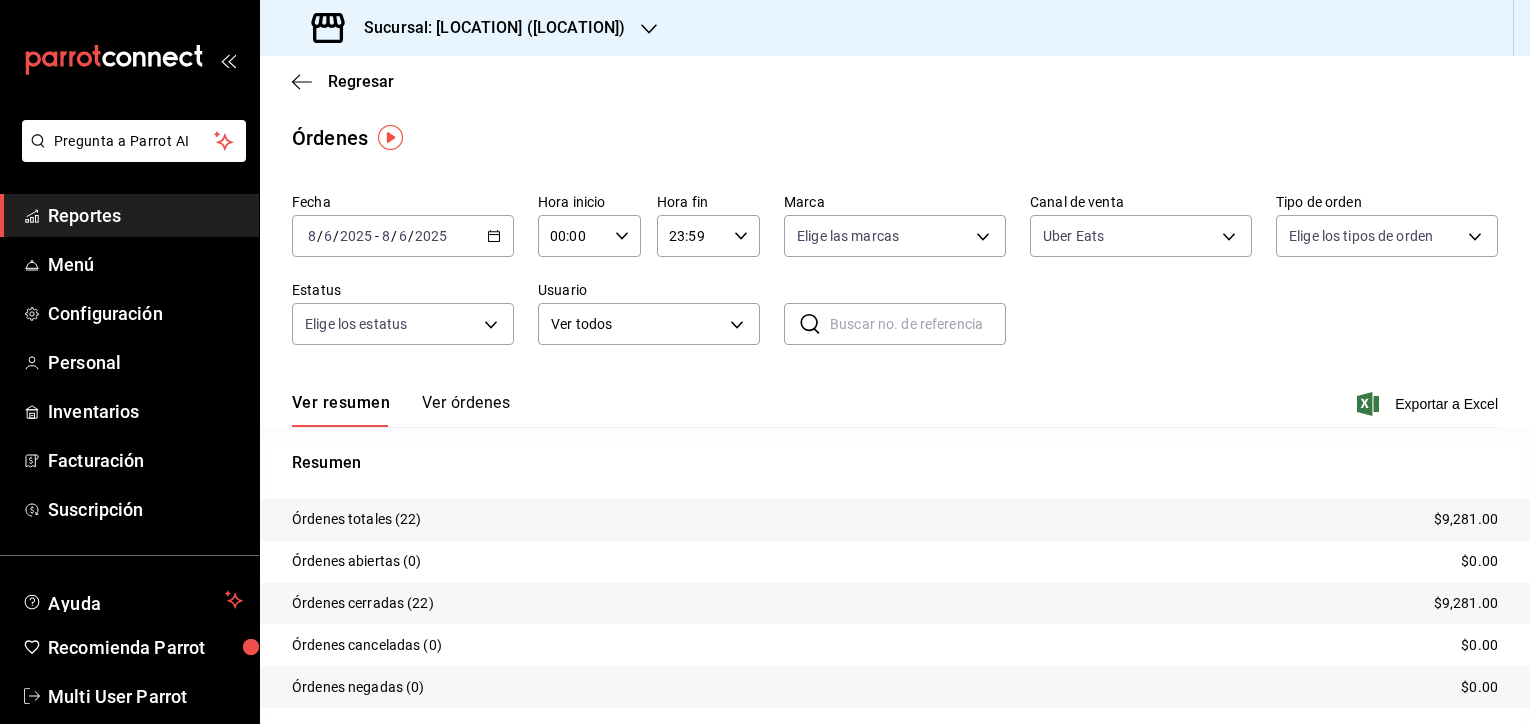 click on "$9,281.00" at bounding box center [1466, 519] 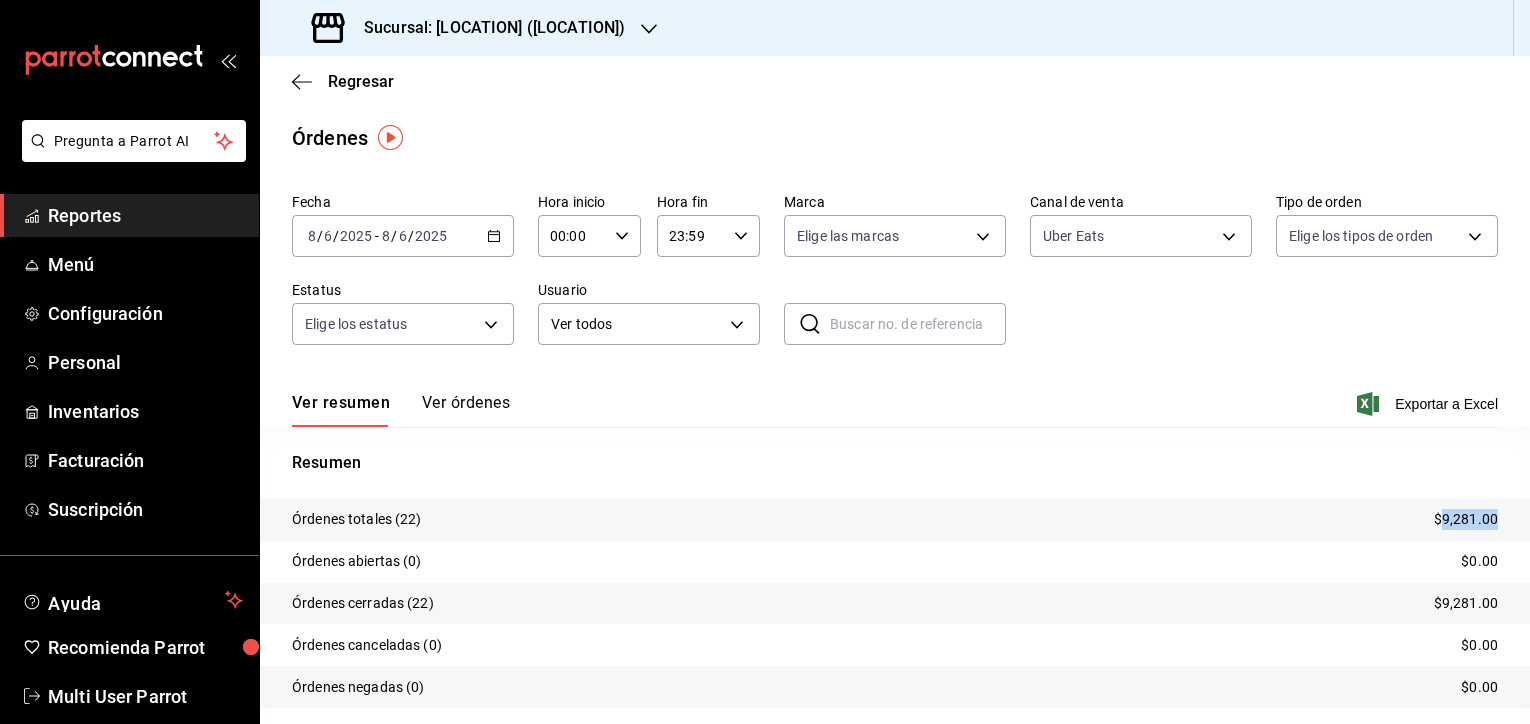 click on "$9,281.00" at bounding box center (1466, 519) 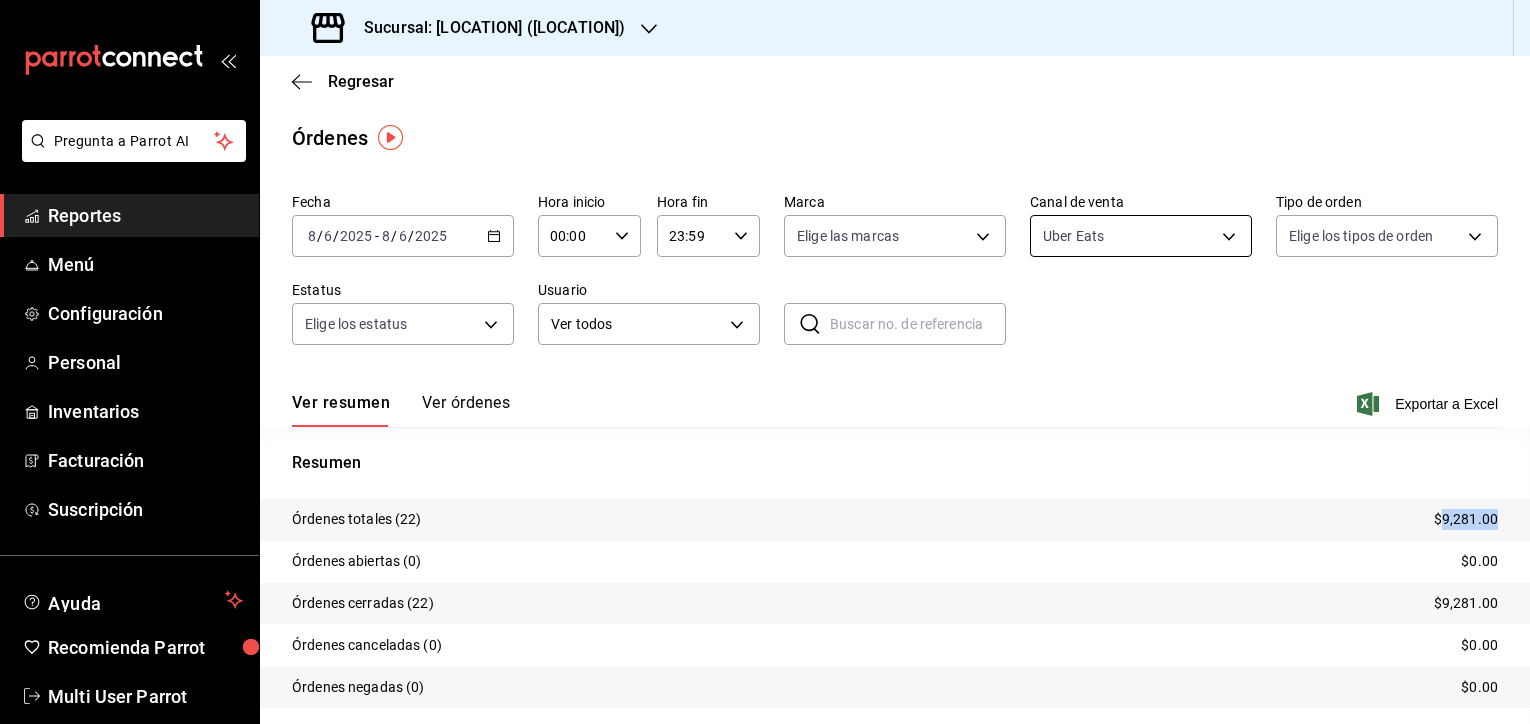 click on "Pregunta a Parrot AI Reportes   Menú   Configuración   Personal   Inventarios   Facturación   Suscripción   Ayuda Recomienda Parrot   Multi User Parrot   Sugerir nueva función   Sucursal: Chuga ([CITY]) Regresar Órdenes Fecha [DATE] [DATE] - [DATE] [DATE] Hora inicio 00:00 Hora inicio Hora fin 23:59 Hora fin Marca Elige las marcas Canal de venta Uber Eats UBER_EATS Tipo de orden Elige los tipos de orden Estatus Elige los estatus Usuario Ver todos ALL ​ ​ Ver resumen Ver órdenes Exportar a Excel Resumen Órdenes totales (22) $9,281.00 Órdenes abiertas (0) $0.00 Órdenes cerradas (22) $9,281.00 Órdenes canceladas (0) $0.00 Órdenes negadas (0) $0.00 ¿Quieres ver el consumo promedio por orden y comensal? Ve al reporte de Ticket promedio GANA 1 MES GRATIS EN TU SUSCRIPCIÓN AQUÍ Ver video tutorial Ir a video Pregunta a Parrot AI Reportes   Menú   Configuración   Personal   Inventarios   Facturación   Suscripción   Ayuda Recomienda Parrot   Multi User Parrot" at bounding box center [765, 362] 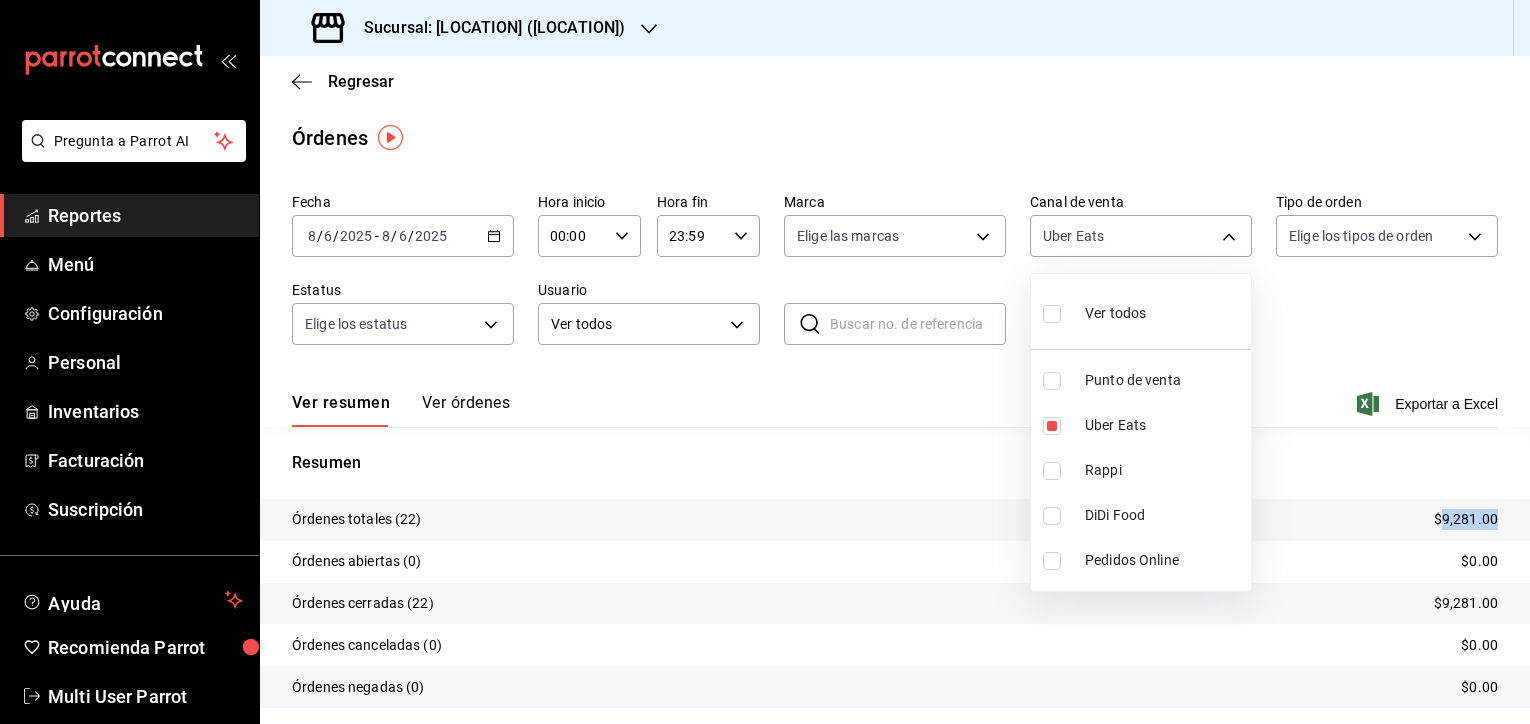 click on "Punto de venta" at bounding box center (1164, 380) 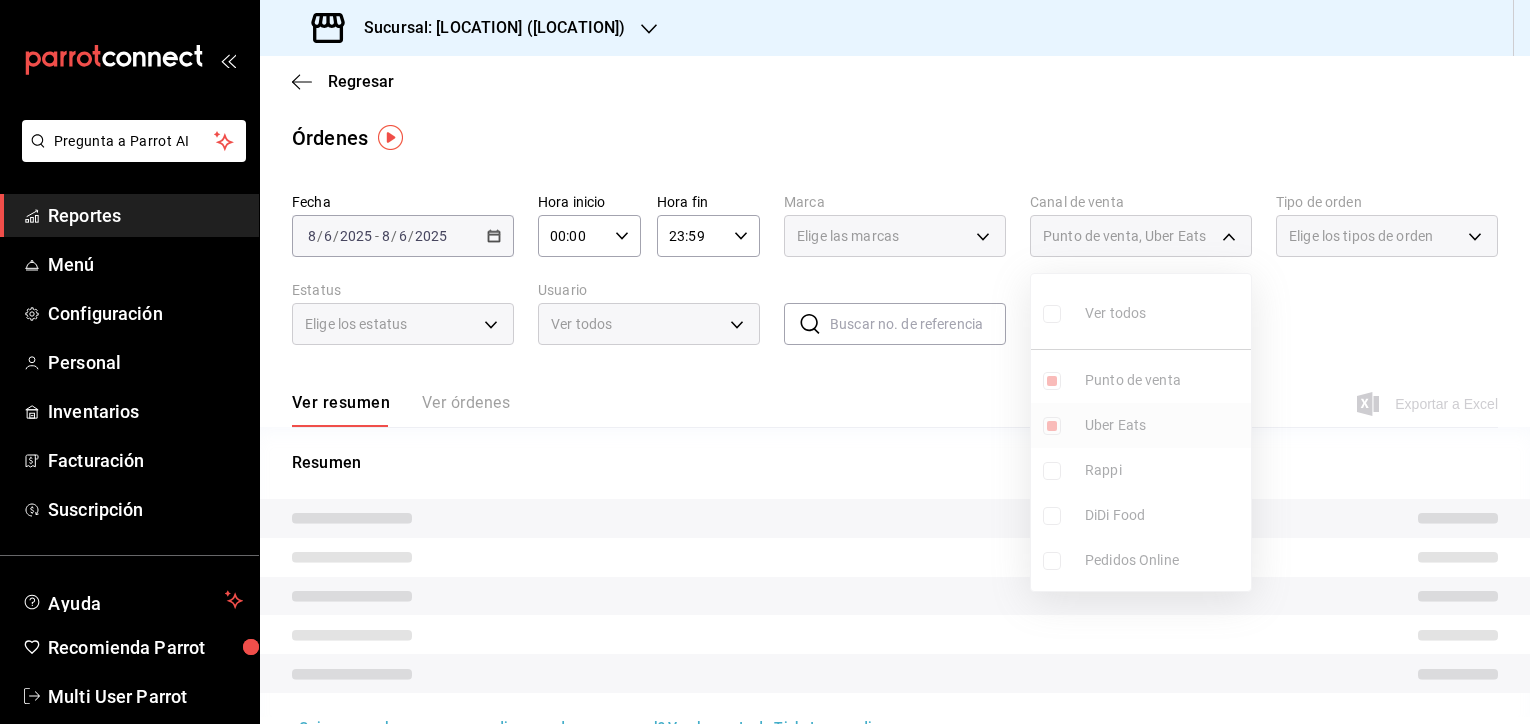 click on "Uber Eats" at bounding box center [1164, 425] 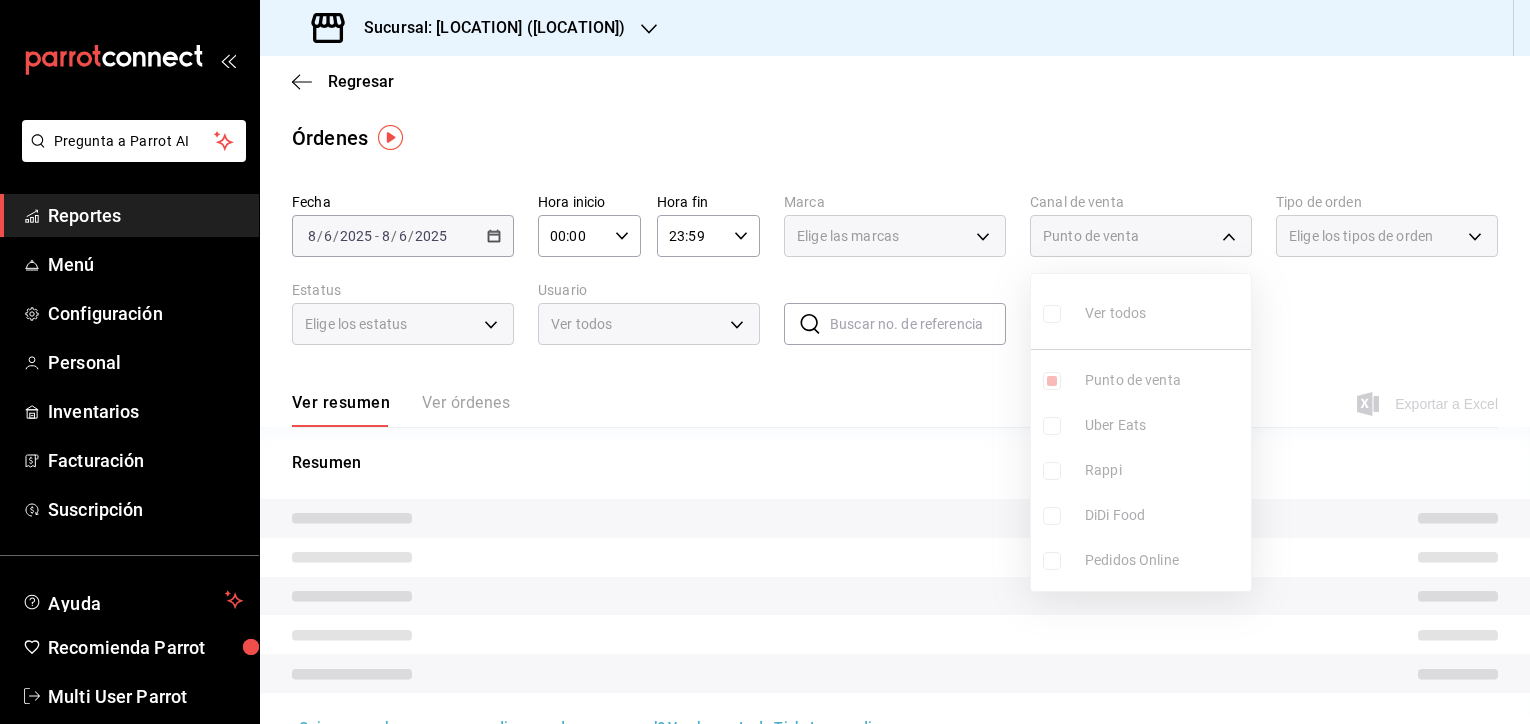 type on "PARROT" 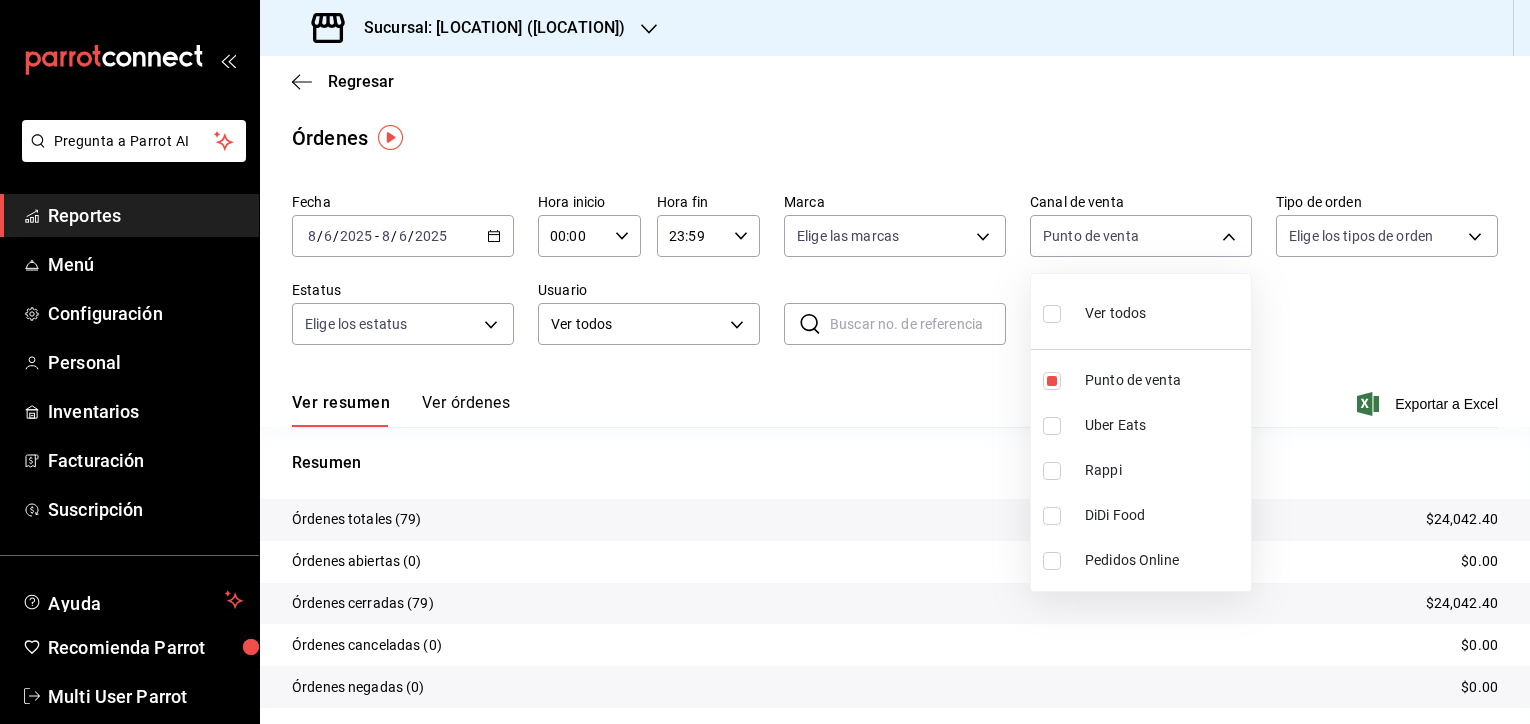 click at bounding box center [765, 362] 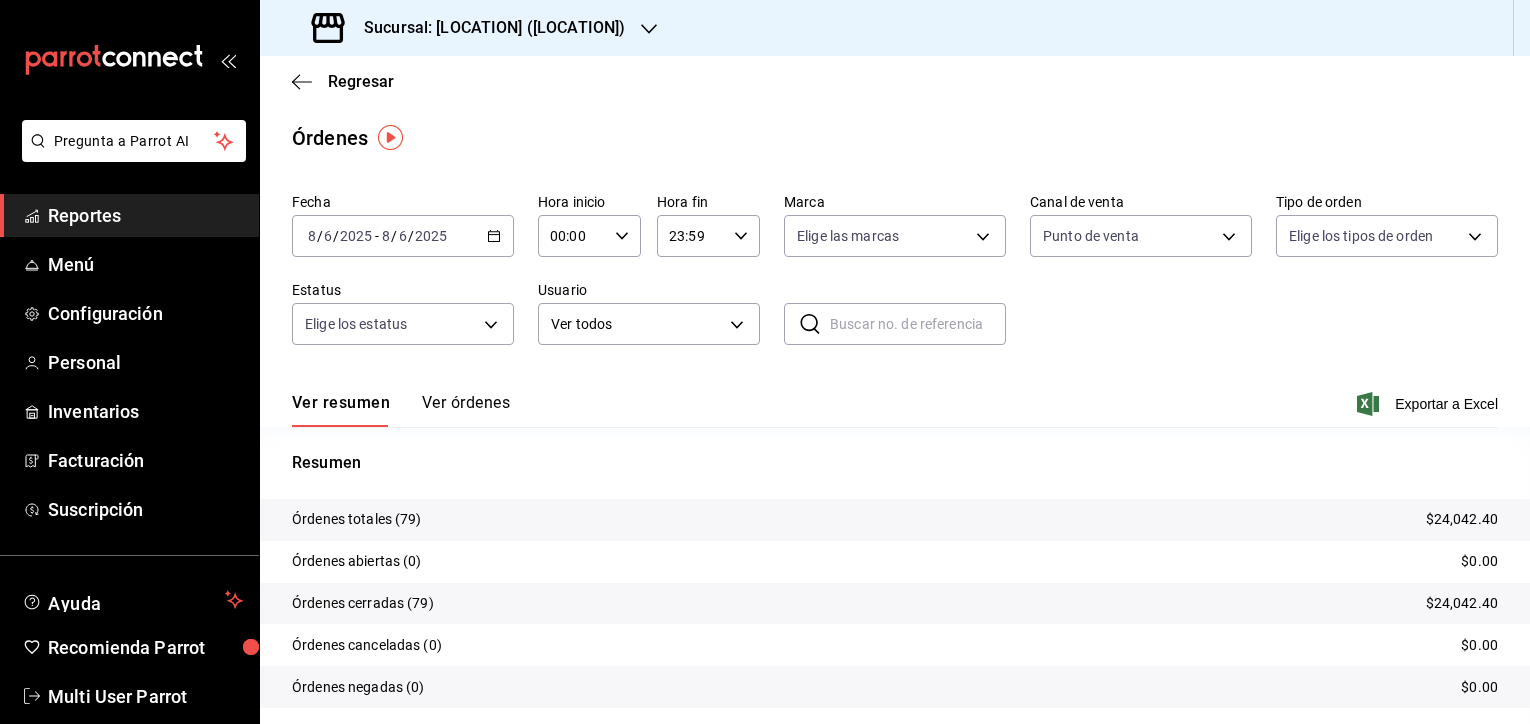 click on "$24,042.40" at bounding box center (1462, 519) 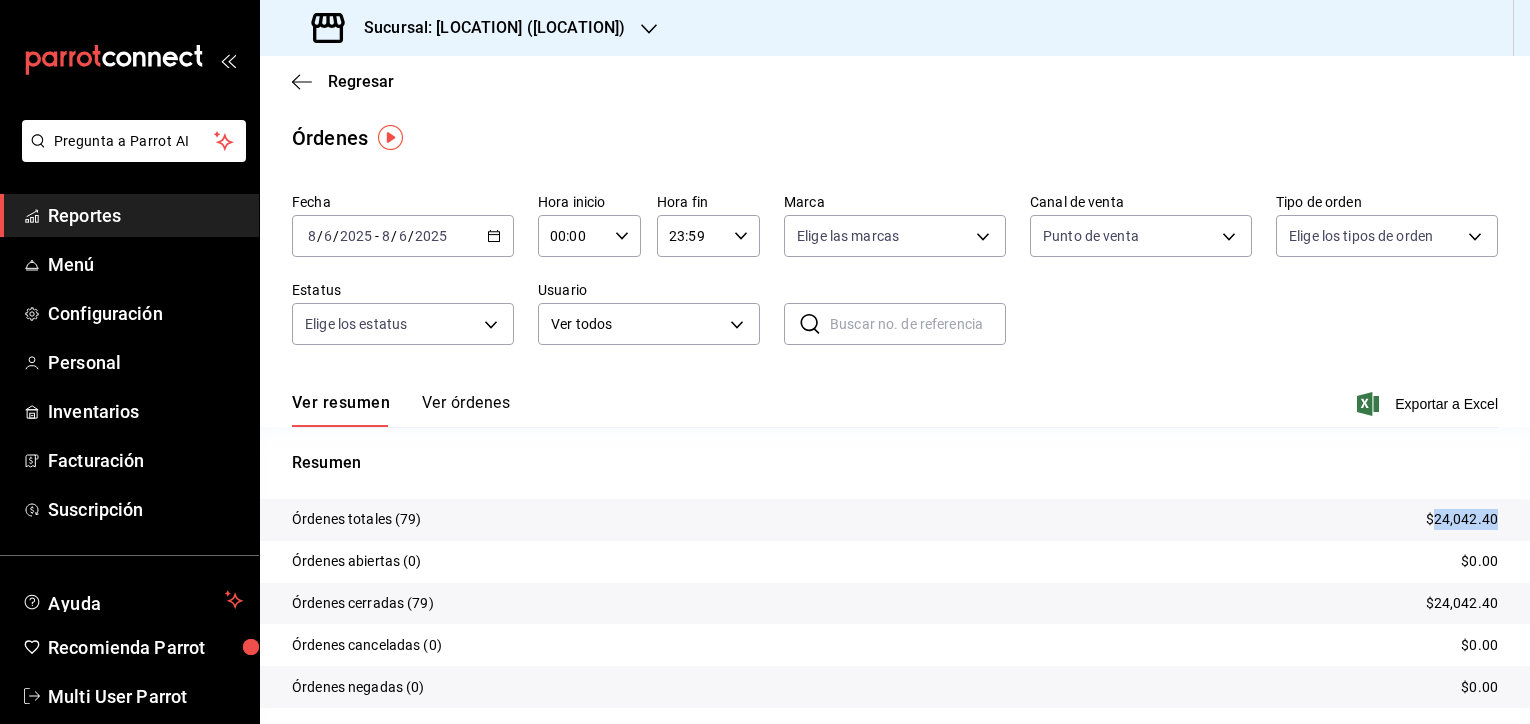 click on "$24,042.40" at bounding box center (1462, 519) 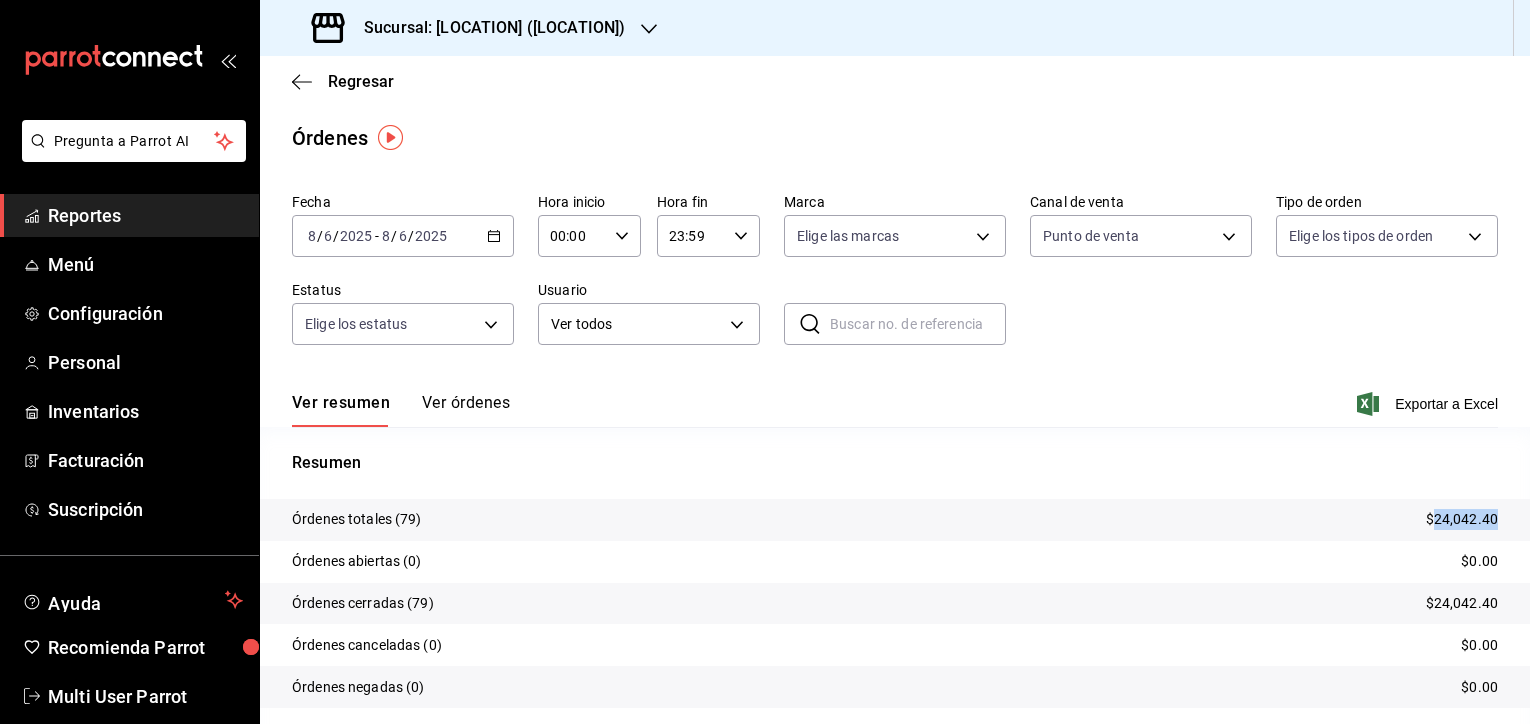 copy on "24,042.40" 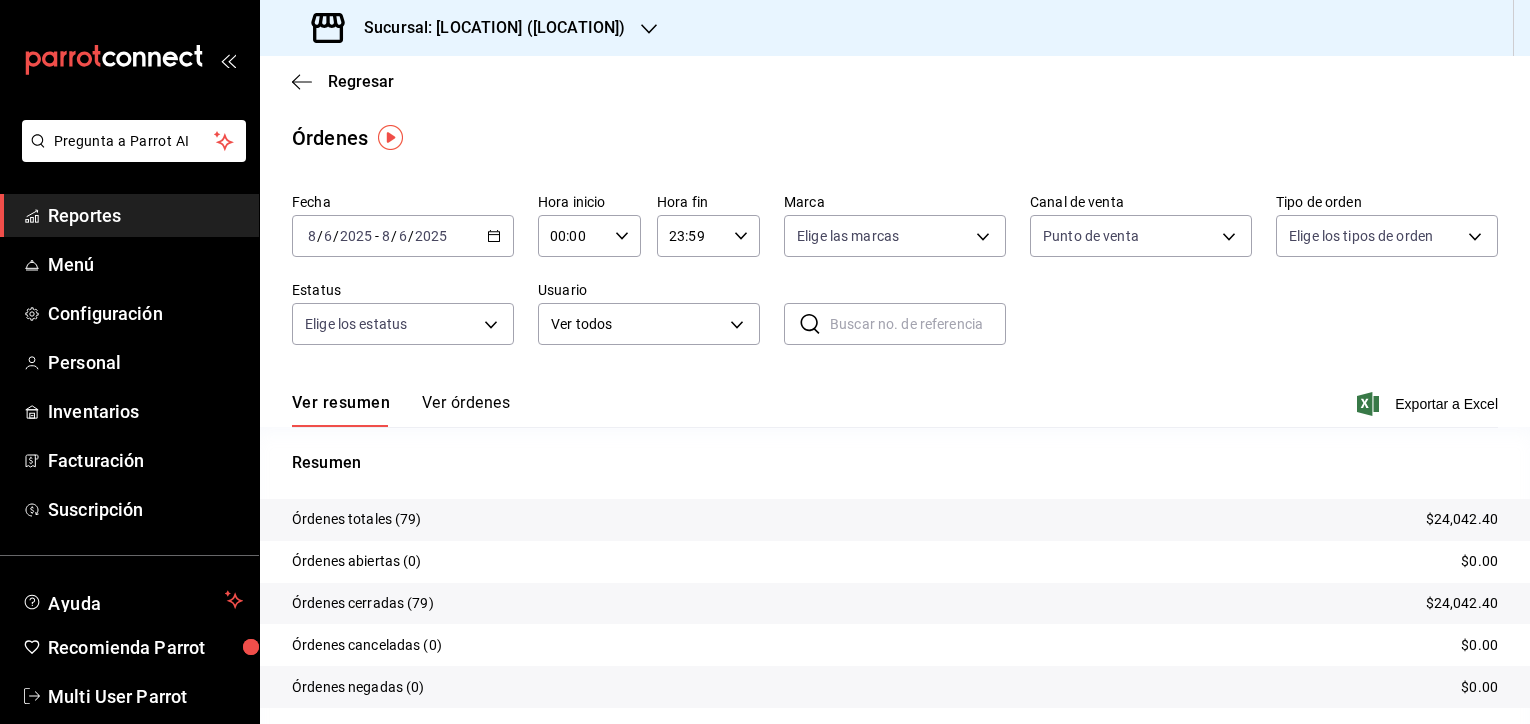 click on "Sucursal: [LOCATION] ([LOCATION])" at bounding box center (470, 28) 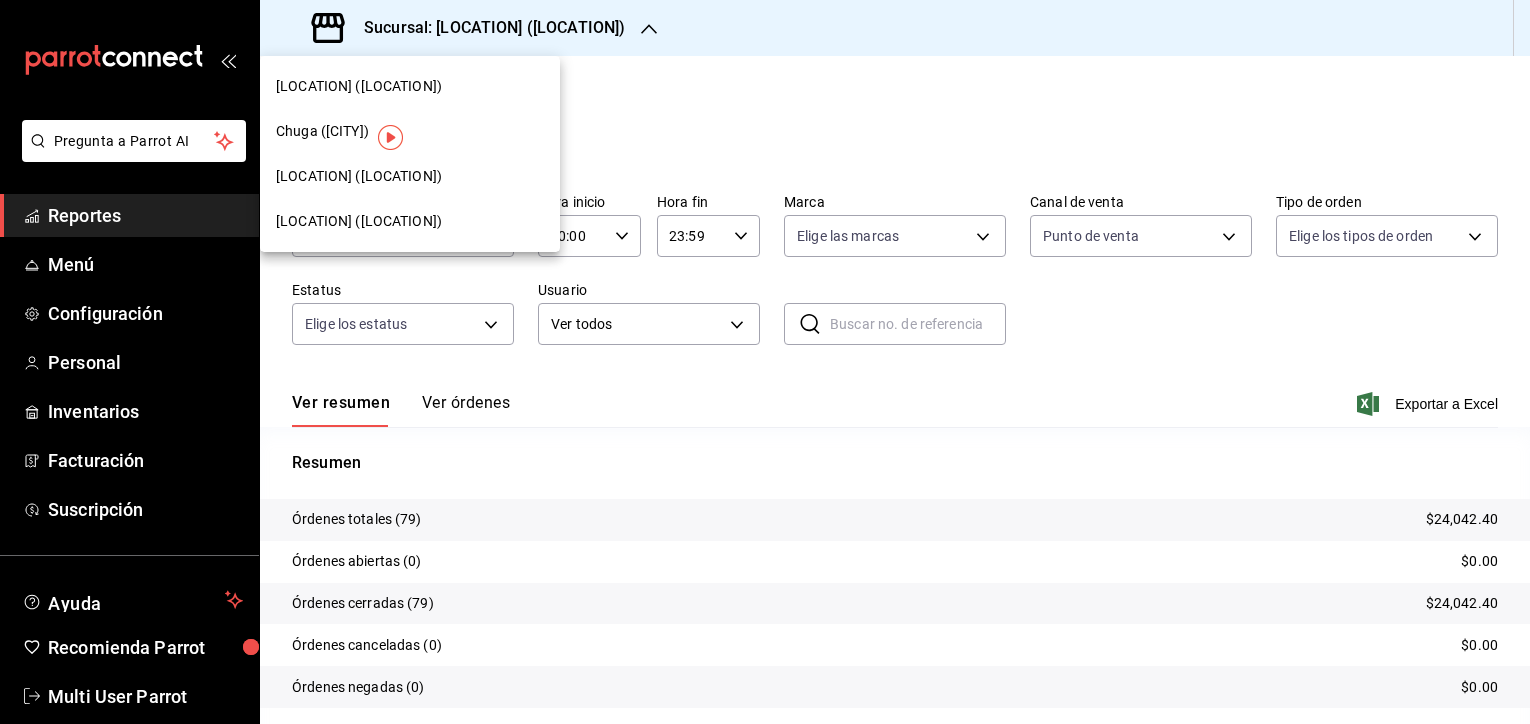 click on "[LOCATION] ([LOCATION])" at bounding box center [410, 176] 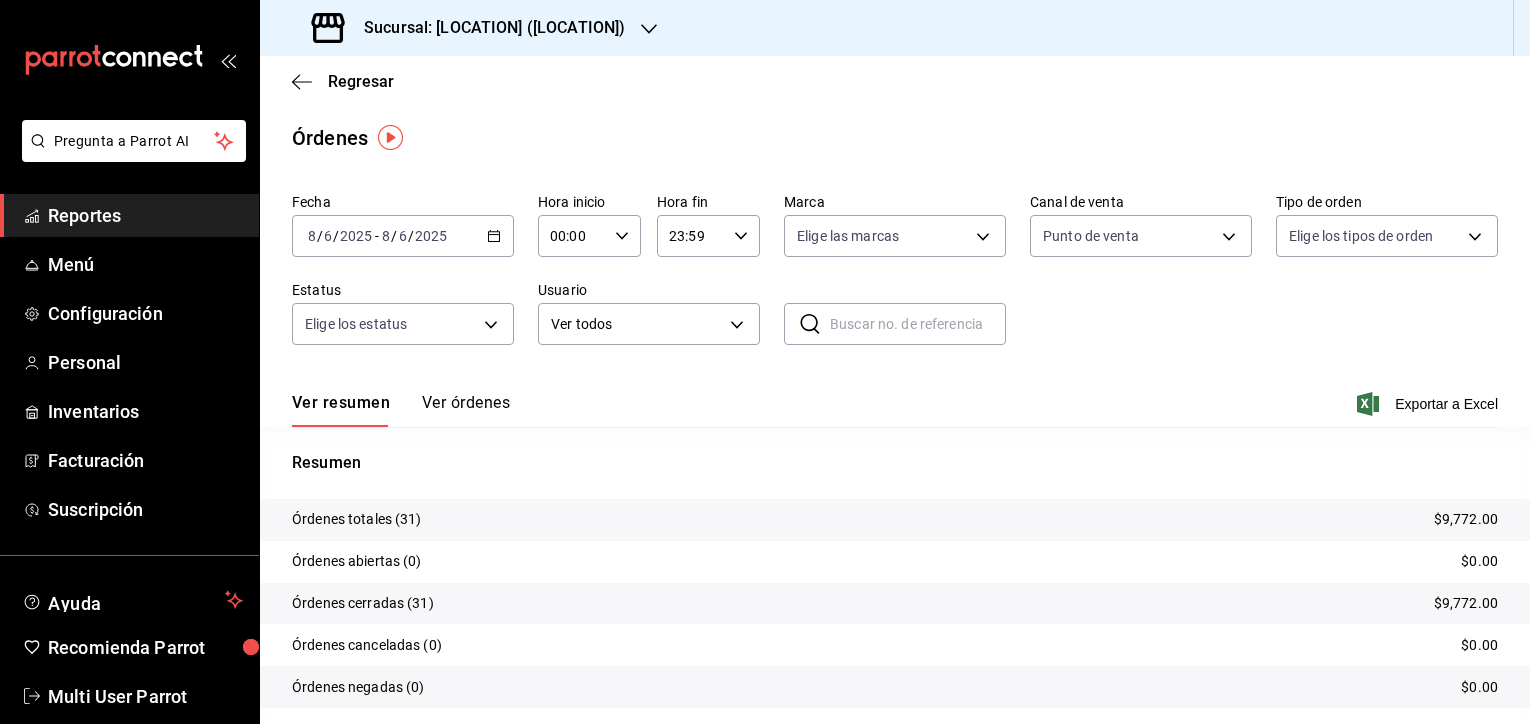 click on "2025" at bounding box center (431, 236) 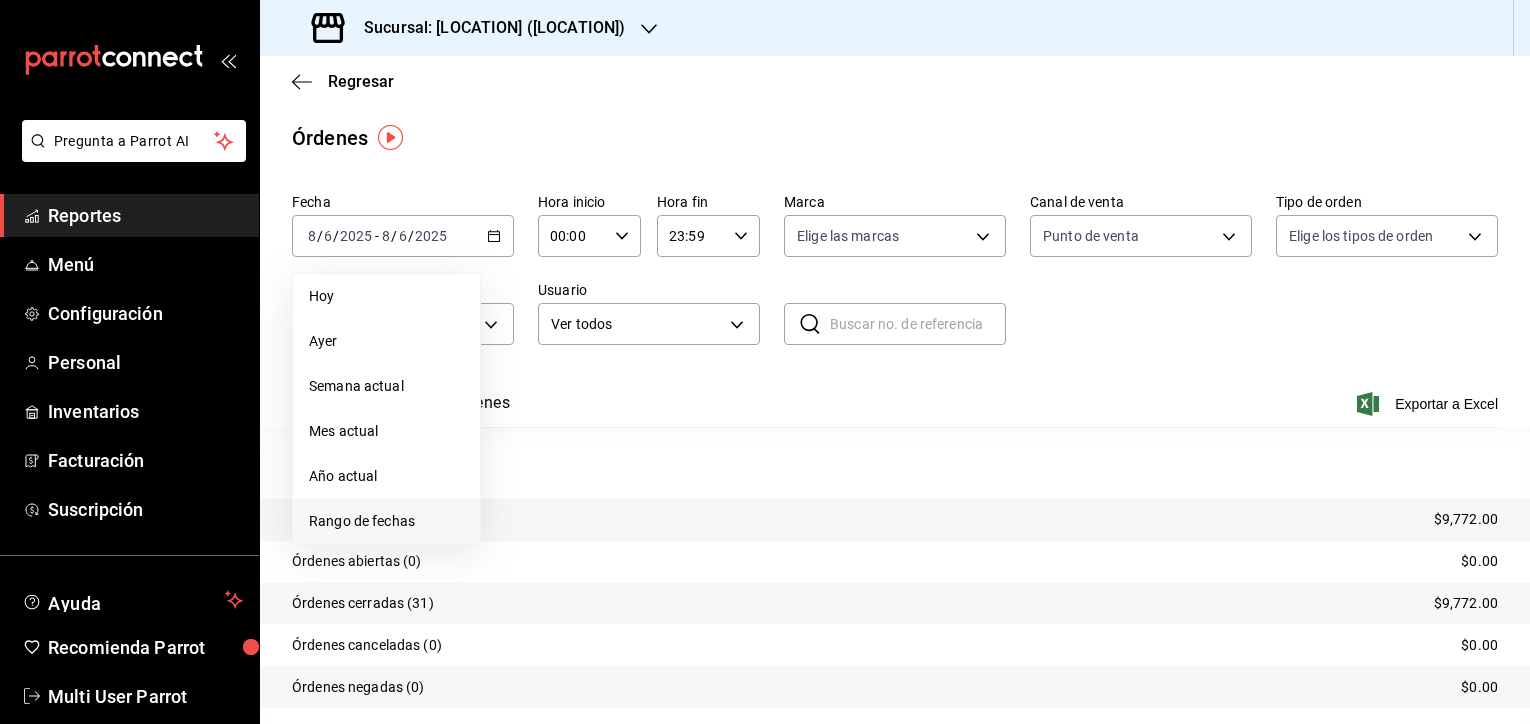 click on "Rango de fechas" at bounding box center (386, 521) 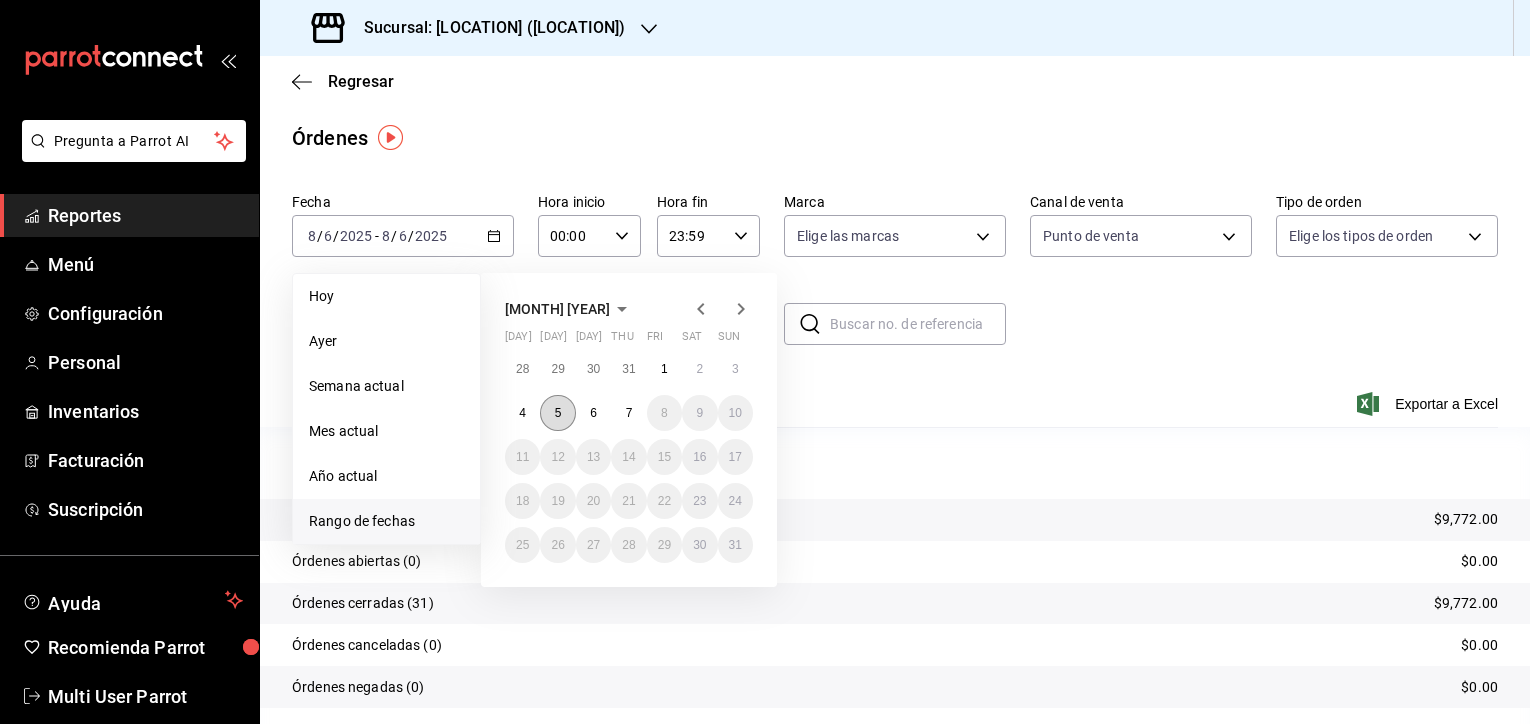 click on "5" at bounding box center [557, 413] 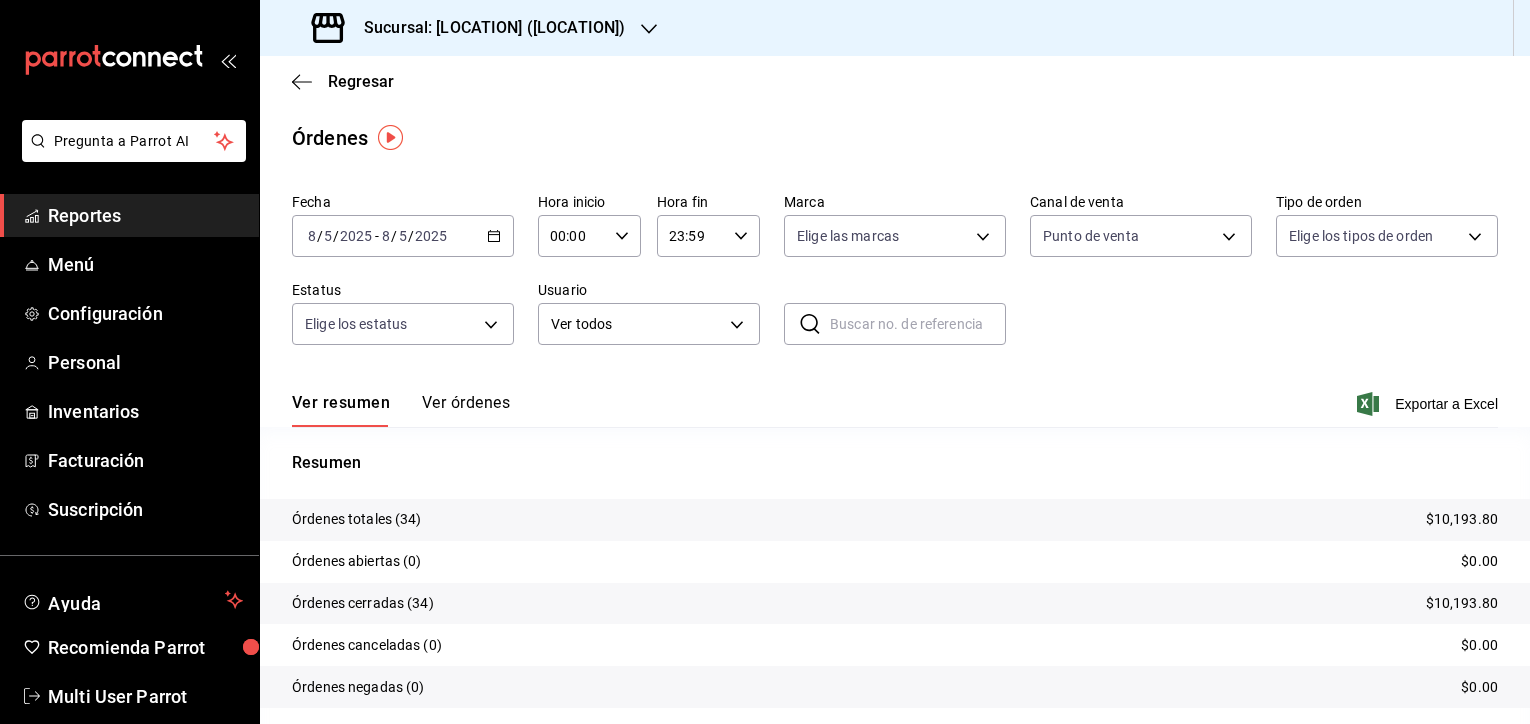 click on "$10,193.80" at bounding box center (1462, 519) 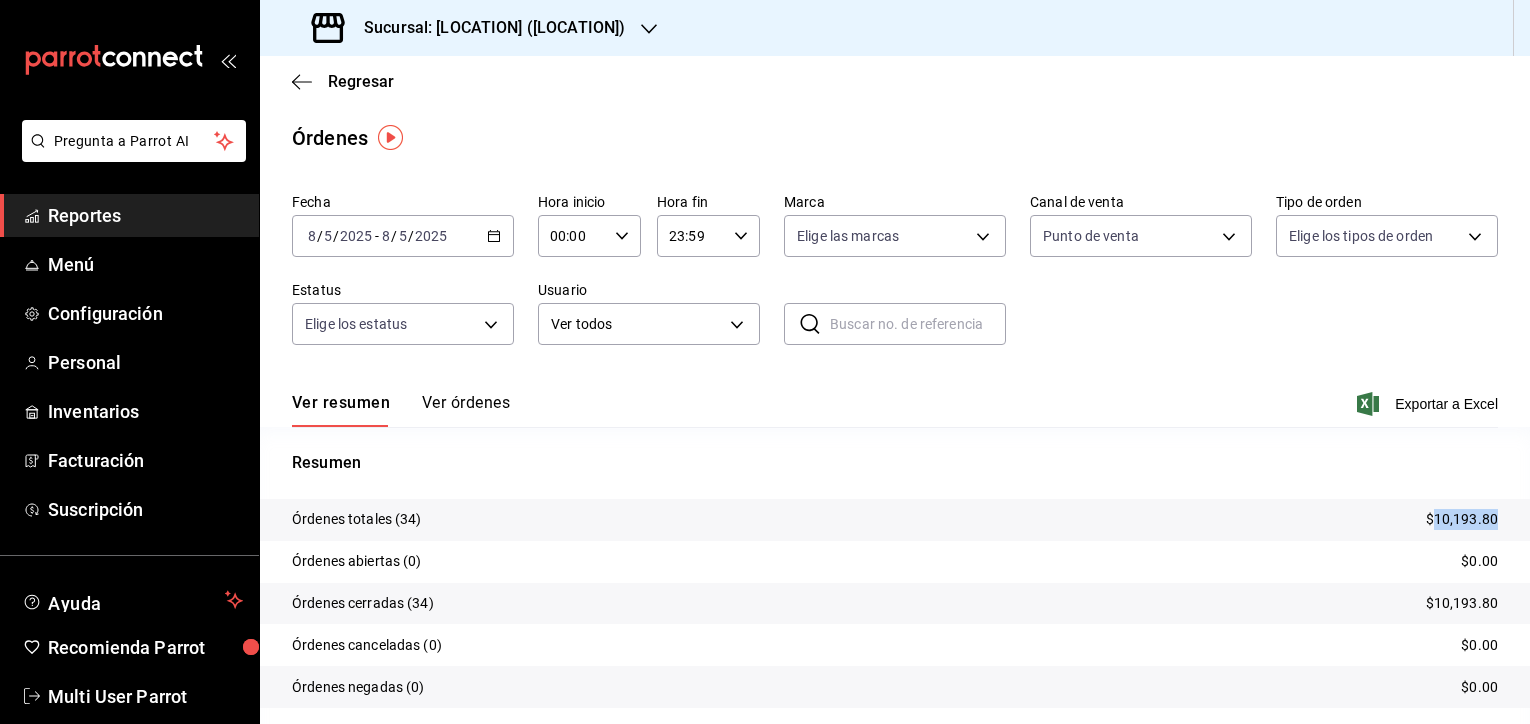 click on "$10,193.80" at bounding box center [1462, 519] 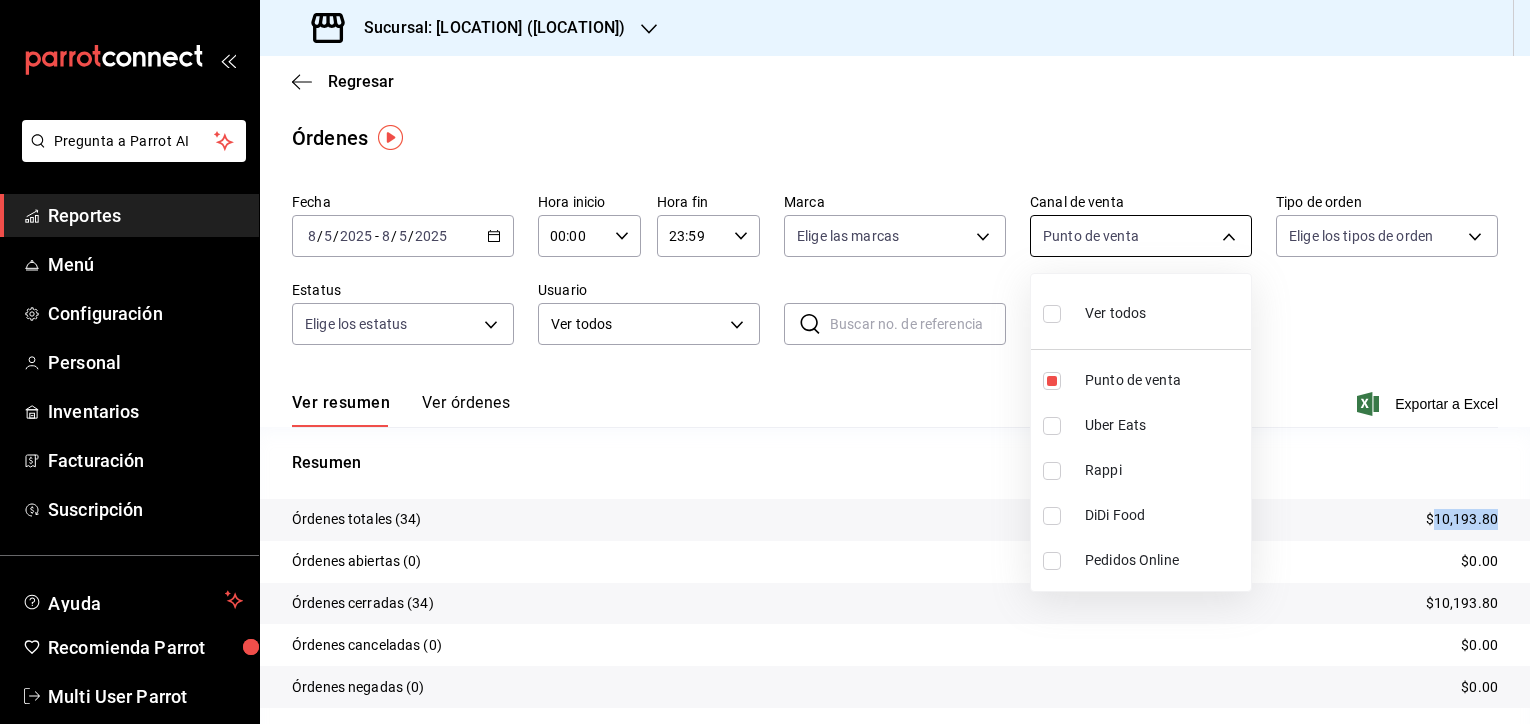 click on "Pregunta a Parrot AI Reportes   Menú   Configuración   Personal   Inventarios   Facturación   Suscripción   Ayuda Recomienda Parrot   Multi User Parrot   Sugerir nueva función   Sucursal: Chuga ([CITY]) Regresar Órdenes Fecha [DATE] [DATE] - [DATE] [DATE] Hora inicio 00:00 Hora inicio Hora fin 23:59 Hora fin Marca Elige las marcas Canal de venta Punto de venta PARROT Tipo de orden Elige los tipos de orden Estatus Elige los estatus Usuario Ver todos ALL ​ ​ Ver resumen Ver órdenes Exportar a Excel Resumen Órdenes totales (34) $10,193.80 Órdenes abiertas (0) $0.00 Órdenes cerradas (34) $10,193.80 Órdenes canceladas (0) $0.00 Órdenes negadas (0) $0.00 ¿Quieres ver el consumo promedio por orden y comensal? Ve al reporte de Ticket promedio GANA 1 MES GRATIS EN TU SUSCRIPCIÓN AQUÍ Ver video tutorial Ir a video Pregunta a Parrot AI Reportes   Menú   Configuración   Personal   Inventarios   Facturación   Suscripción   Ayuda Recomienda Parrot   Multi User Parrot     Ver todos" at bounding box center [765, 362] 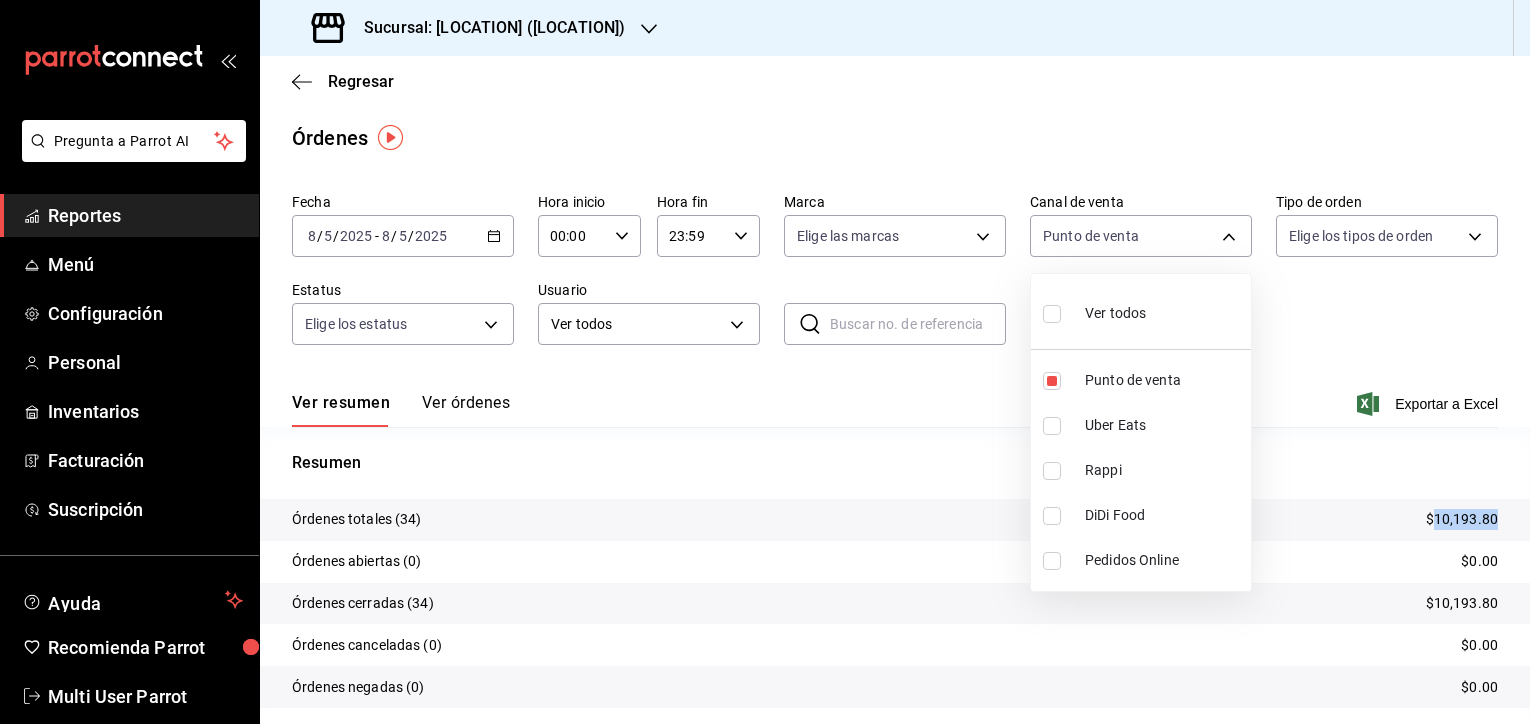 click on "Uber Eats" at bounding box center [1164, 425] 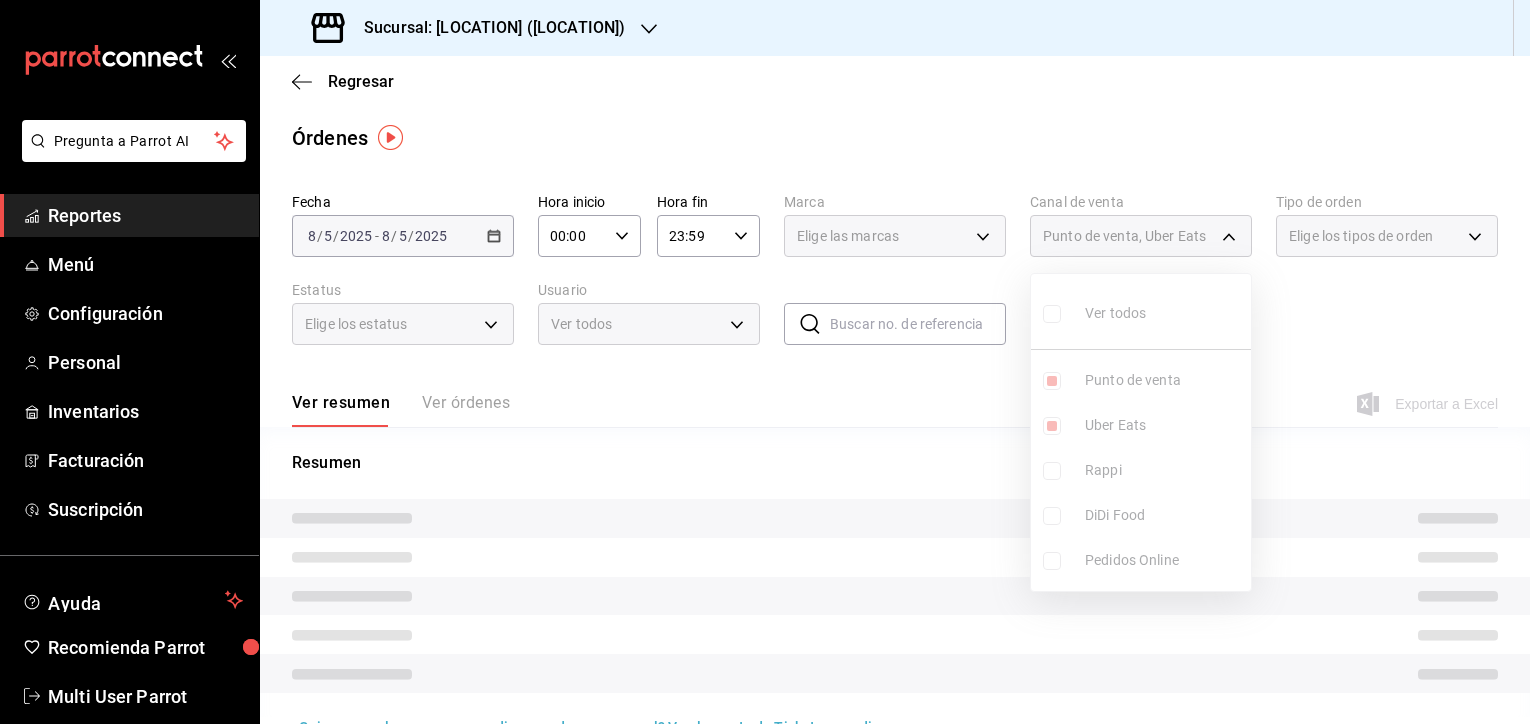 click on "Punto de venta" at bounding box center [1164, 380] 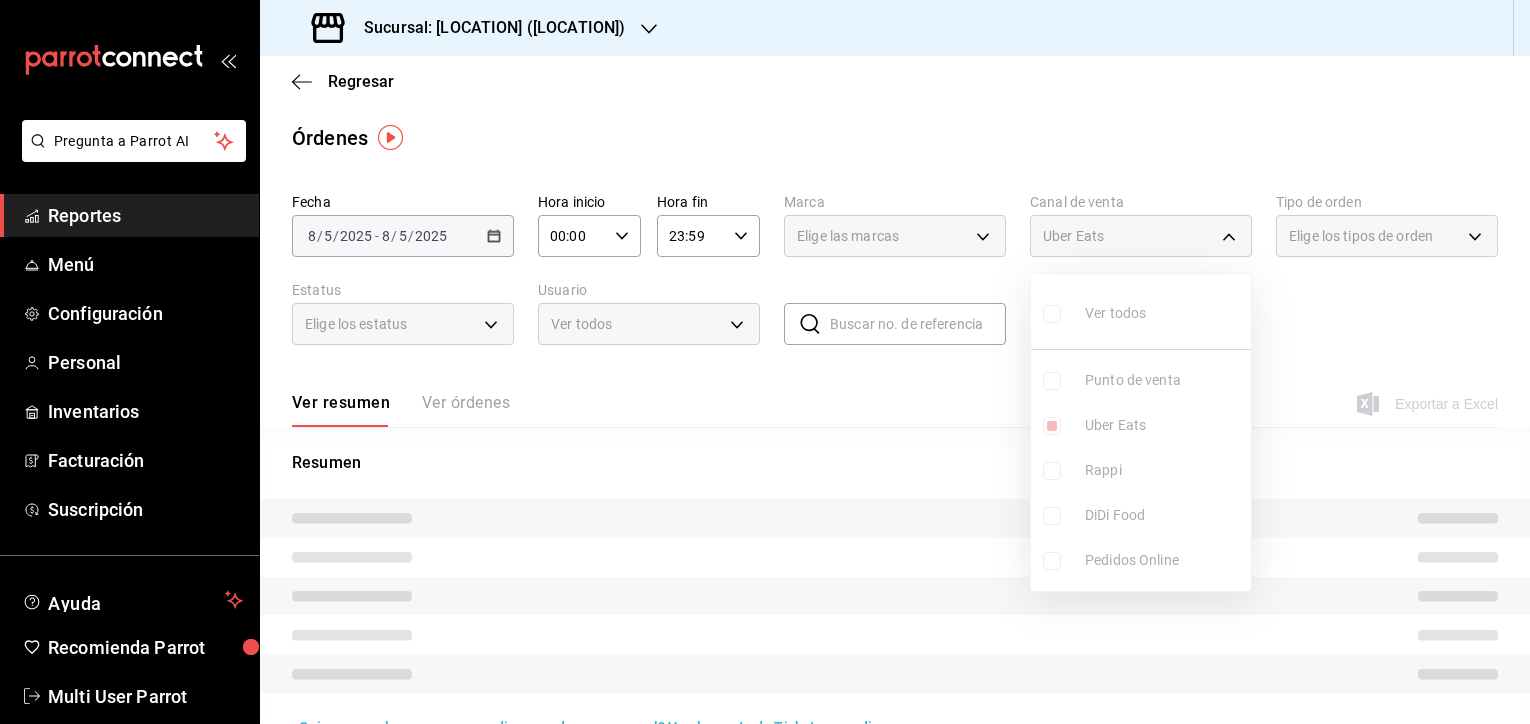 type on "UBER_EATS" 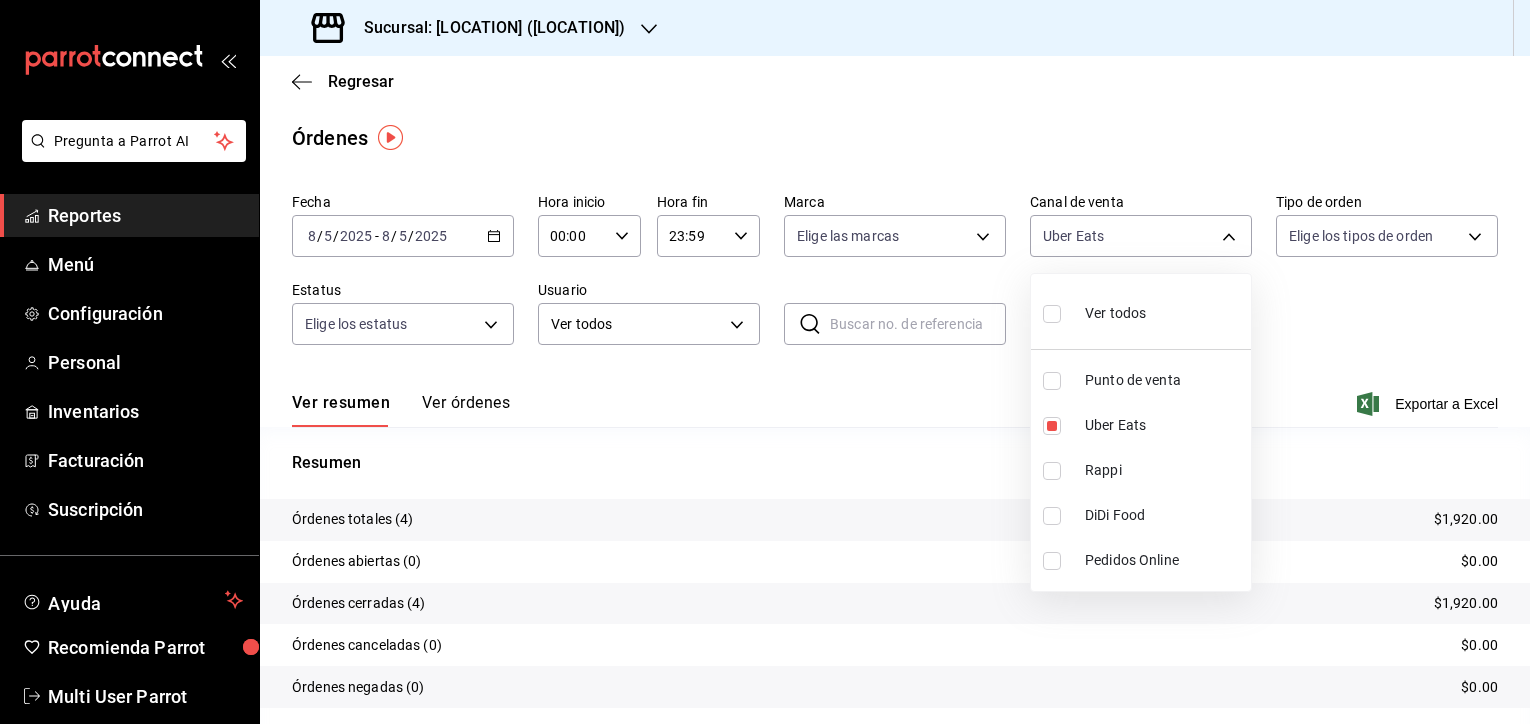click at bounding box center [765, 362] 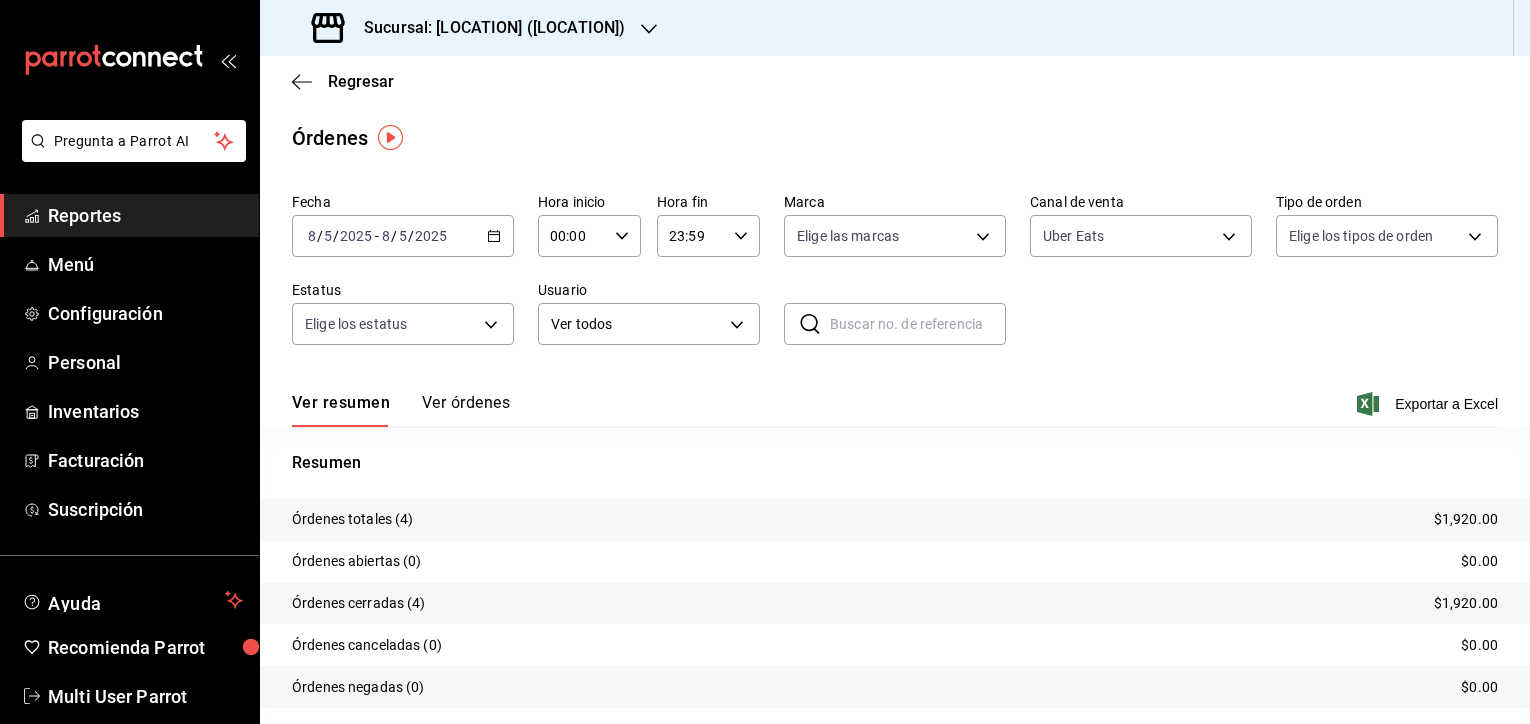 click on "Órdenes totales (4) $1,920.00" at bounding box center (895, 520) 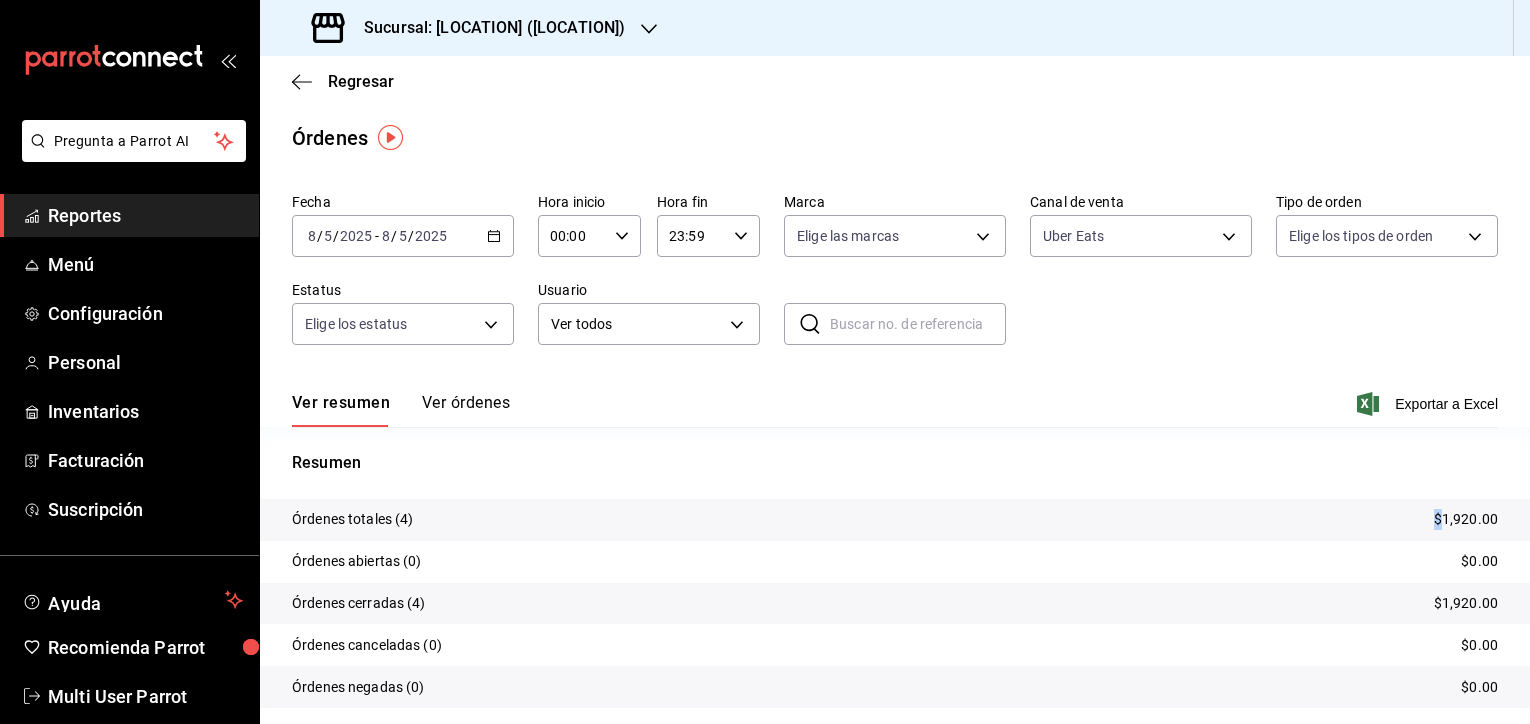 click on "Órdenes totales (4) $1,920.00" at bounding box center (895, 520) 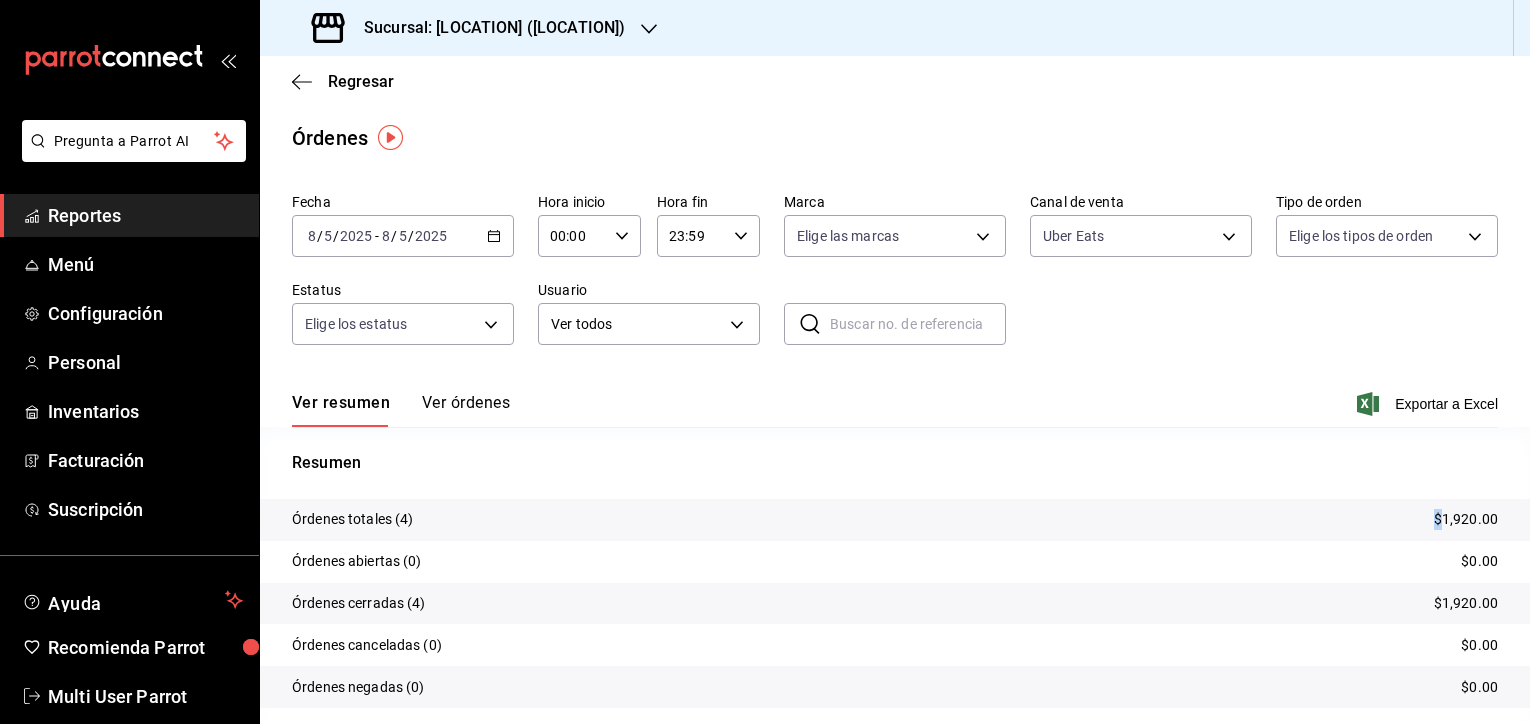 click on "$1,920.00" at bounding box center [1466, 519] 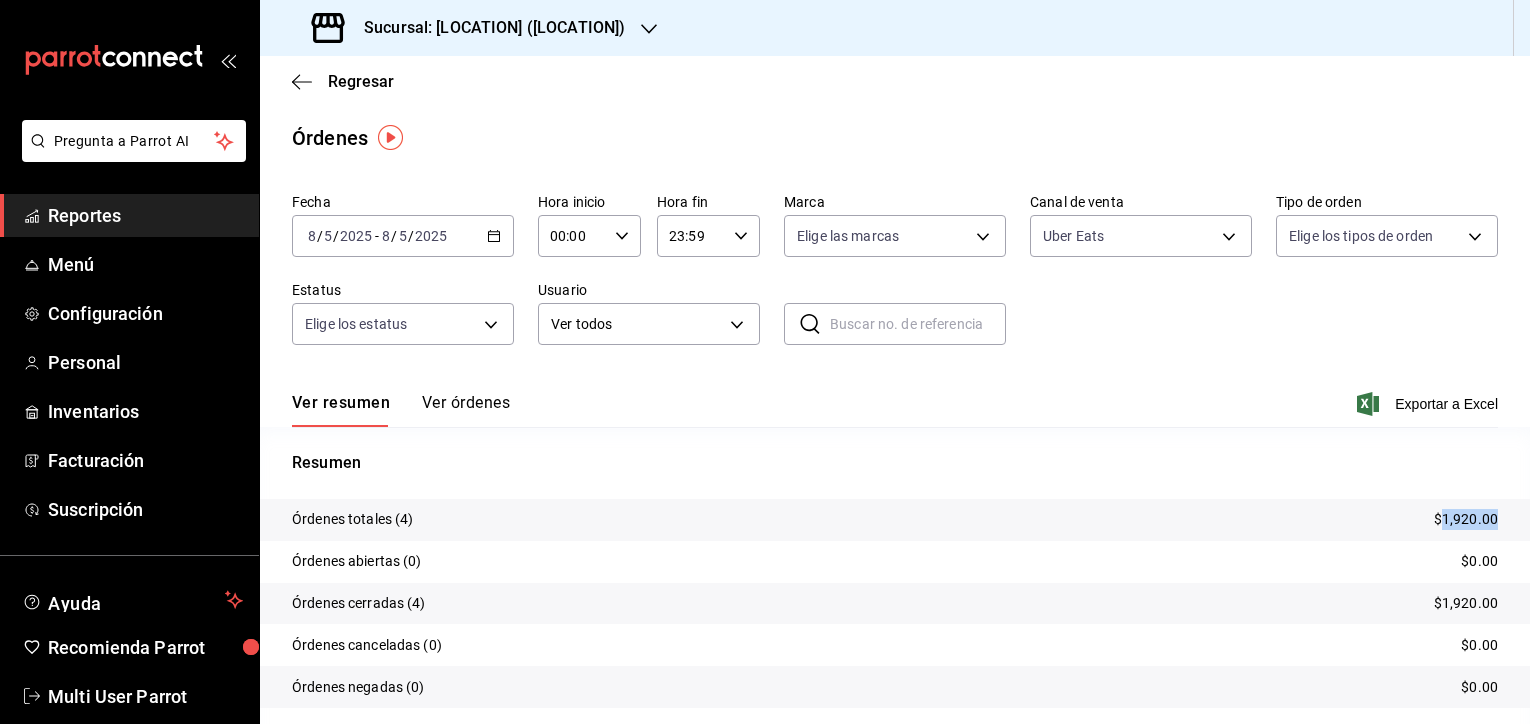 click on "$1,920.00" at bounding box center [1466, 519] 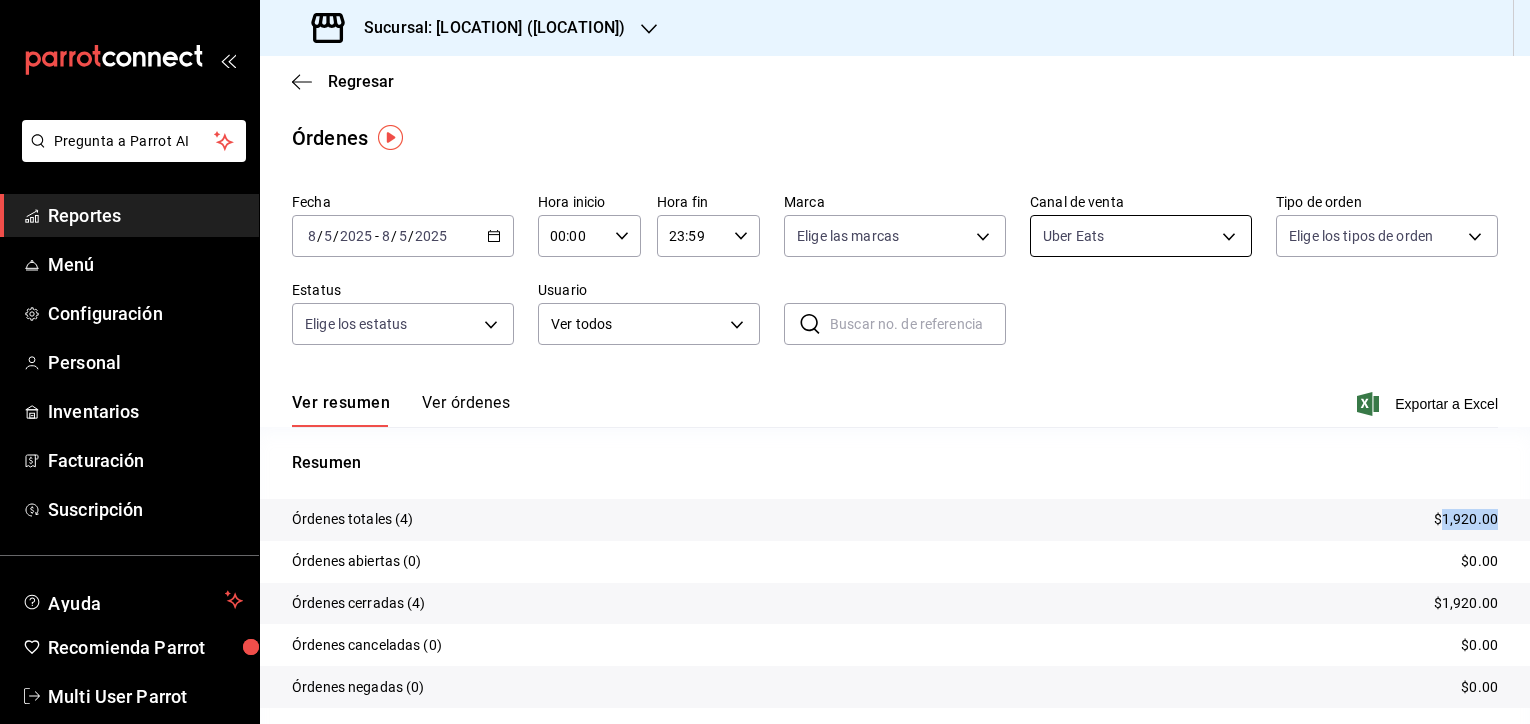 click on "Pregunta a Parrot AI Reportes   Menú   Configuración   Personal   Inventarios   Facturación   Suscripción   Ayuda Recomienda Parrot   Multi User Parrot   Sugerir nueva función   Sucursal: [LOCATION] ([LOCATION]) Regresar Órdenes Fecha 2025-08-05 8 / 5 / 2025 - 2025-08-05 8 / 5 / 2025 Hora inicio 00:00 Hora inicio Hora fin 23:59 Hora fin Marca Elige las marcas Canal de venta Uber Eats UBER_EATS Tipo de orden Elige los tipos de orden Estatus Elige los estatus Usuario Ver todos ALL ​ ​ Ver resumen Ver órdenes Exportar a Excel Resumen Órdenes totales (4) $1,920.00 Órdenes abiertas (0) $0.00 Órdenes cerradas (4) $1,920.00 Órdenes canceladas (0) $0.00 Órdenes negadas (0) $0.00 ¿Quieres ver el consumo promedio por orden y comensal? Ve al reporte de Ticket promedio GANA 1 MES GRATIS EN TU SUSCRIPCIÓN AQUÍ Ver video tutorial Ir a video Pregunta a Parrot AI Reportes   Menú   Configuración   Personal   Inventarios   Facturación   Suscripción   Ayuda Recomienda Parrot   Multi User Parrot     (81) [PHONE]" at bounding box center [765, 362] 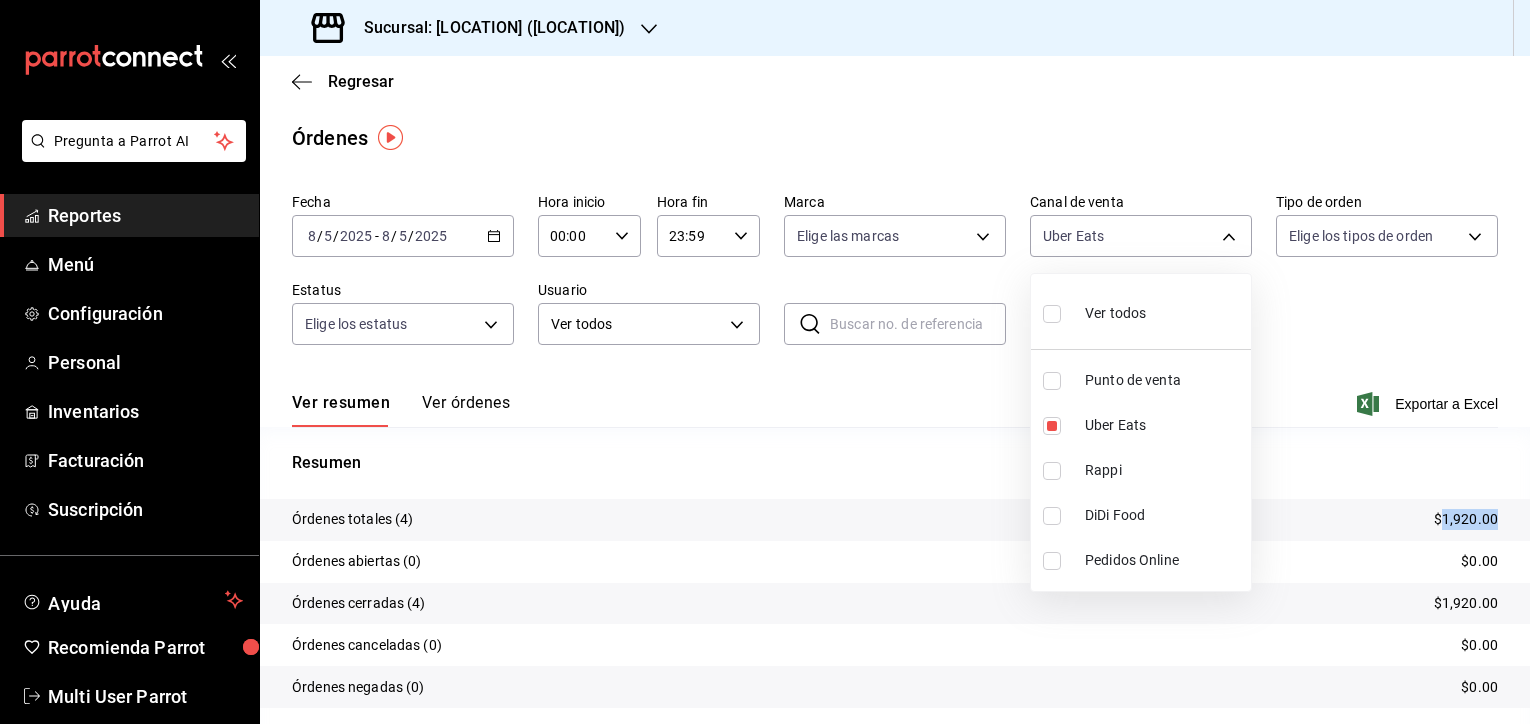 click on "Rappi" at bounding box center (1164, 470) 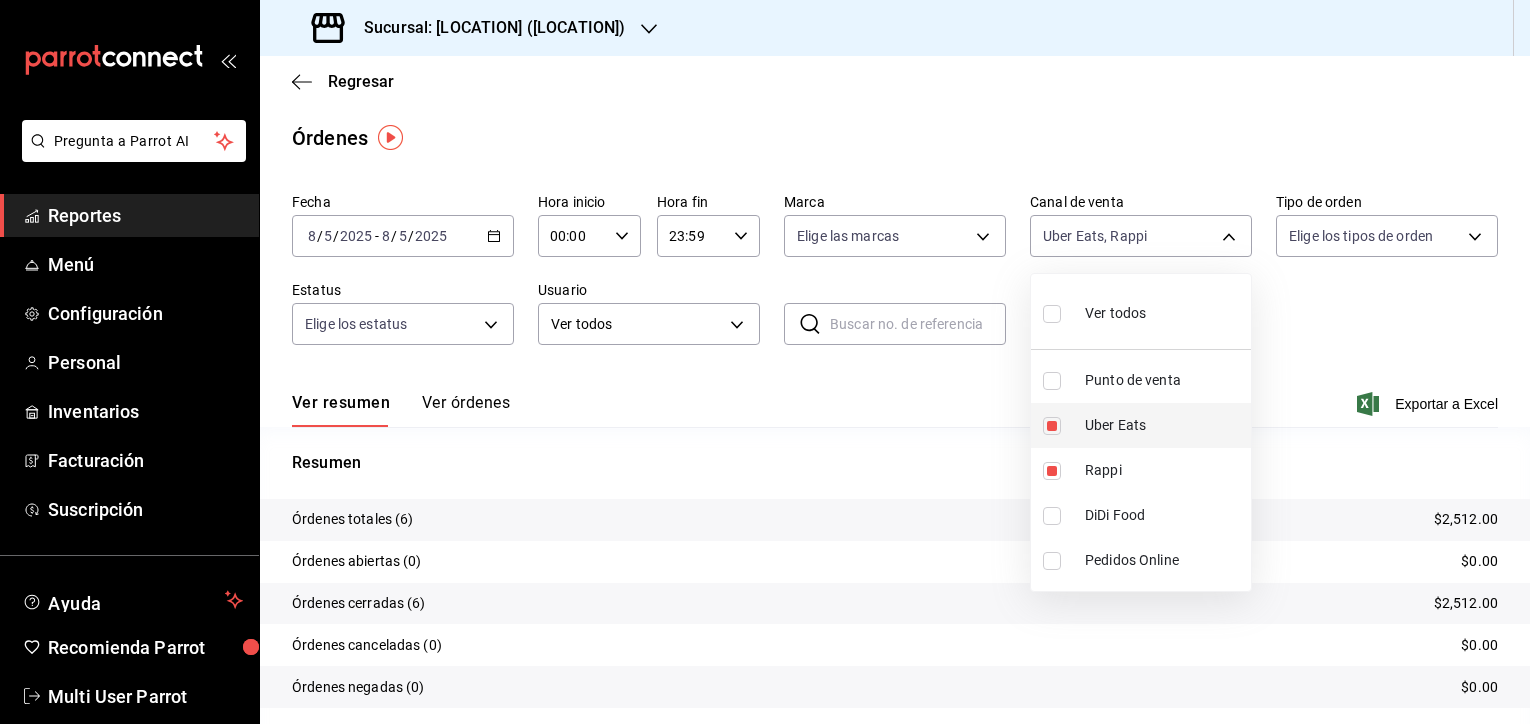 click on "Uber Eats" at bounding box center (1164, 425) 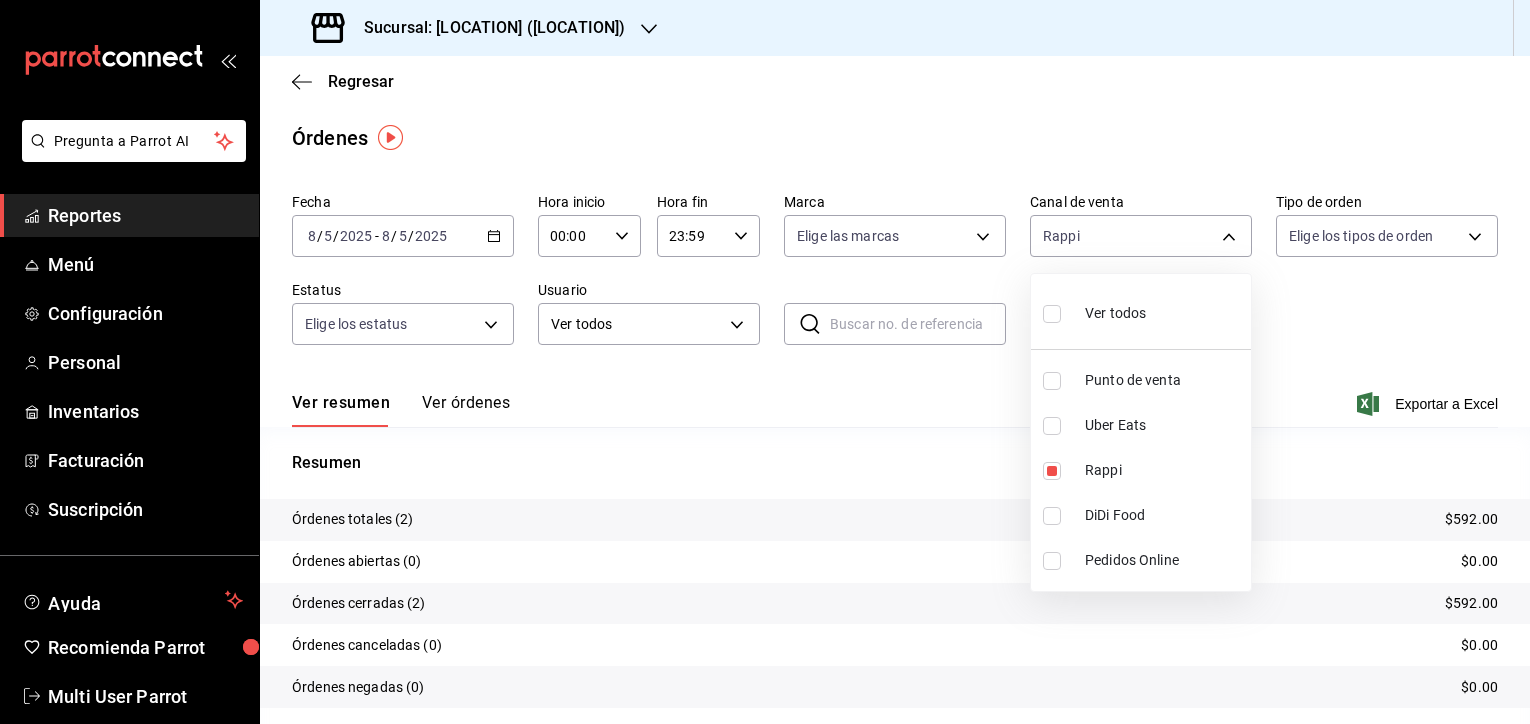 click at bounding box center (765, 362) 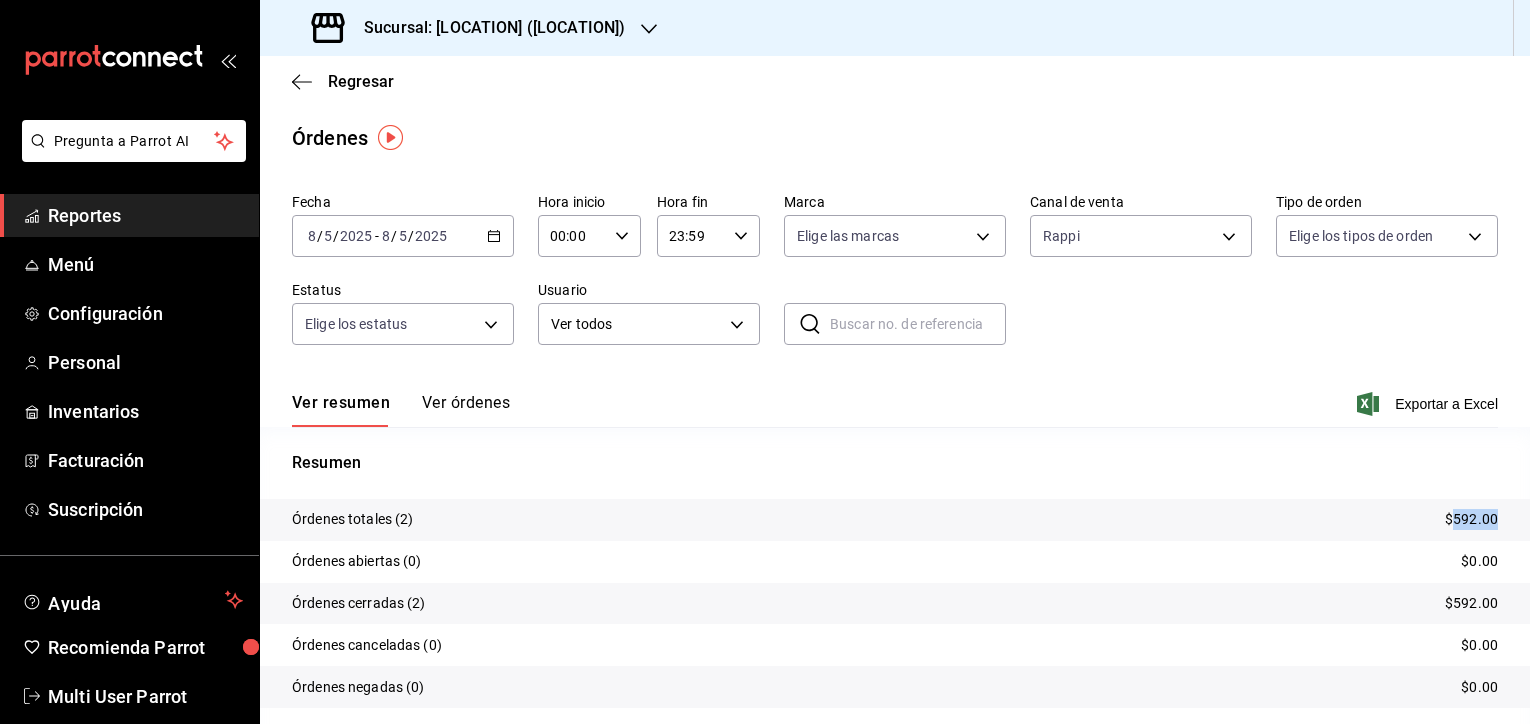 click on "$592.00" at bounding box center (1471, 519) 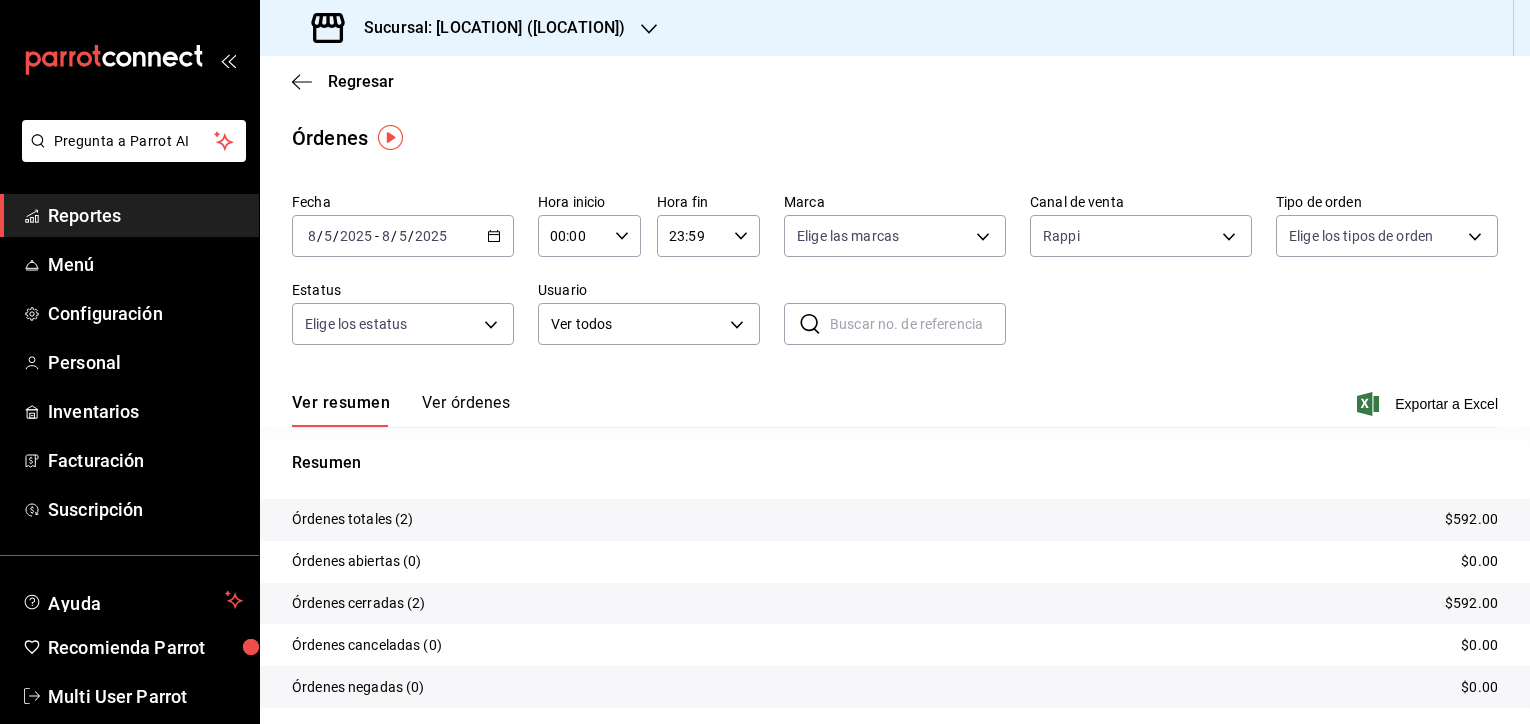 click on "Fecha 2025-08-05 8 / 5 / 2025 - 2025-08-05 8 / 5 / 2025" at bounding box center (403, 225) 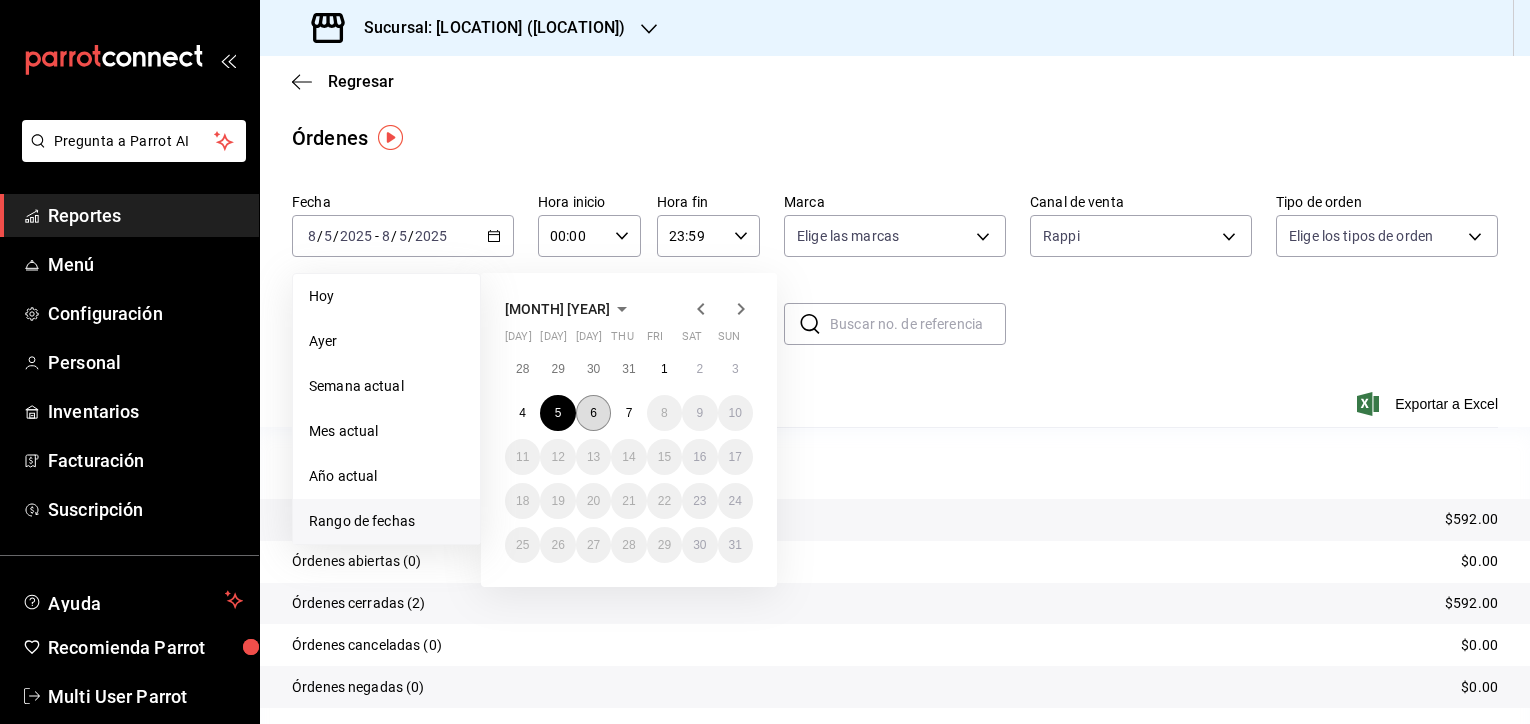click on "6" at bounding box center [593, 413] 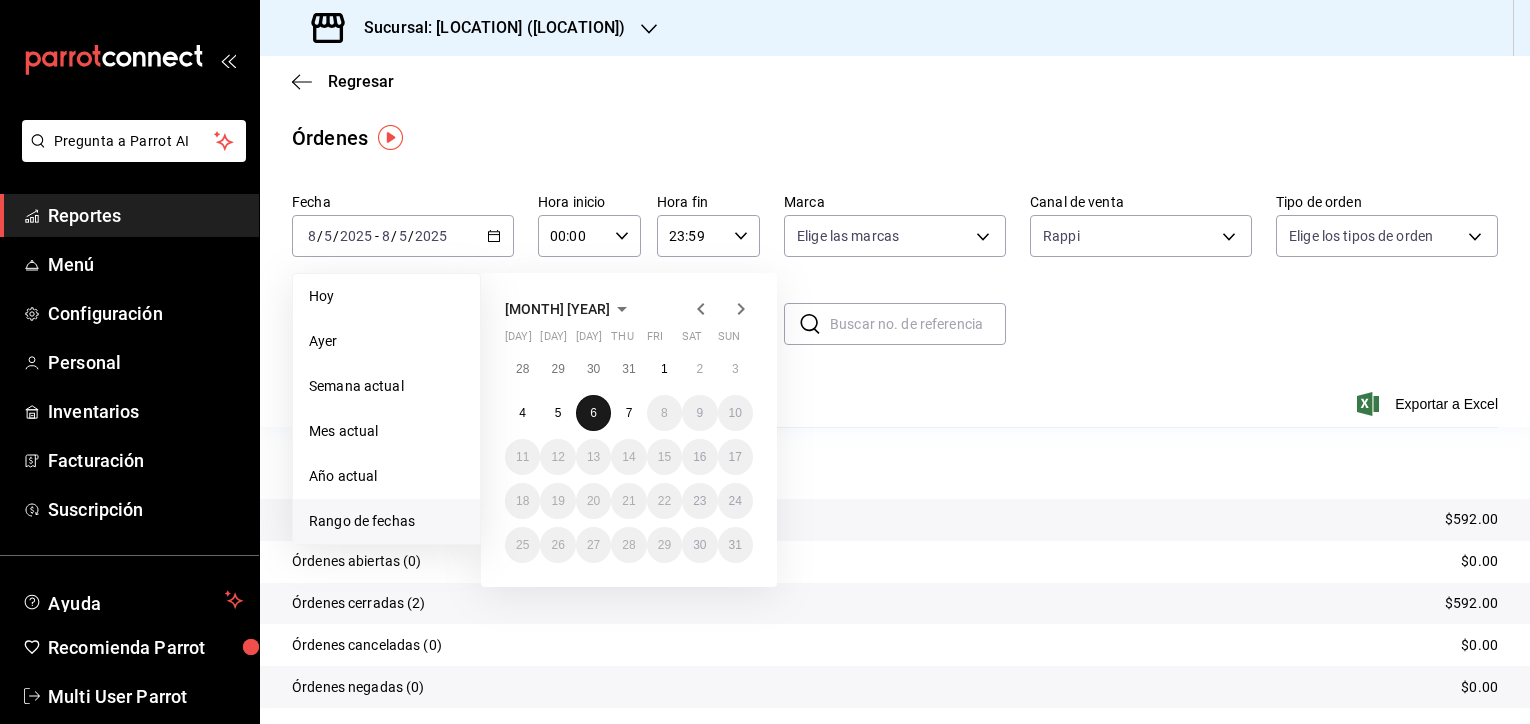 click on "6" at bounding box center (593, 413) 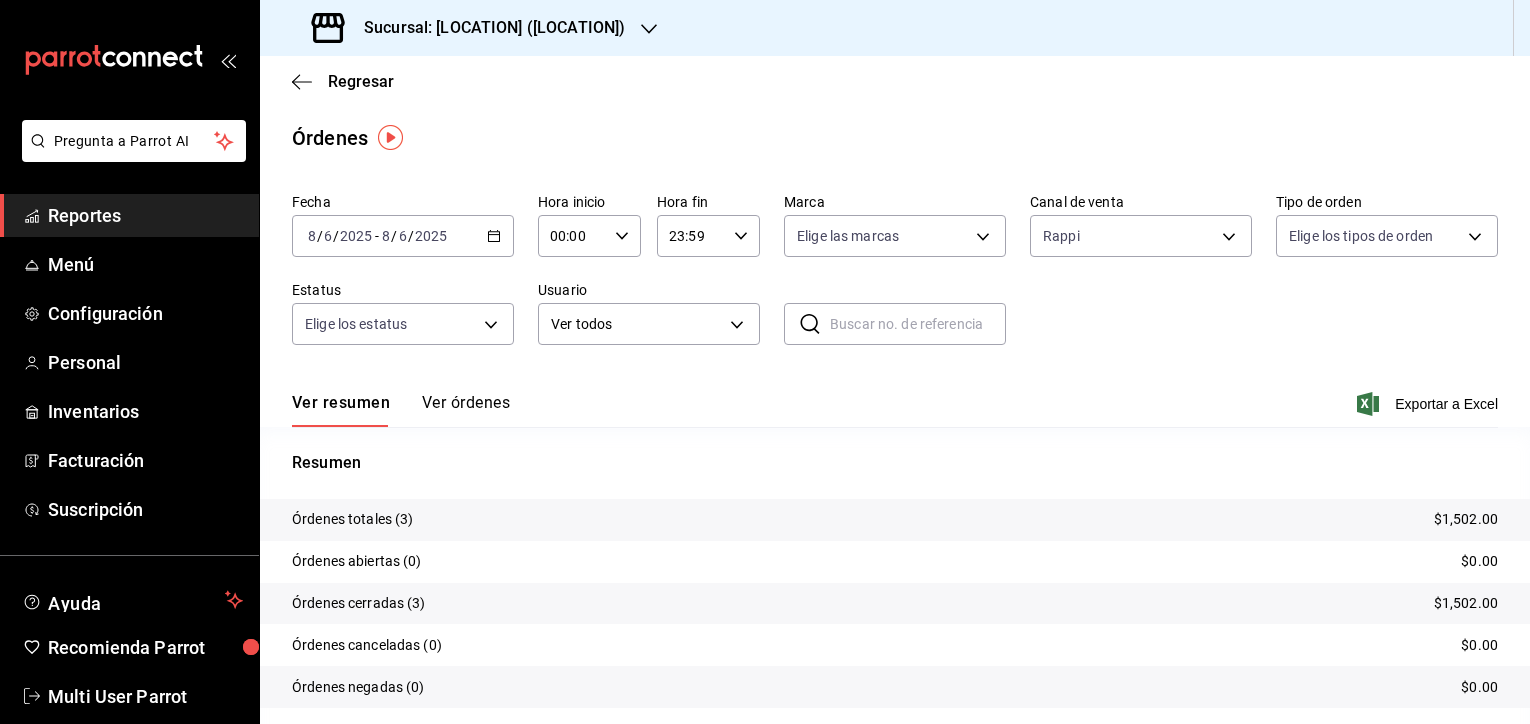 click on "$1,502.00" at bounding box center (1466, 519) 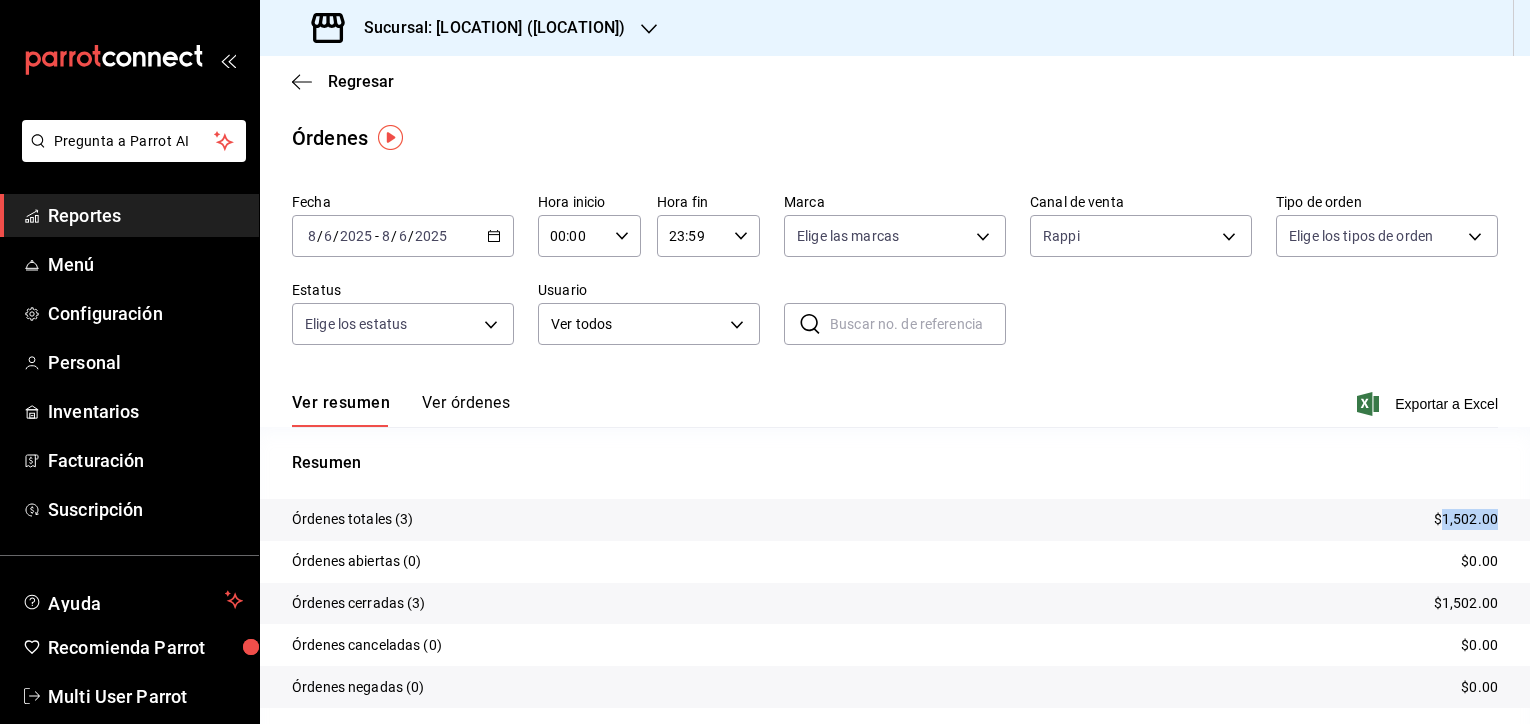click on "$1,502.00" at bounding box center (1466, 519) 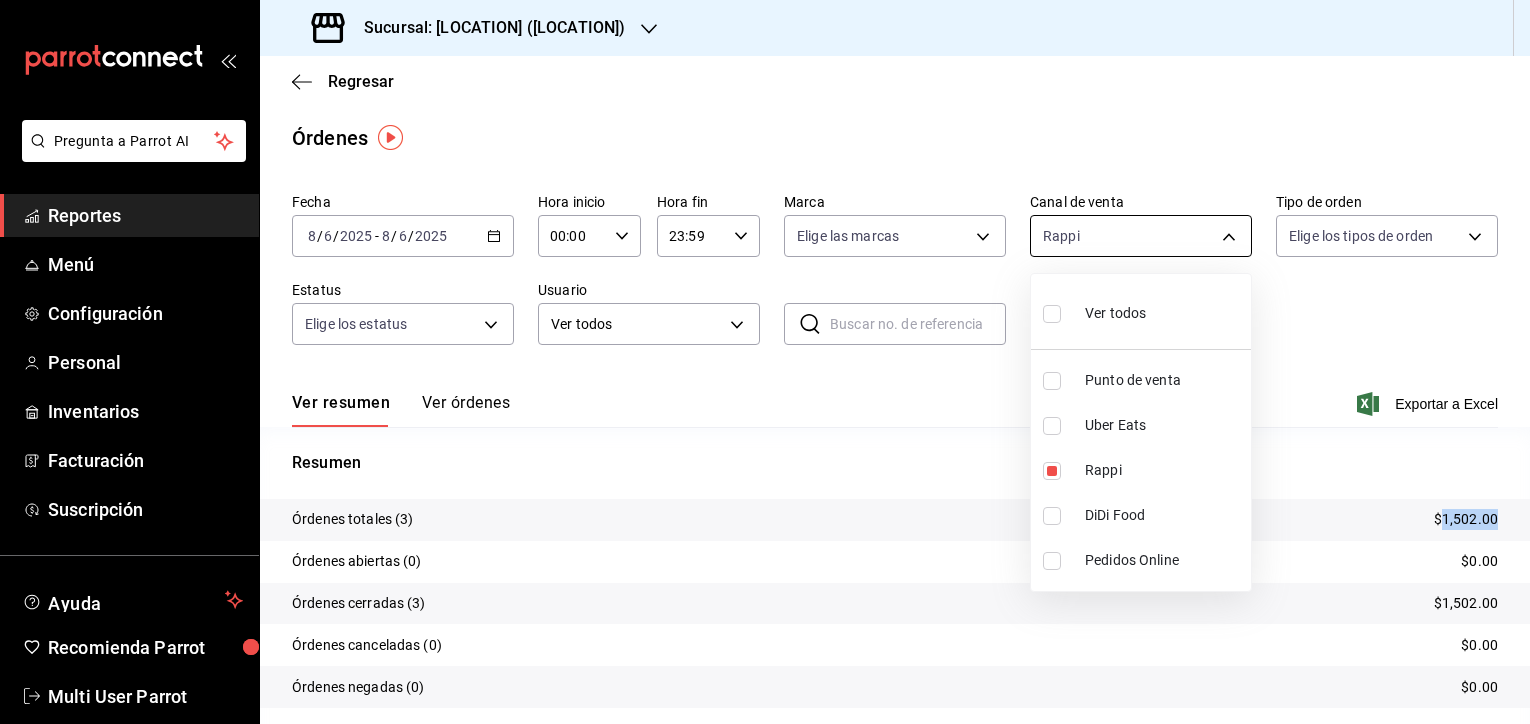 click on "Pregunta a Parrot AI Reportes   Menú   Configuración   Personal   Inventarios   Facturación   Suscripción   Ayuda Recomienda Parrot   Multi User Parrot   Sugerir nueva función   Sucursal: [LOCATION] ([LOCATION]) Regresar Órdenes Fecha 2025-08-06 8 / 6 / 2025 - 2025-08-06 8 / 6 / 2025 Hora inicio 00:00 Hora inicio Hora fin 23:59 Hora fin Marca Elige las marcas Canal de venta Rappi RAPPI Tipo de orden Elige los tipos de orden Estatus Elige los estatus Usuario Ver todos ALL ​ ​ Ver resumen Ver órdenes Exportar a Excel Resumen Órdenes totales (3) $1,502.00 Órdenes abiertas (0) $0.00 Órdenes cerradas (3) $1,502.00 Órdenes canceladas (0) $0.00 Órdenes negadas (0) $0.00 ¿Quieres ver el consumo promedio por orden y comensal? Ve al reporte de Ticket promedio GANA 1 MES GRATIS EN TU SUSCRIPCIÓN AQUÍ Ver video tutorial Ir a video Pregunta a Parrot AI Reportes   Menú   Configuración   Personal   Inventarios   Facturación   Suscripción   Ayuda Recomienda Parrot   Multi User Parrot   Sugerir nueva función" at bounding box center (765, 362) 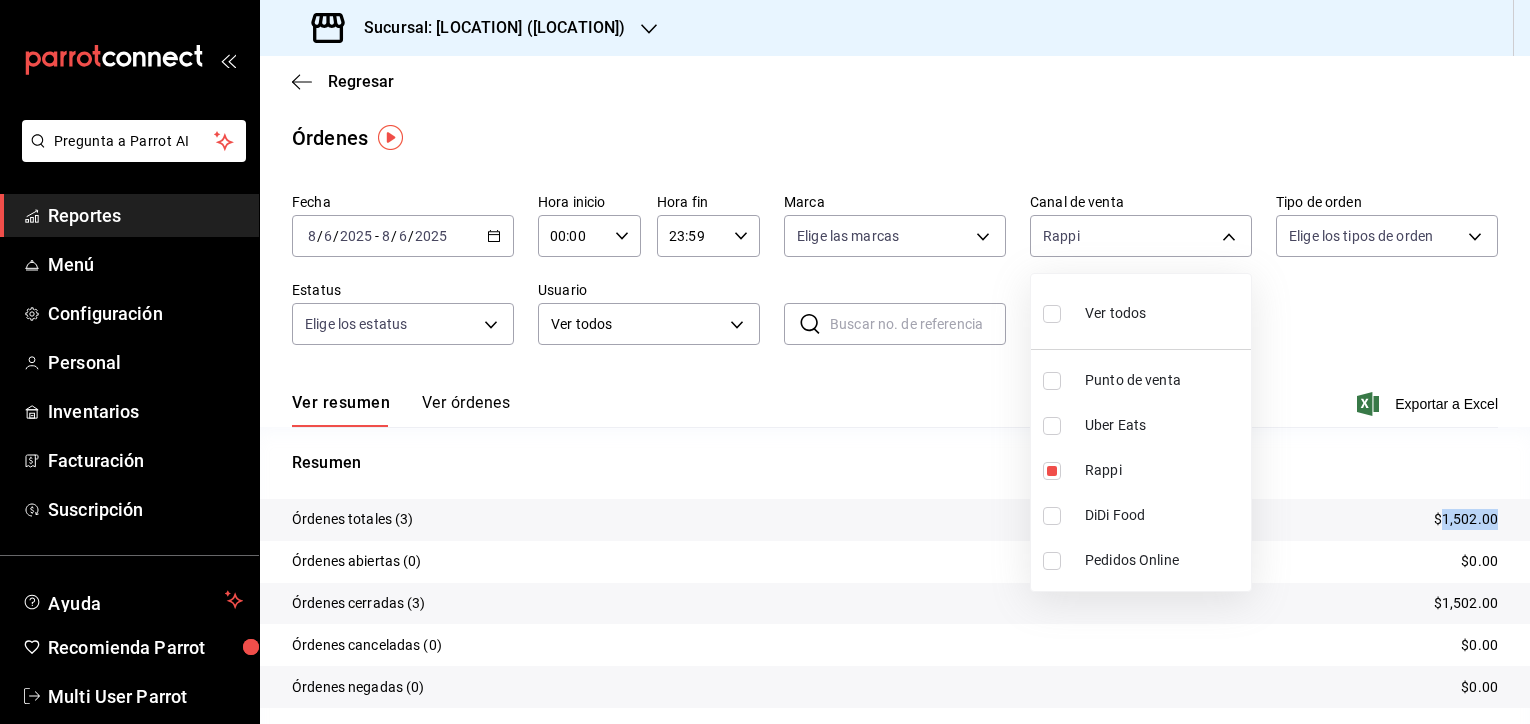 click on "Uber Eats" at bounding box center [1141, 425] 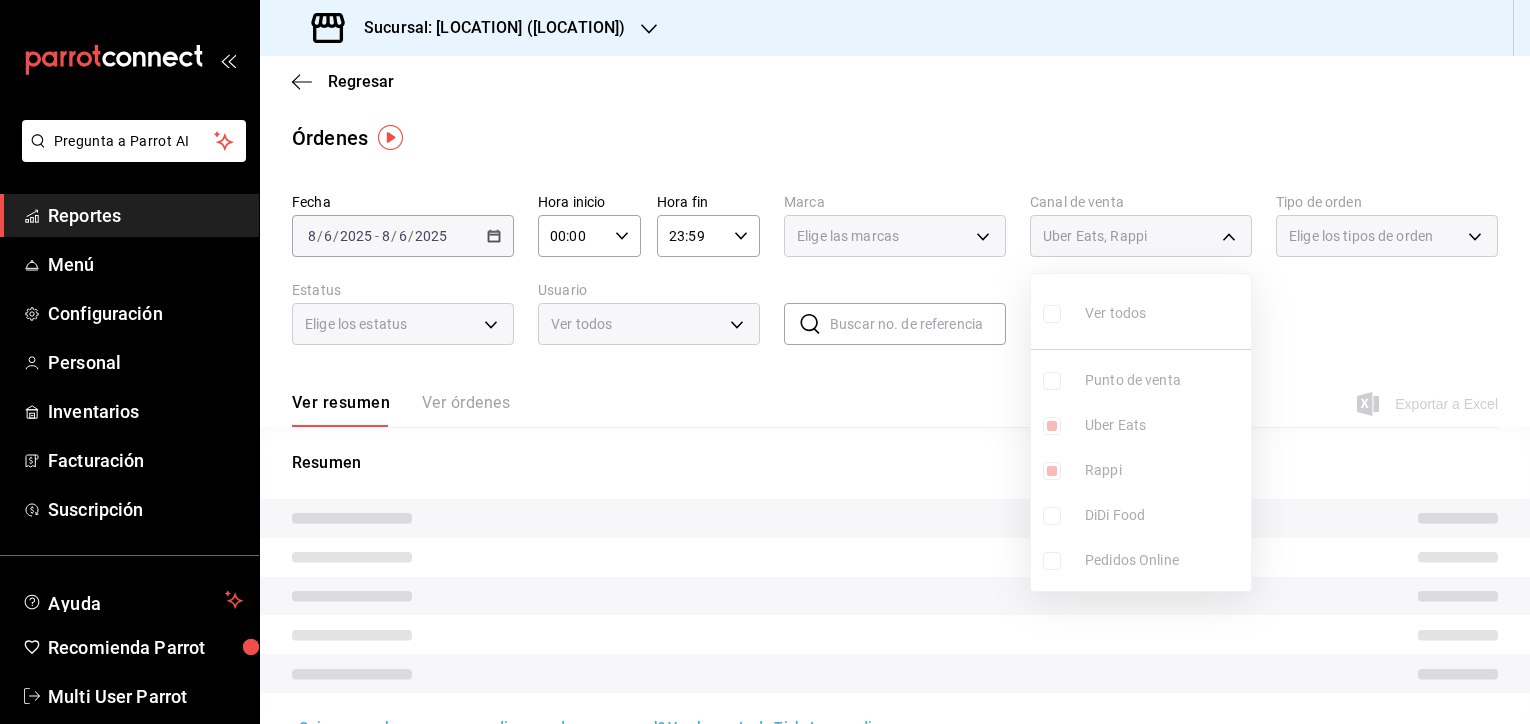 click on "Rappi" at bounding box center (1164, 470) 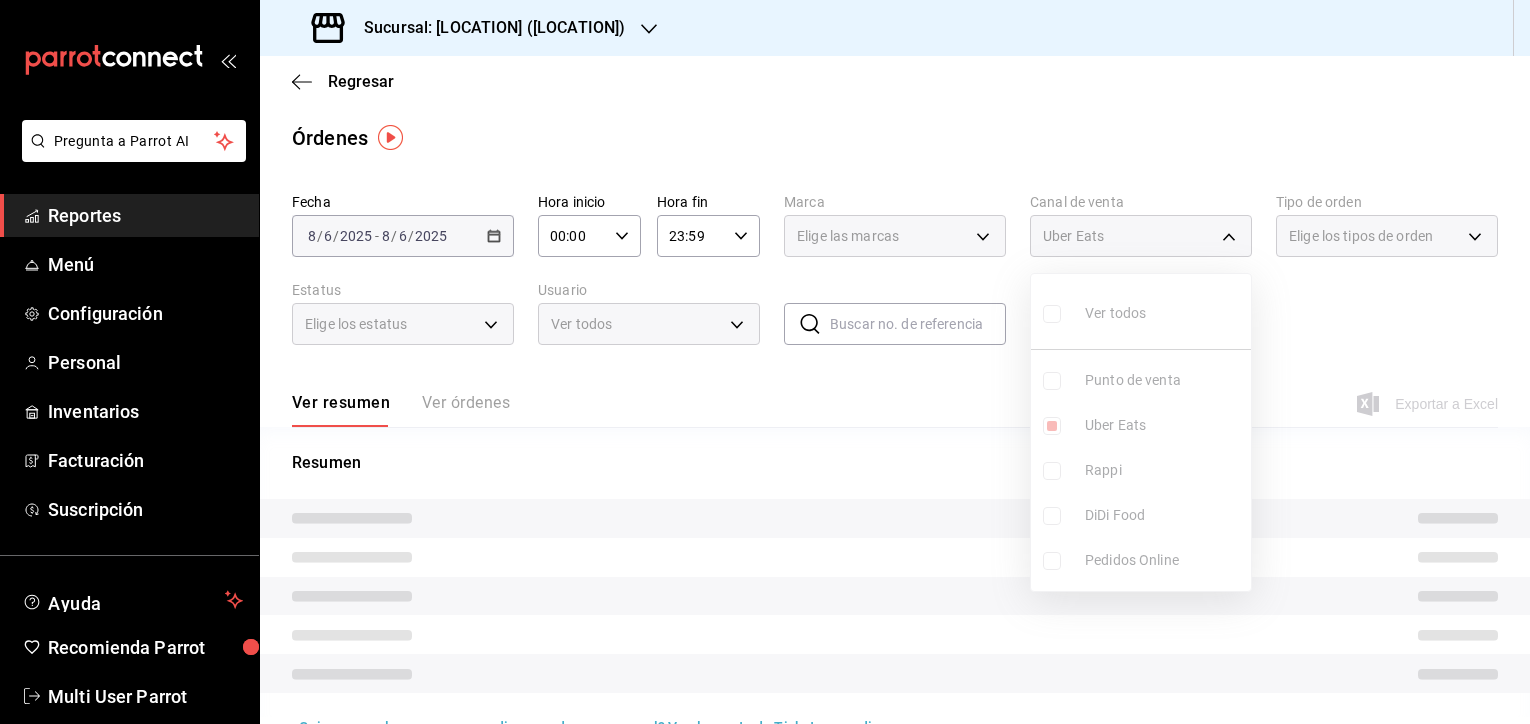 type on "UBER_EATS" 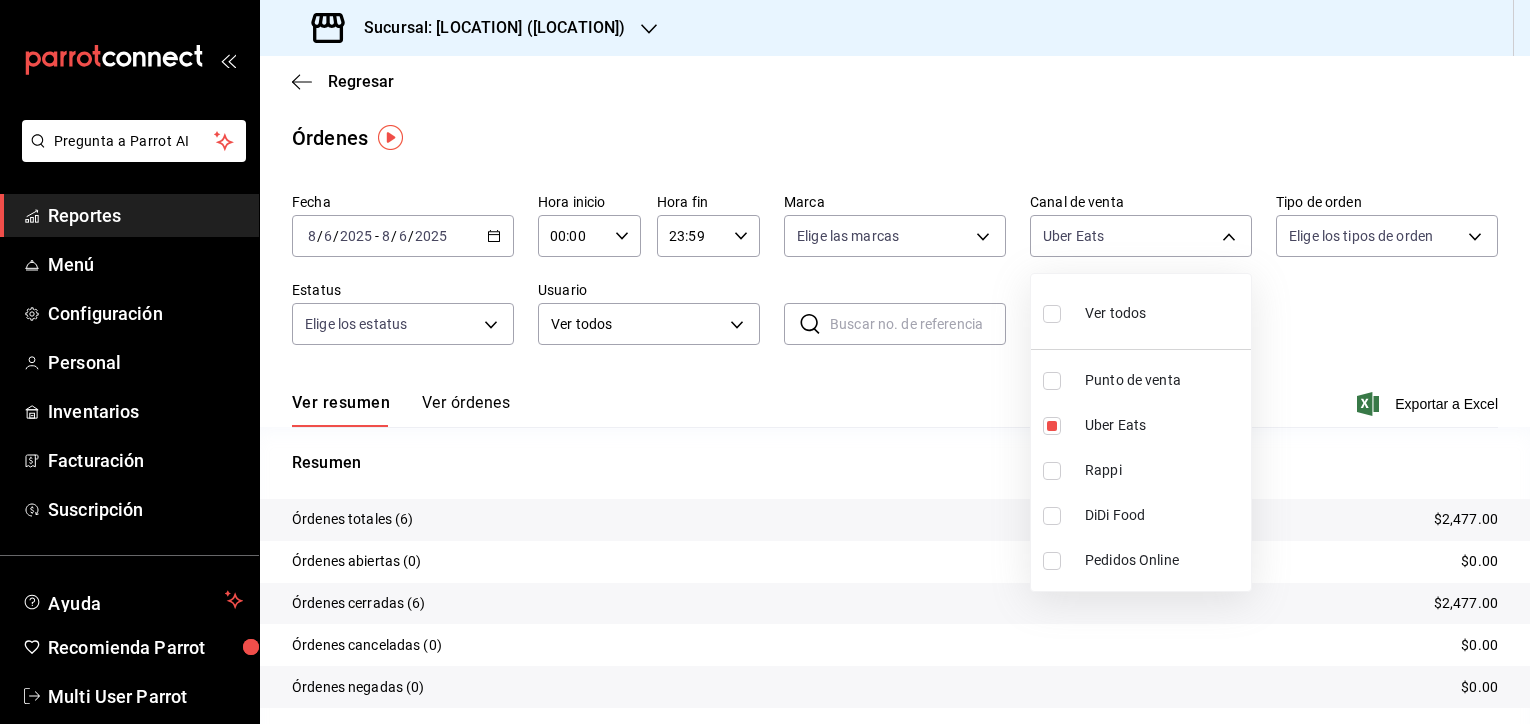 click at bounding box center [765, 362] 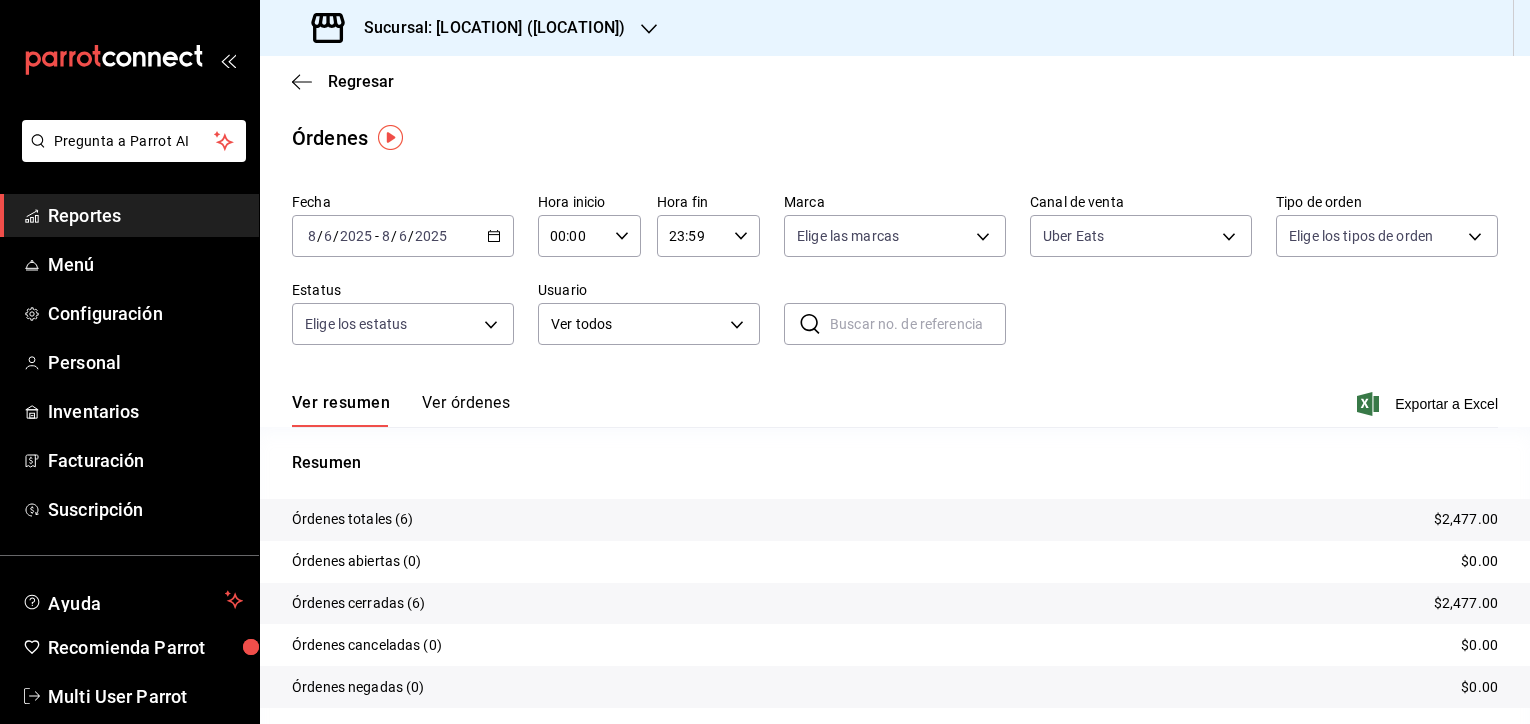 click on "$2,477.00" at bounding box center [1466, 519] 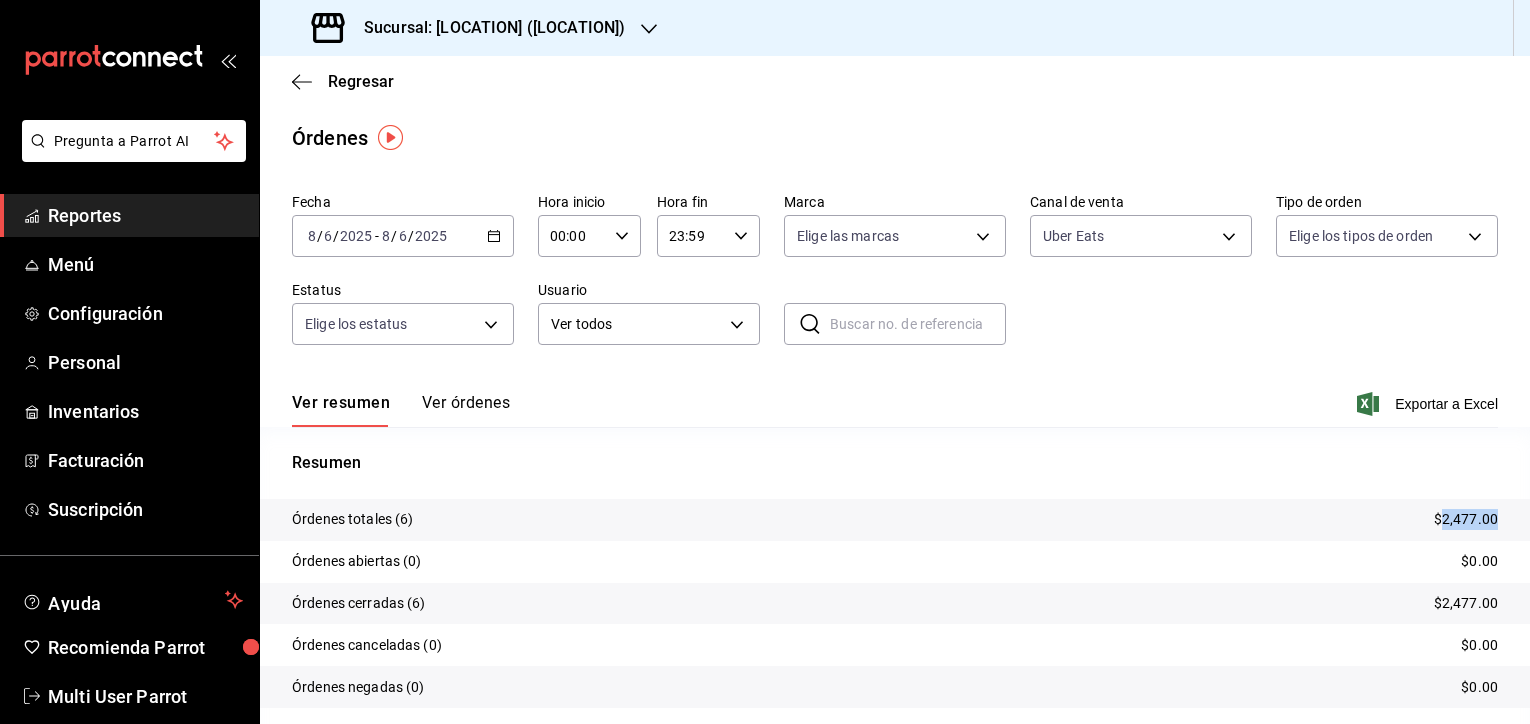 click on "$2,477.00" at bounding box center (1466, 519) 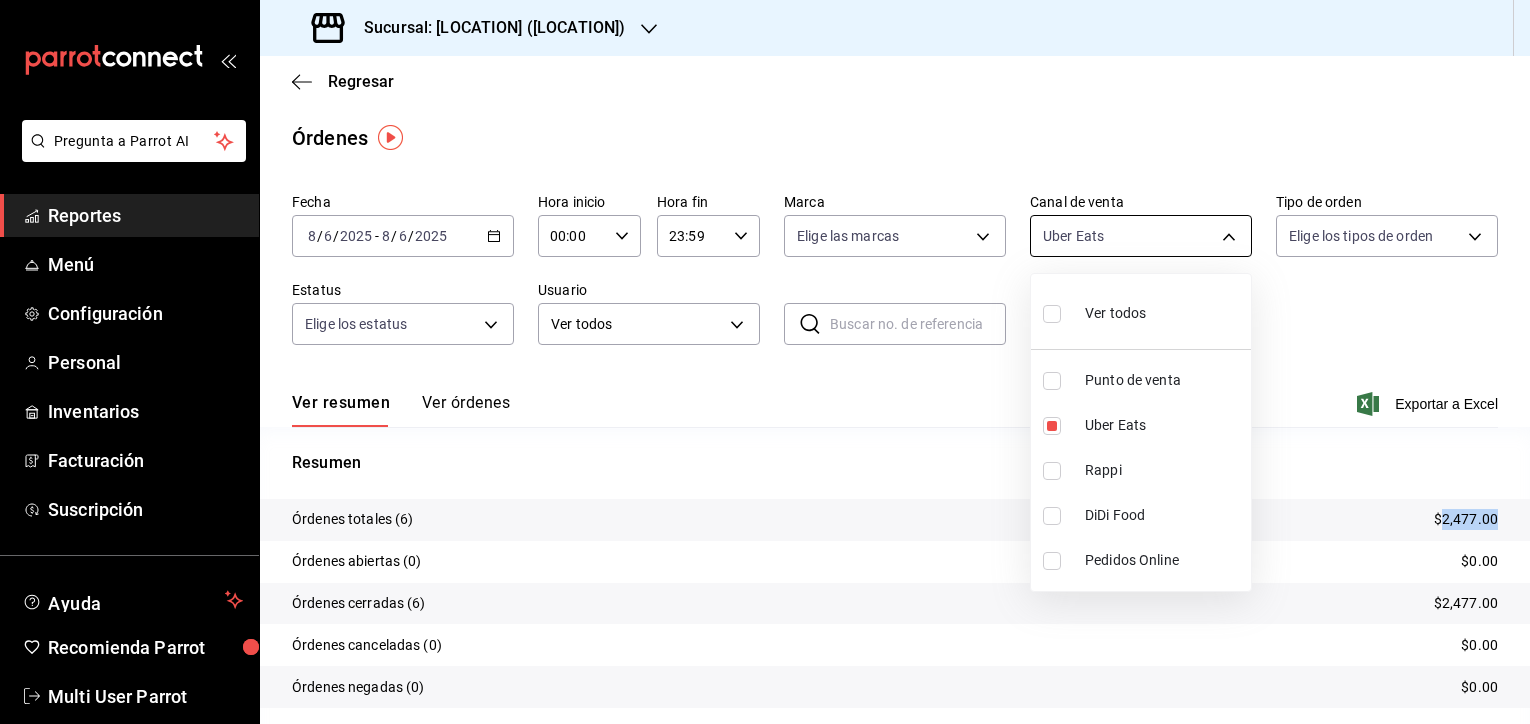 click on "Pregunta a Parrot AI Reportes   Menú   Configuración   Personal   Inventarios   Facturación   Suscripción   Ayuda Recomienda Parrot   Multi User Parrot   Sugerir nueva función   Sucursal: [LOCATION] ([LOCATION]) Regresar Órdenes Fecha 2025-08-06 8 / 6 / 2025 - 2025-08-06 8 / 6 / 2025 Hora inicio 00:00 Hora inicio Hora fin 23:59 Hora fin Marca Elige las marcas Canal de venta Uber Eats UBER_EATS Tipo de orden Elige los tipos de orden Estatus Elige los estatus Usuario Ver todos ALL ​ ​ Ver resumen Ver órdenes Exportar a Excel Resumen Órdenes totales (6) $2,477.00 Órdenes abiertas (0) $0.00 Órdenes cerradas (6) $2,477.00 Órdenes canceladas (0) $0.00 Órdenes negadas (0) $0.00 ¿Quieres ver el consumo promedio por orden y comensal? Ve al reporte de Ticket promedio GANA 1 MES GRATIS EN TU SUSCRIPCIÓN AQUÍ Ver video tutorial Ir a video Pregunta a Parrot AI Reportes   Menú   Configuración   Personal   Inventarios   Facturación   Suscripción   Ayuda Recomienda Parrot   Multi User Parrot     (81) [PHONE]" at bounding box center [765, 362] 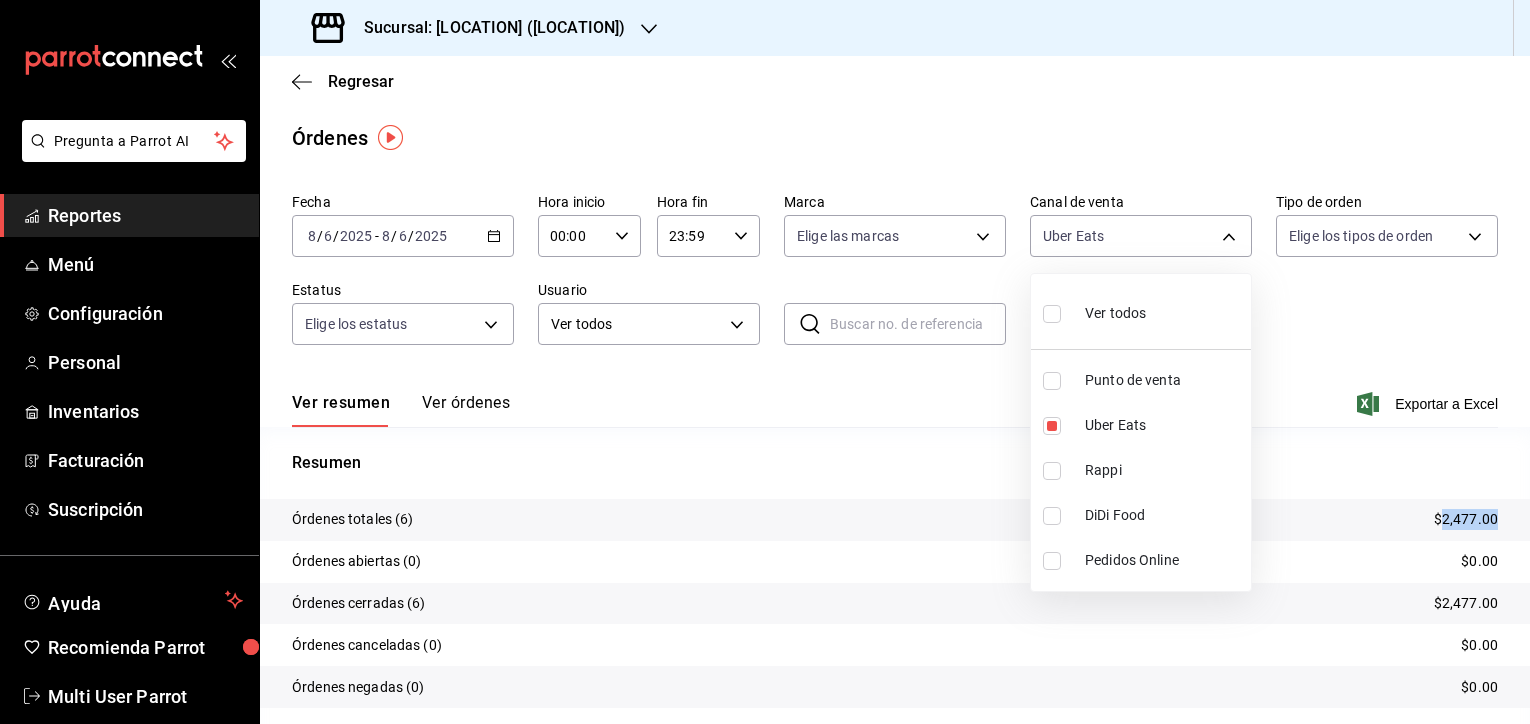 click on "Punto de venta" at bounding box center (1164, 380) 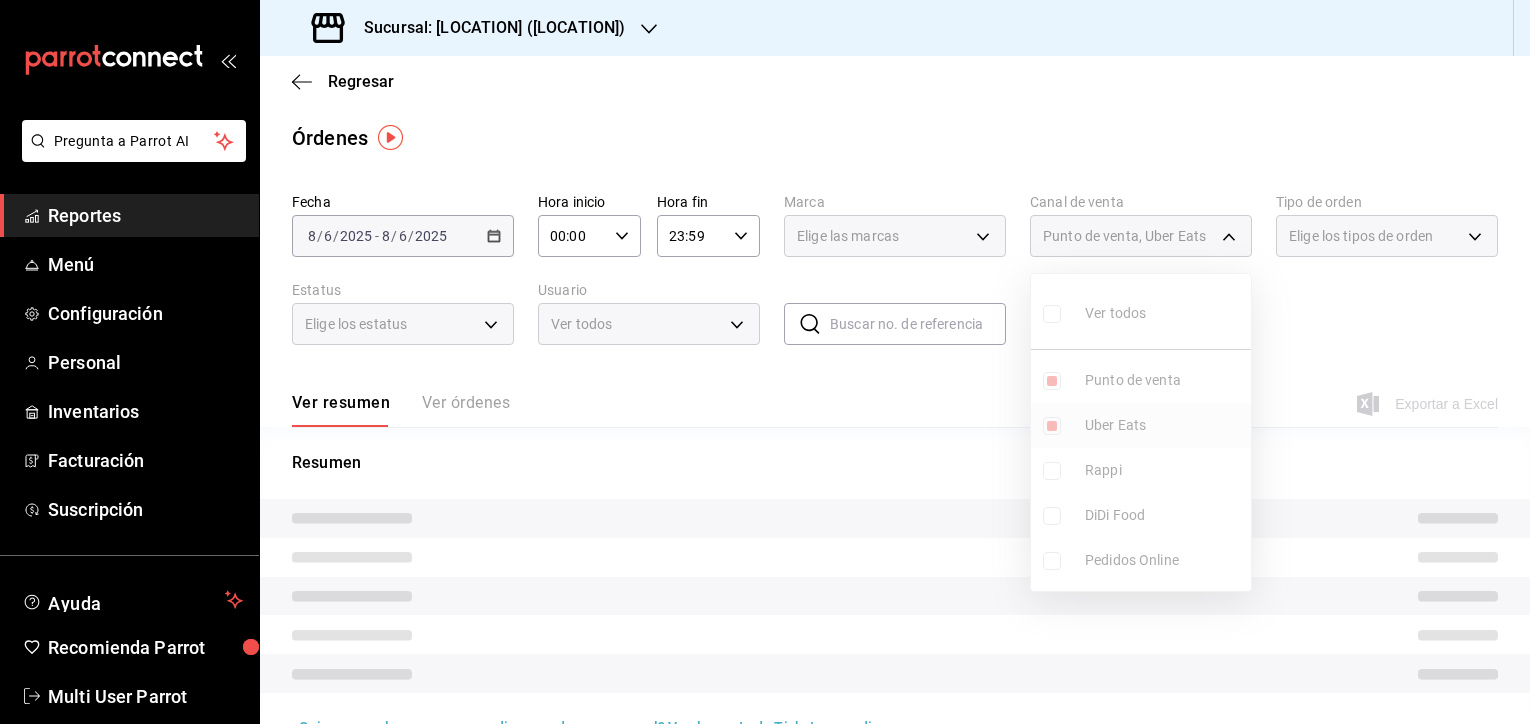 click on "Uber Eats" at bounding box center [1164, 425] 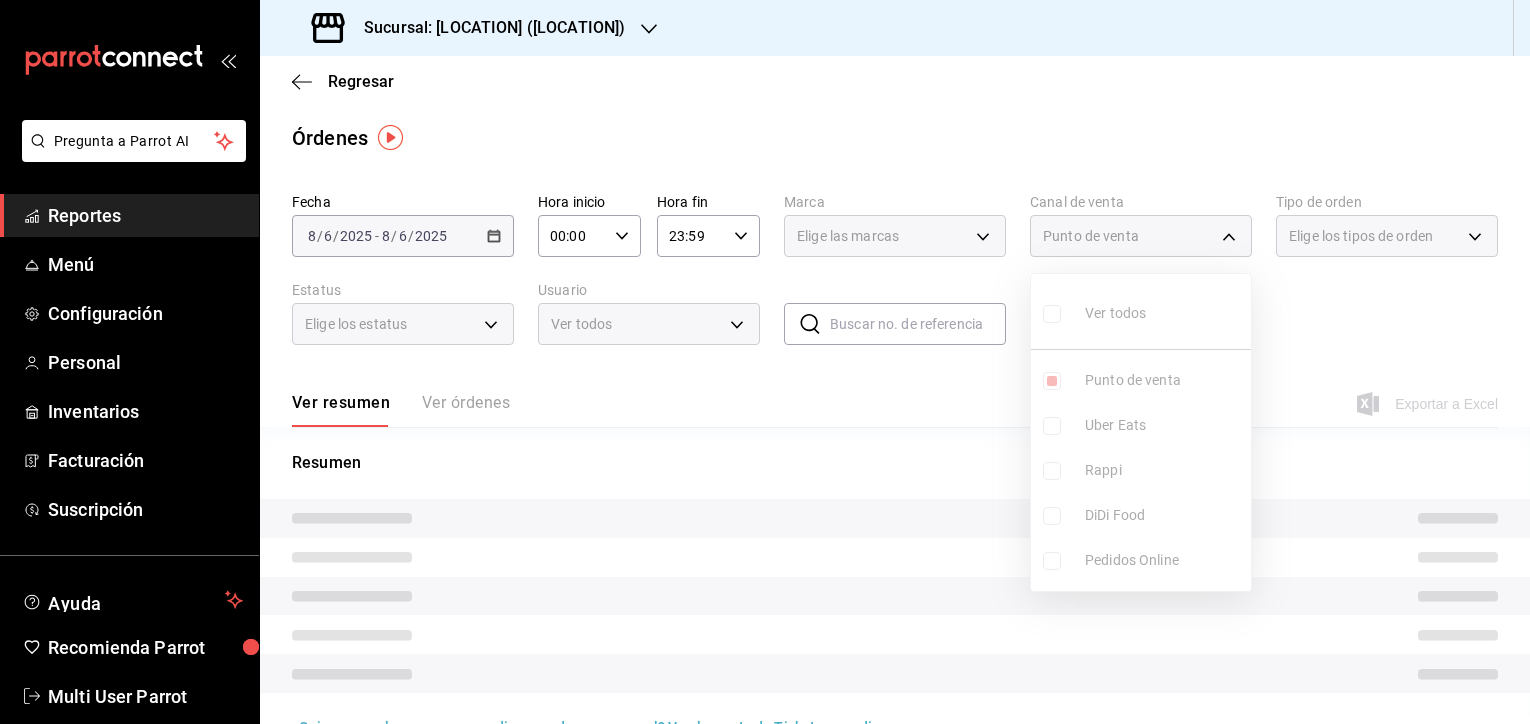 type on "PARROT" 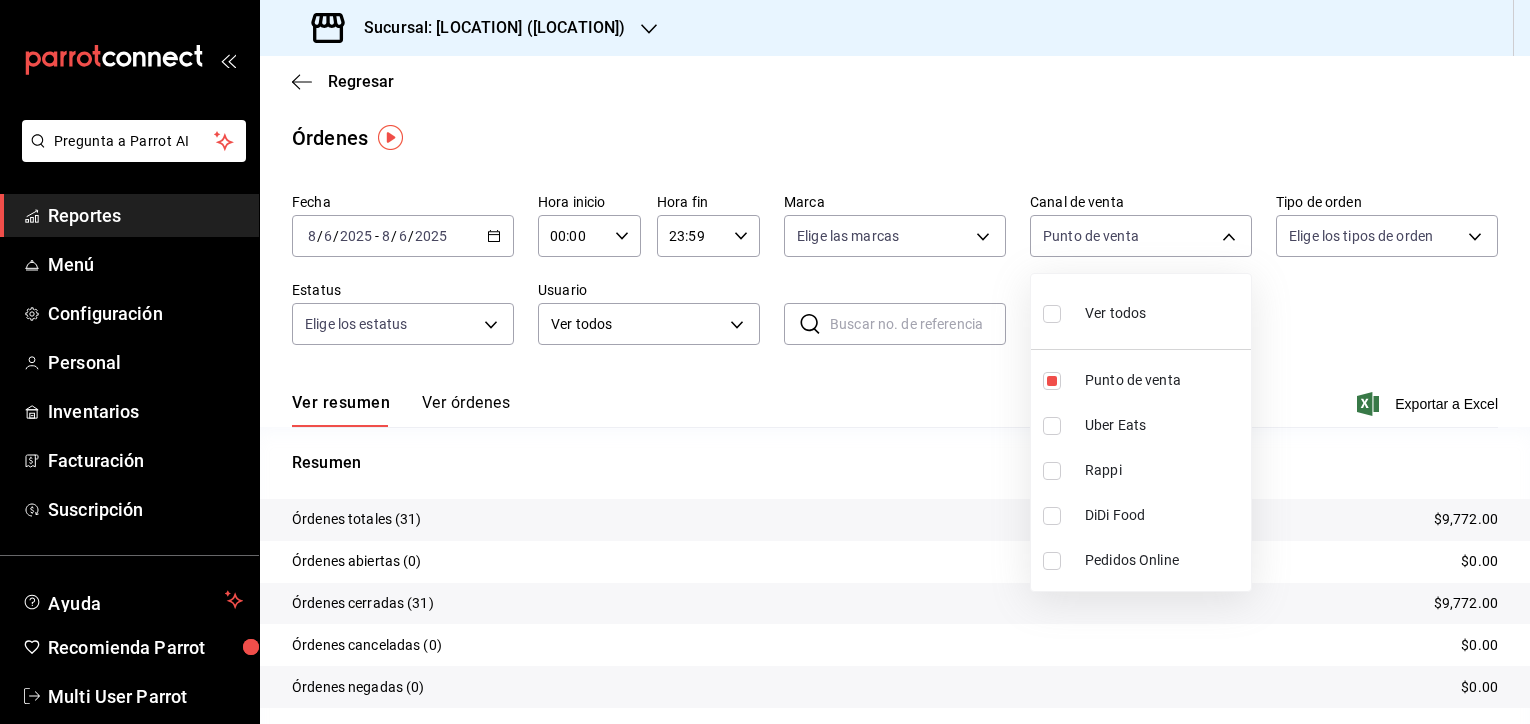 click at bounding box center (765, 362) 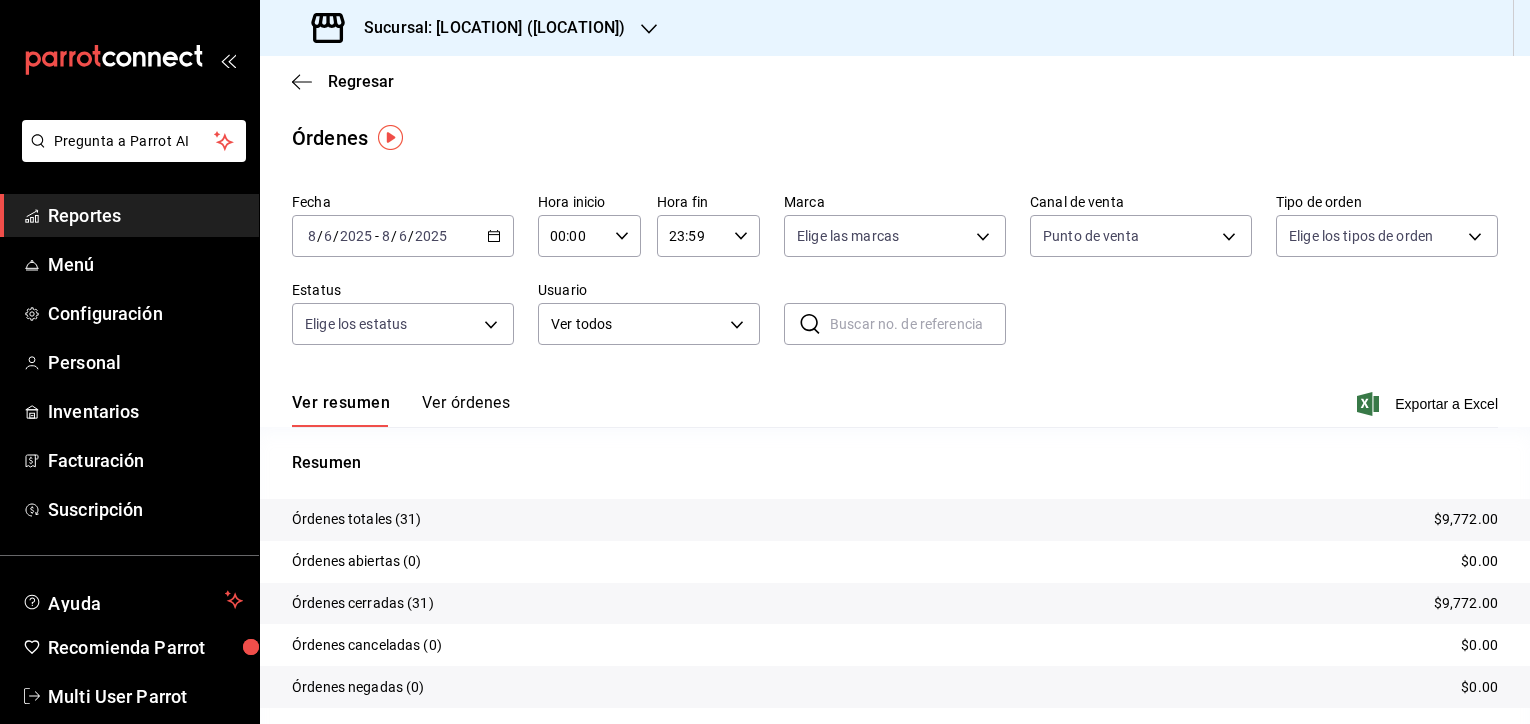 click on "$9,772.00" at bounding box center (1466, 519) 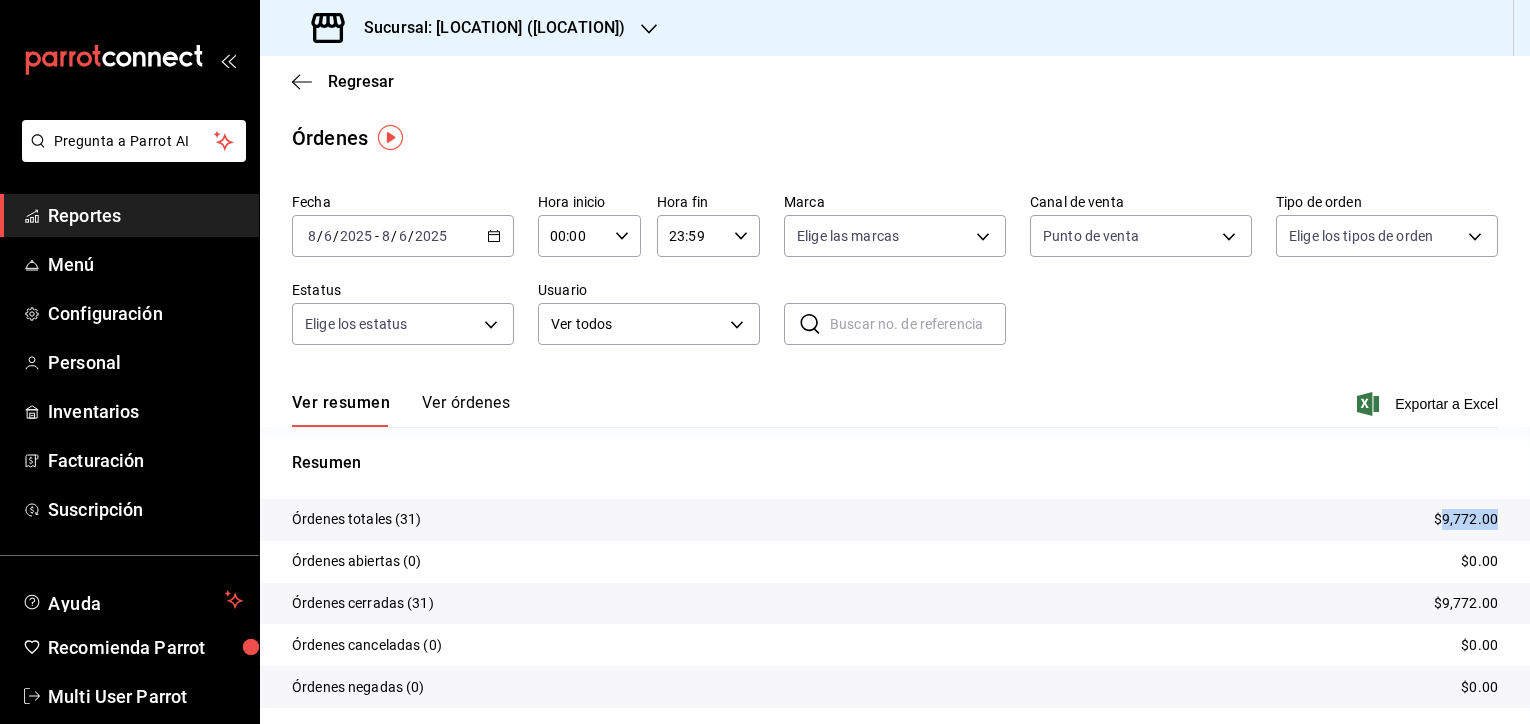 click on "$9,772.00" at bounding box center [1466, 519] 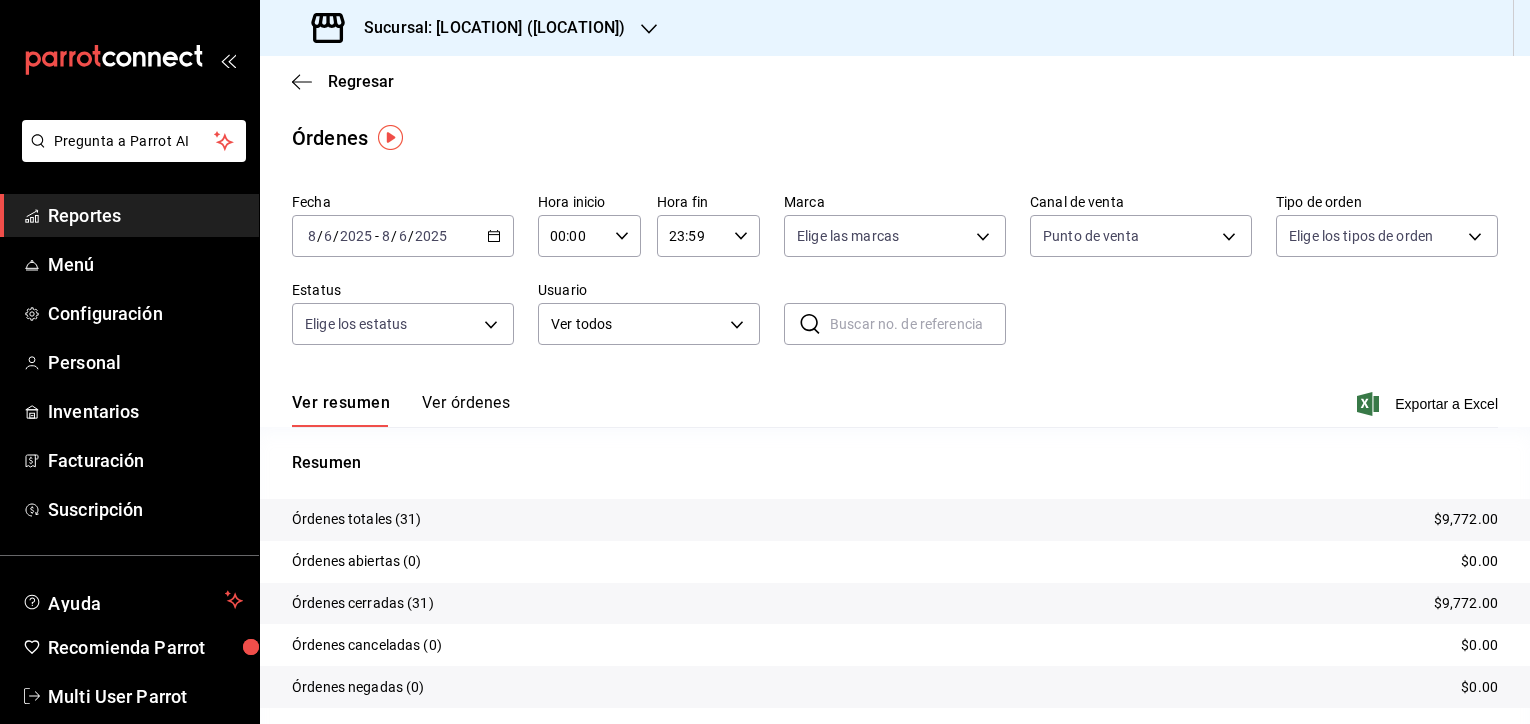 click on "Sucursal: [LOCATION] ([LOCATION])" at bounding box center (486, 28) 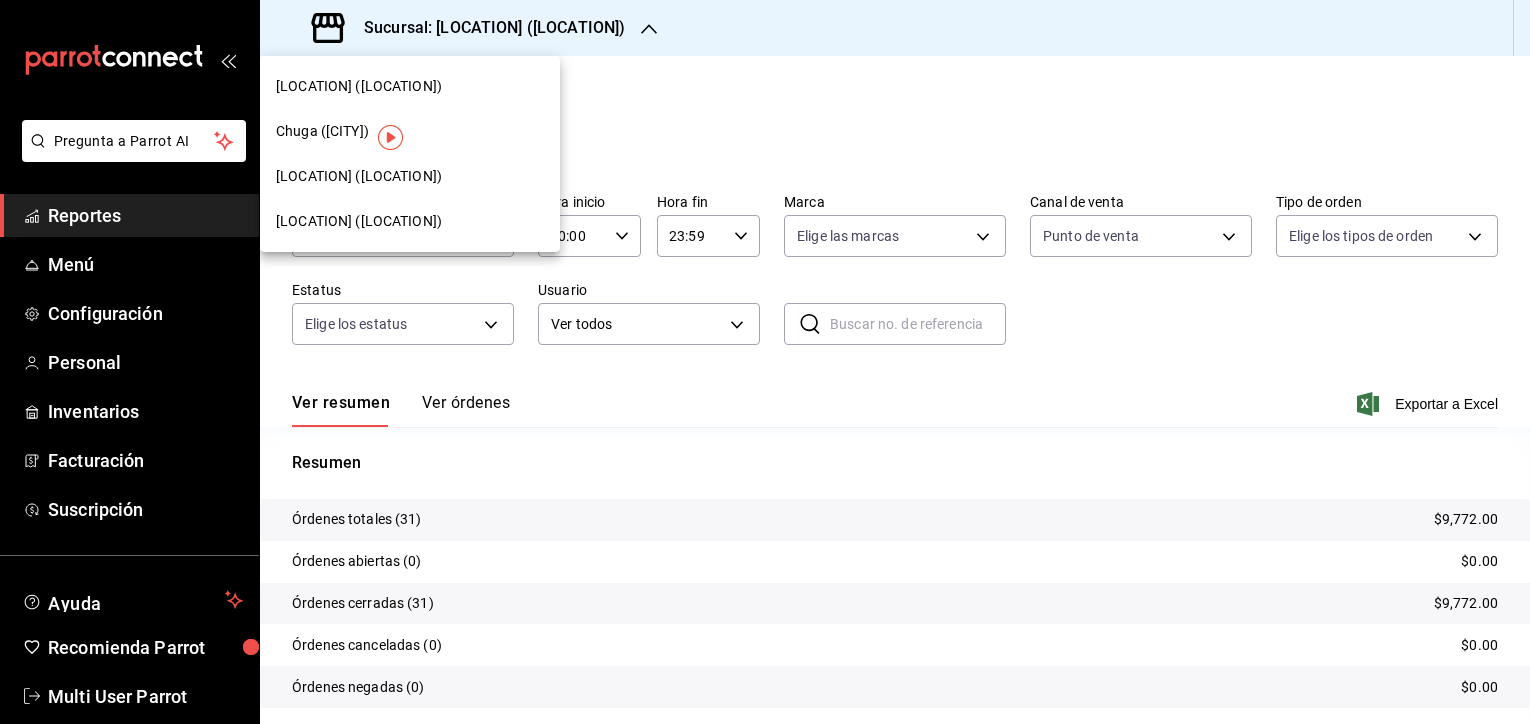 click on "Chuga ([CITY])" at bounding box center (322, 131) 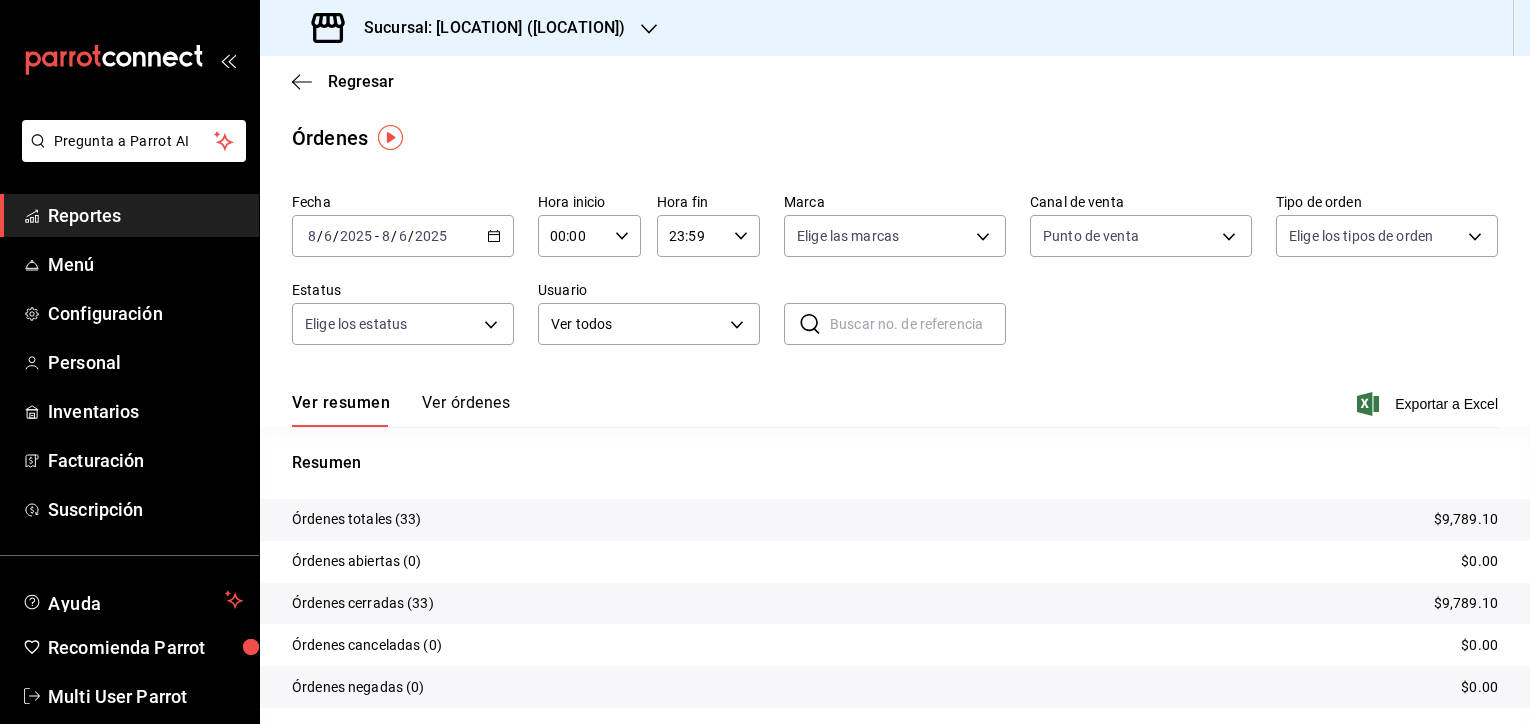 click on "/" at bounding box center (394, 236) 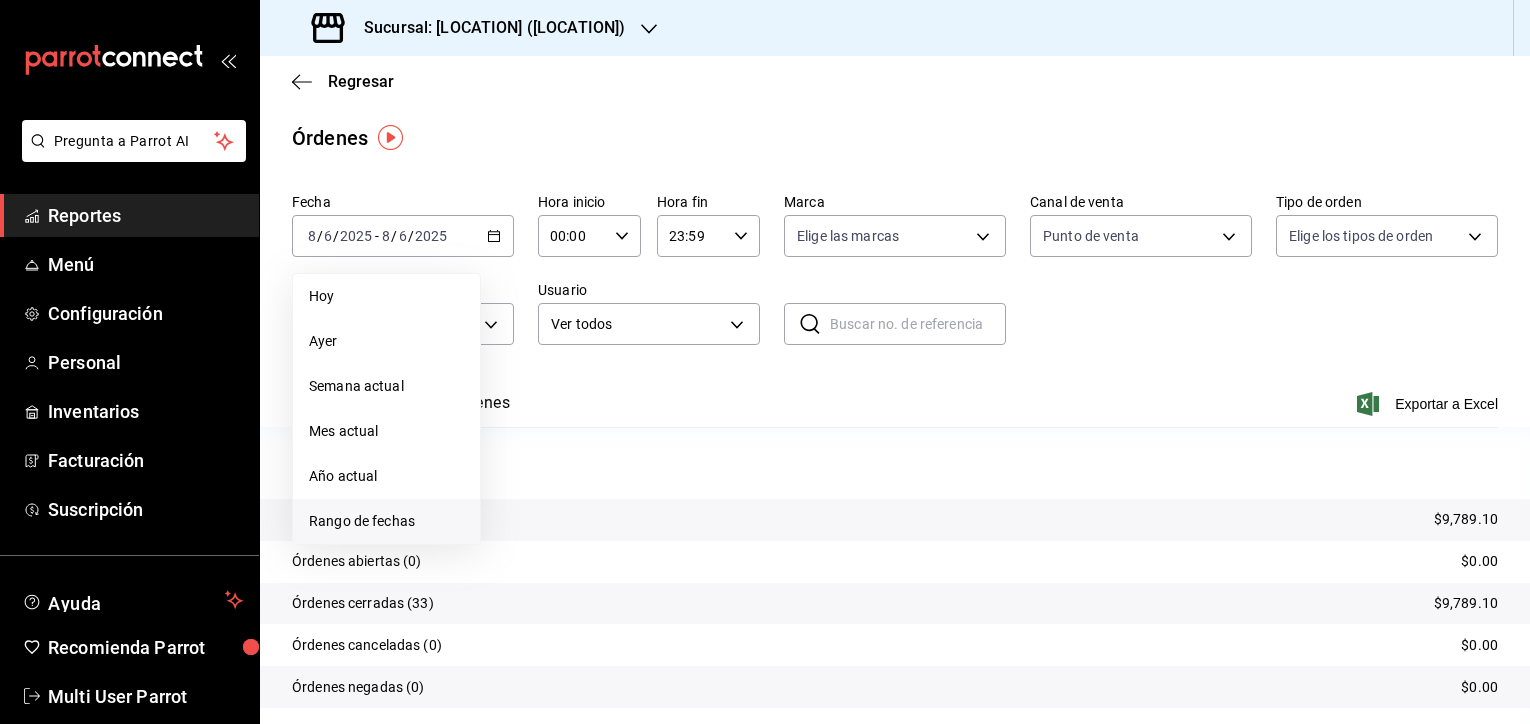 click on "Rango de fechas" at bounding box center [386, 521] 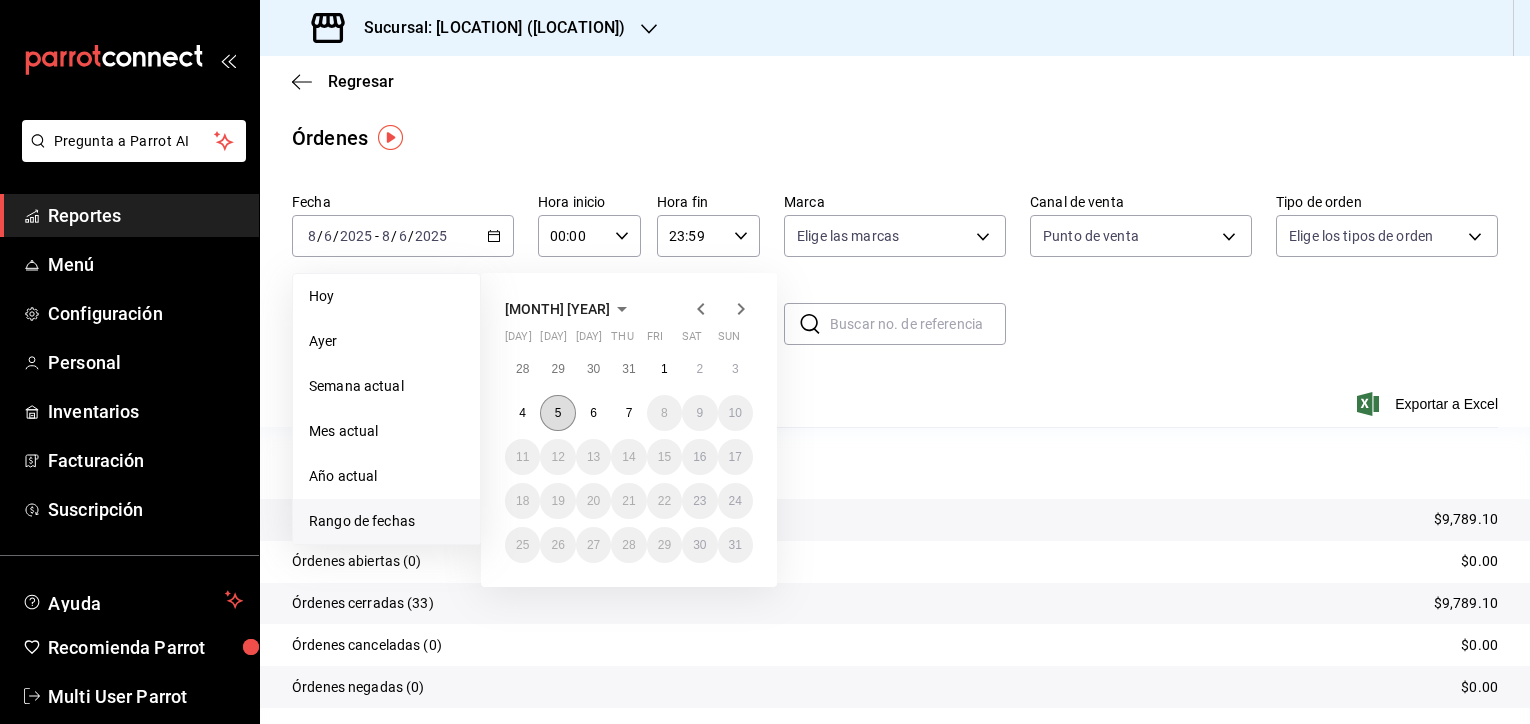 click on "5" at bounding box center (558, 413) 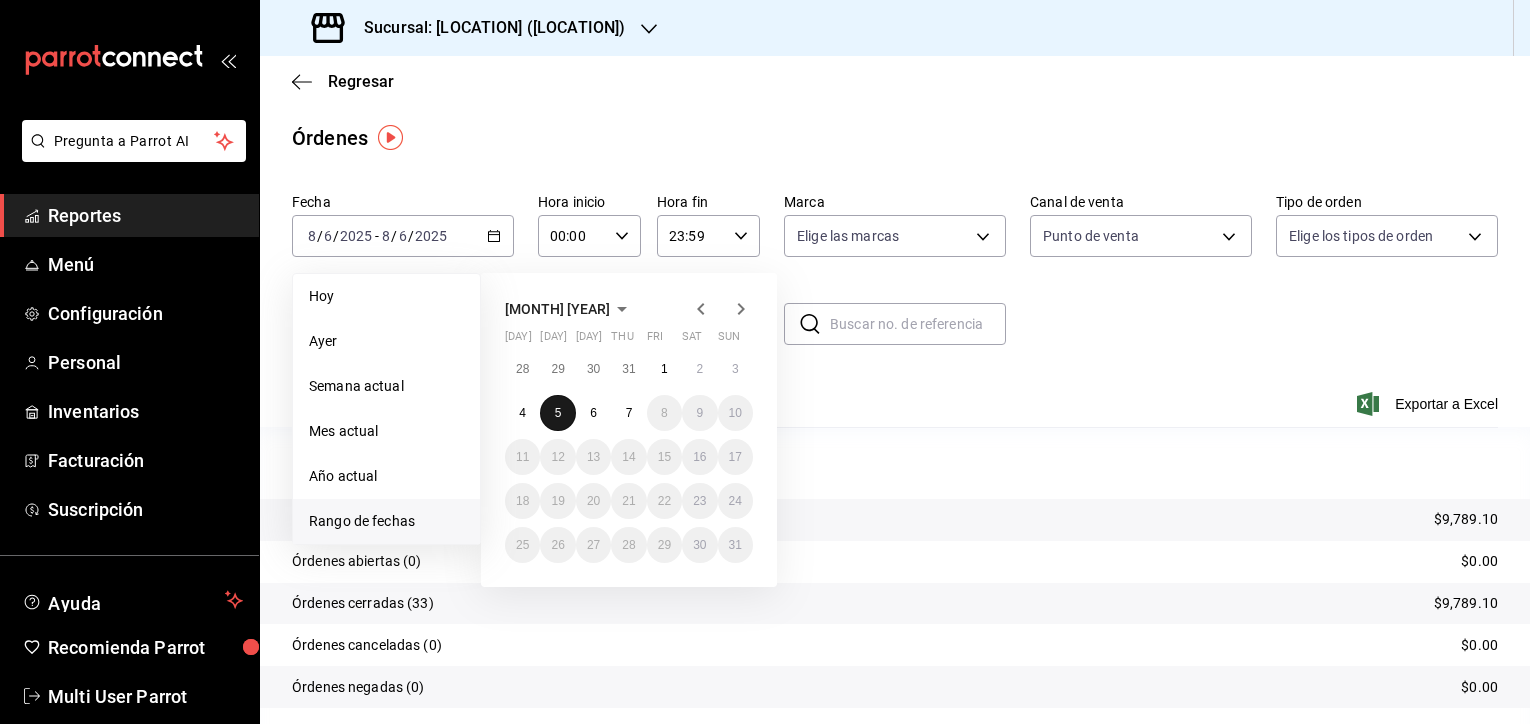 click on "5" at bounding box center [558, 413] 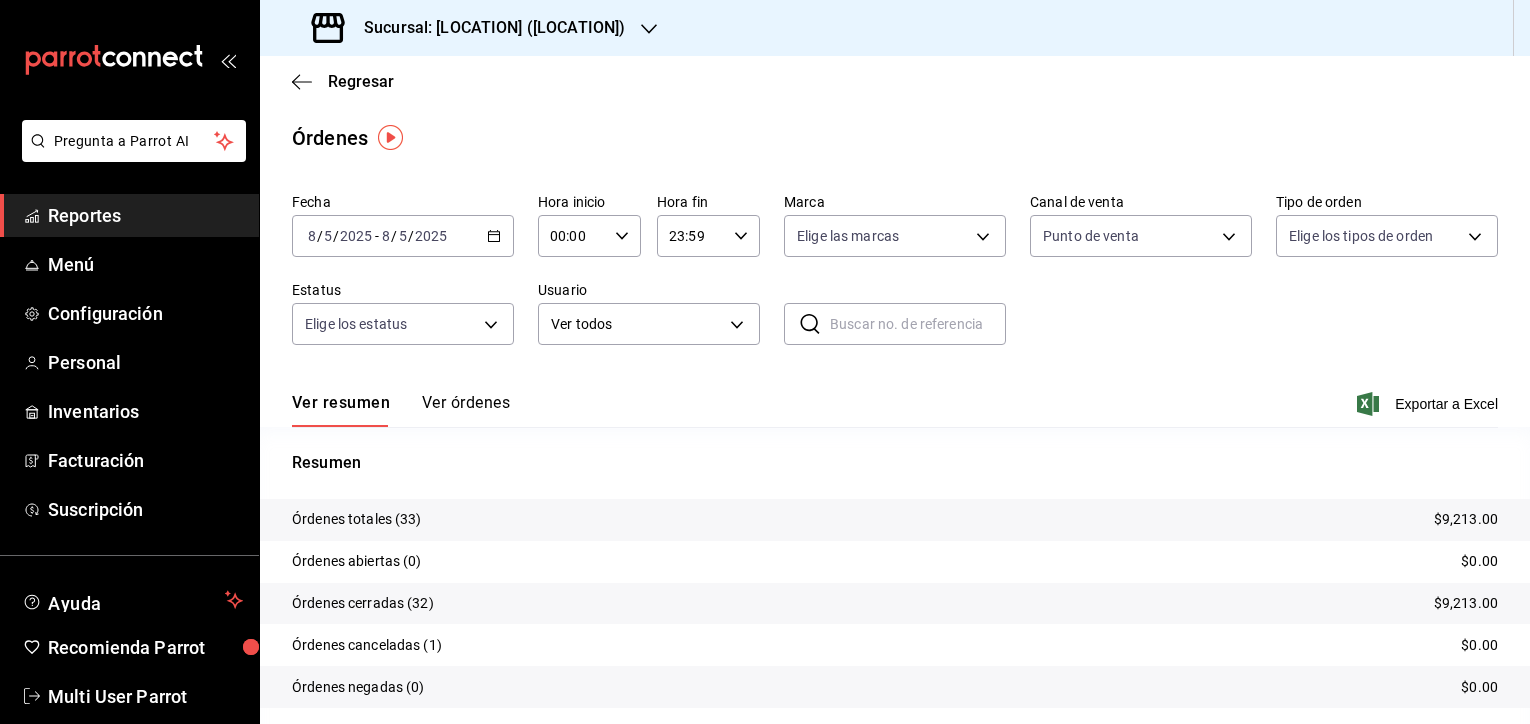 click on "$9,213.00" at bounding box center (1466, 519) 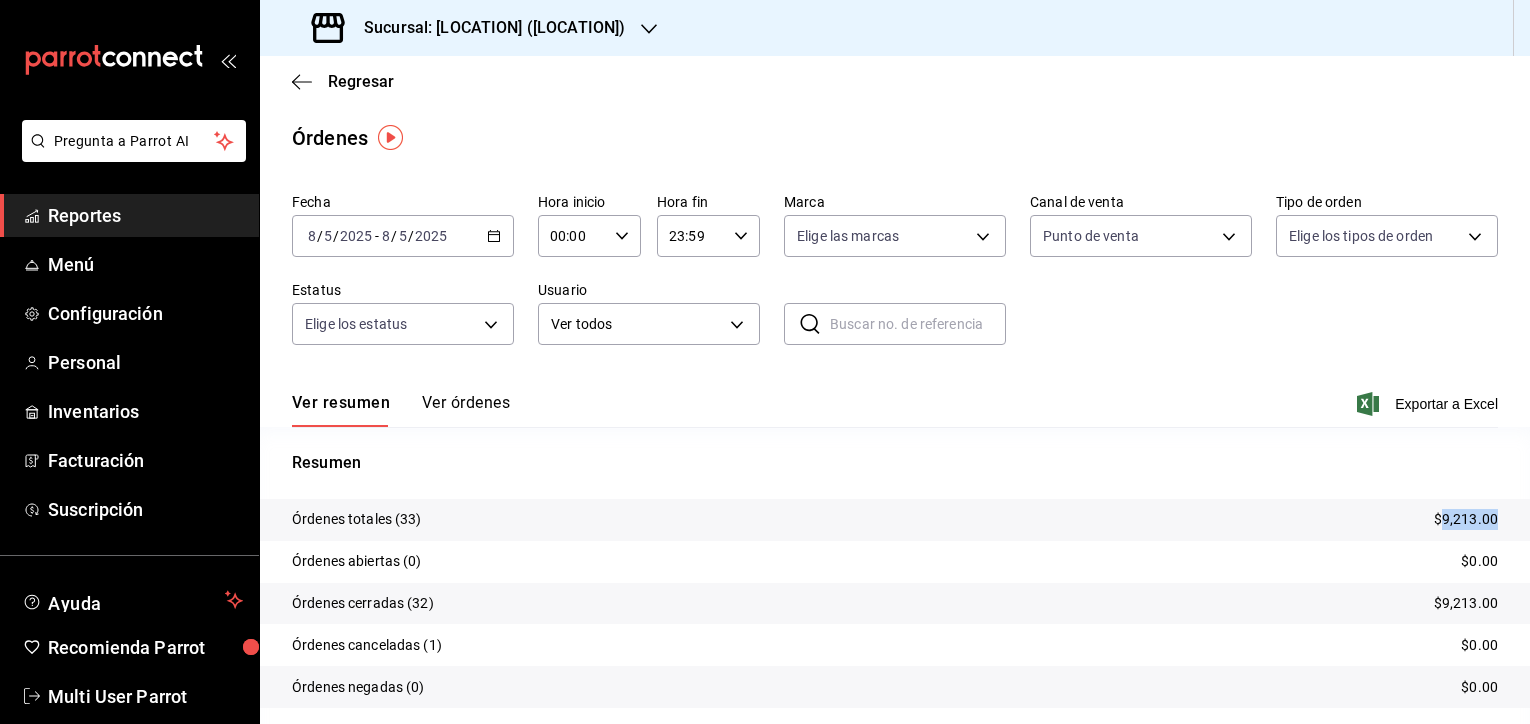 click on "$9,213.00" at bounding box center [1466, 519] 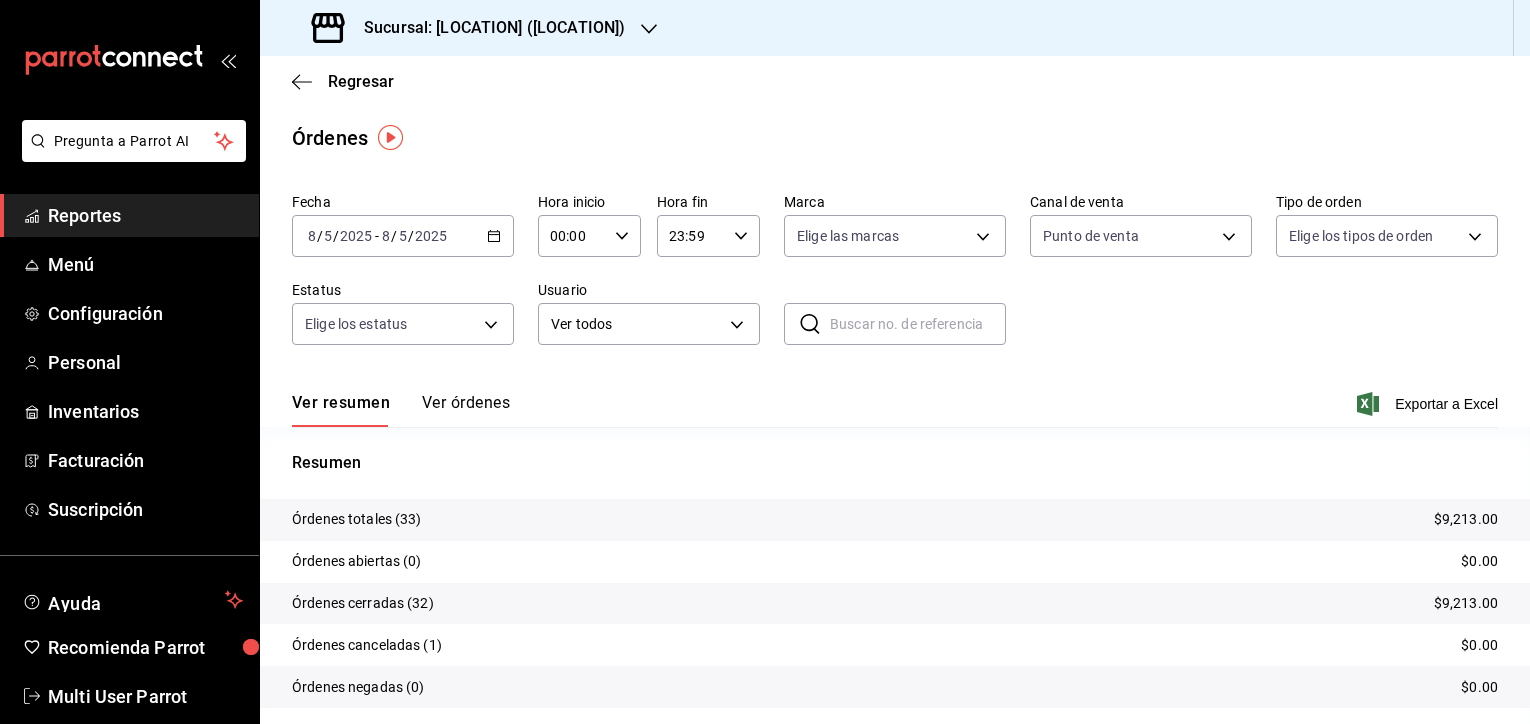 click on "Punto de venta PARROT" at bounding box center (1141, 232) 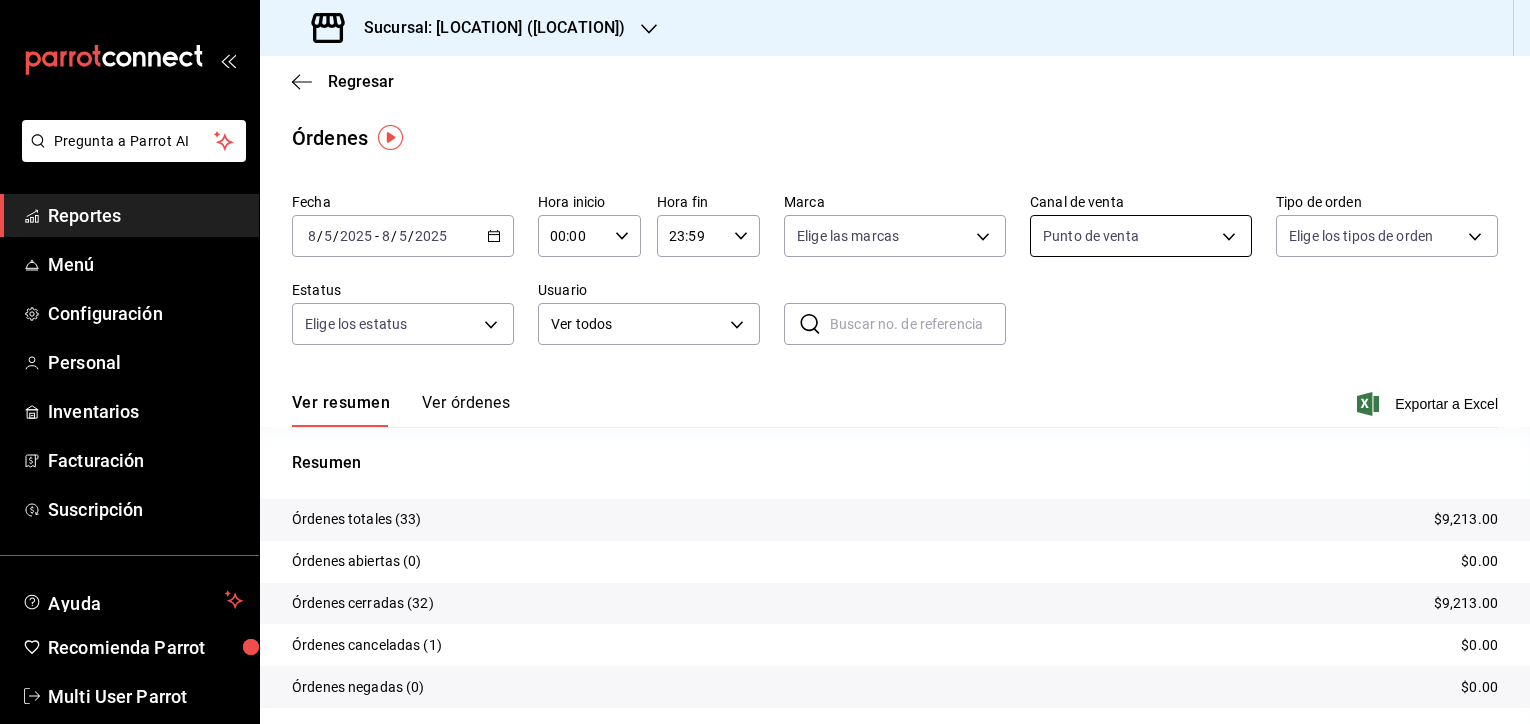 click on "Pregunta a Parrot AI Reportes   Menú   Configuración   Personal   Inventarios   Facturación   Suscripción   Ayuda Recomienda Parrot   Multi User Parrot   Sugerir nueva función   Sucursal: [LOCATION] ([LOCATION]) Regresar Órdenes Fecha 2025-08-05 8 / 5 / 2025 - 2025-08-05 8 / 5 / 2025 Hora inicio 00:00 Hora inicio Hora fin 23:59 Hora fin Marca Elige las marcas Canal de venta Punto de venta PARROT Tipo de orden Elige los tipos de orden Estatus Elige los estatus Usuario Ver todos ALL ​ ​ Ver resumen Ver órdenes Exportar a Excel Resumen Órdenes totales (33) $9,213.00 Órdenes abiertas (0) $0.00 Órdenes cerradas (32) $9,213.00 Órdenes canceladas (1) $0.00 Órdenes negadas (0) $0.00 ¿Quieres ver el consumo promedio por orden y comensal? Ve al reporte de Ticket promedio GANA 1 MES GRATIS EN TU SUSCRIPCIÓN AQUÍ Ver video tutorial Ir a video Pregunta a Parrot AI Reportes   Menú   Configuración   Personal   Inventarios   Facturación   Suscripción   Ayuda Recomienda Parrot   Multi User Parrot" at bounding box center (765, 362) 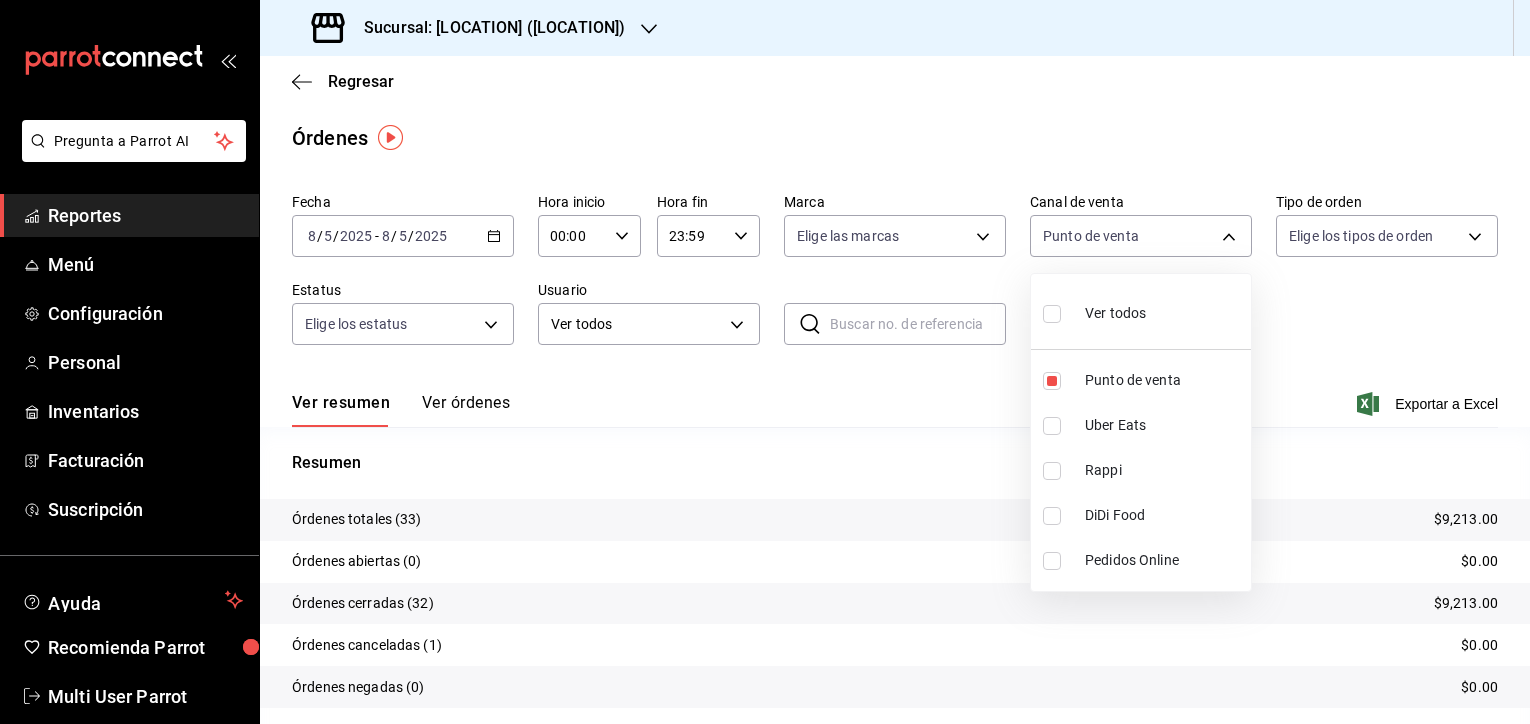 click on "Uber Eats" at bounding box center [1141, 425] 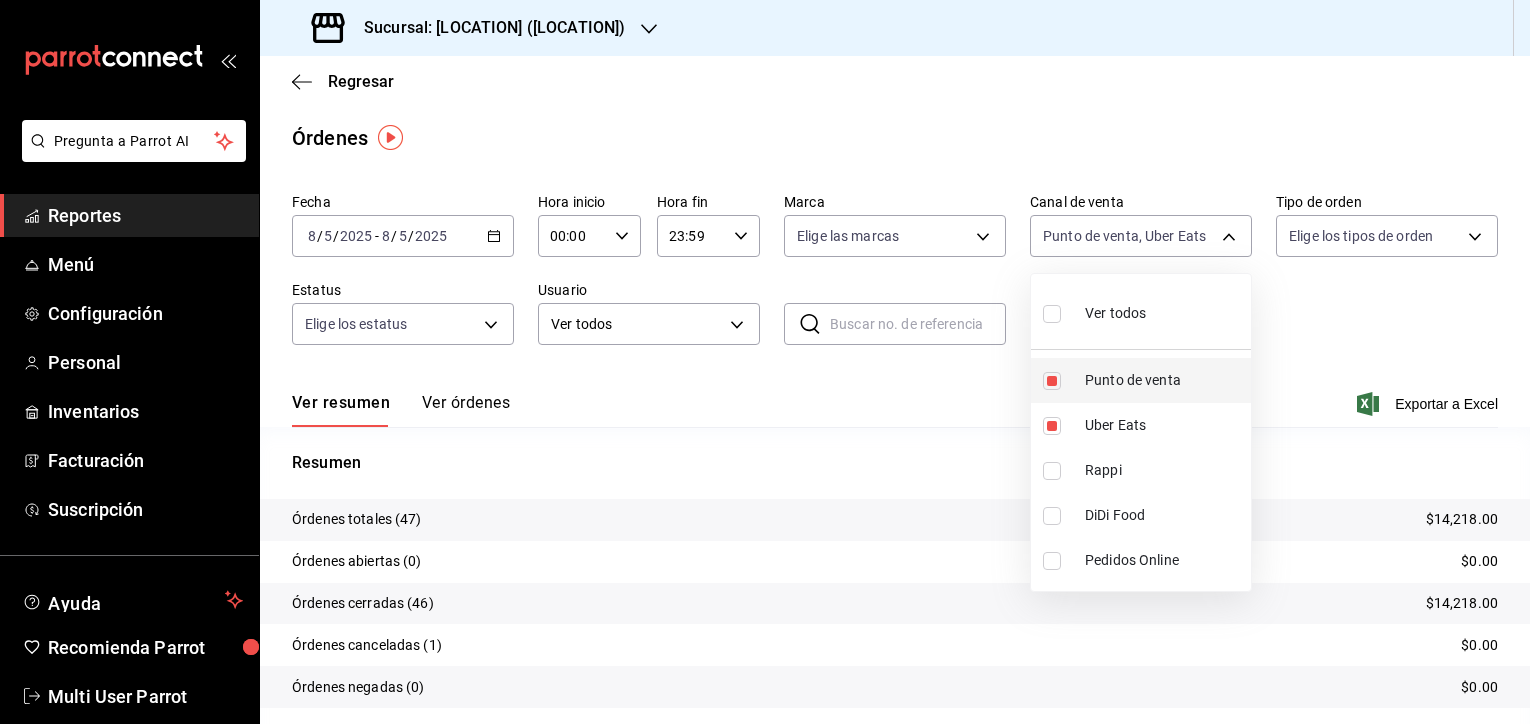 click on "Punto de venta" at bounding box center (1164, 380) 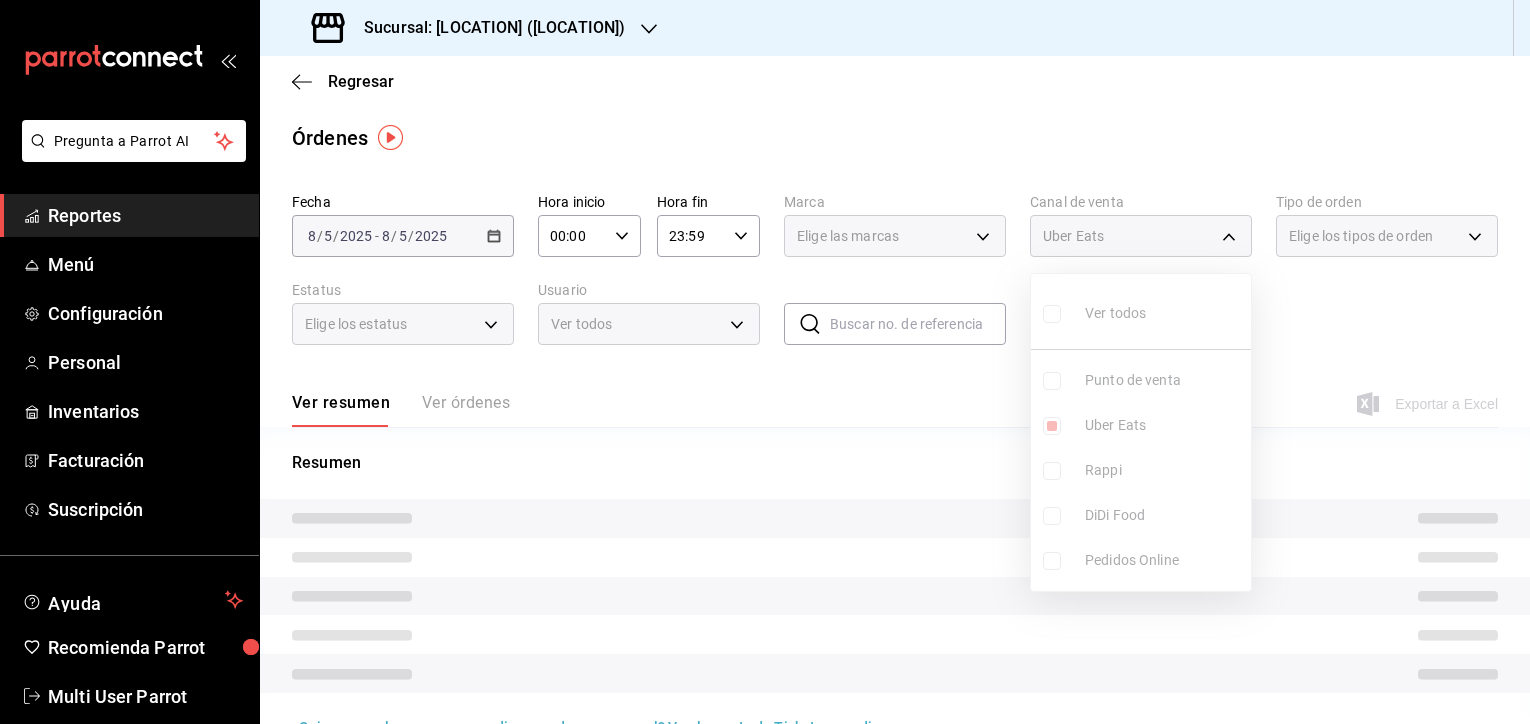 click at bounding box center (765, 362) 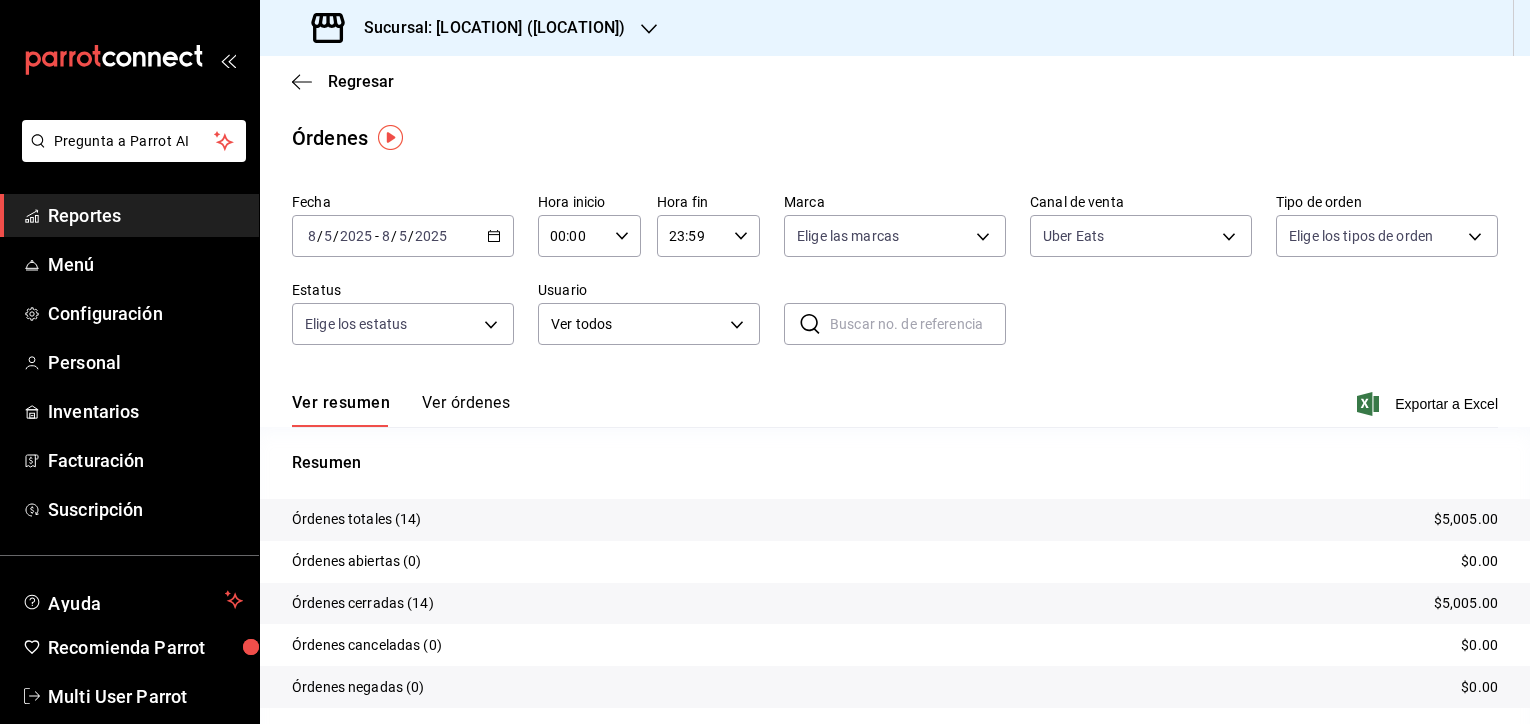 click on "$5,005.00" at bounding box center [1466, 519] 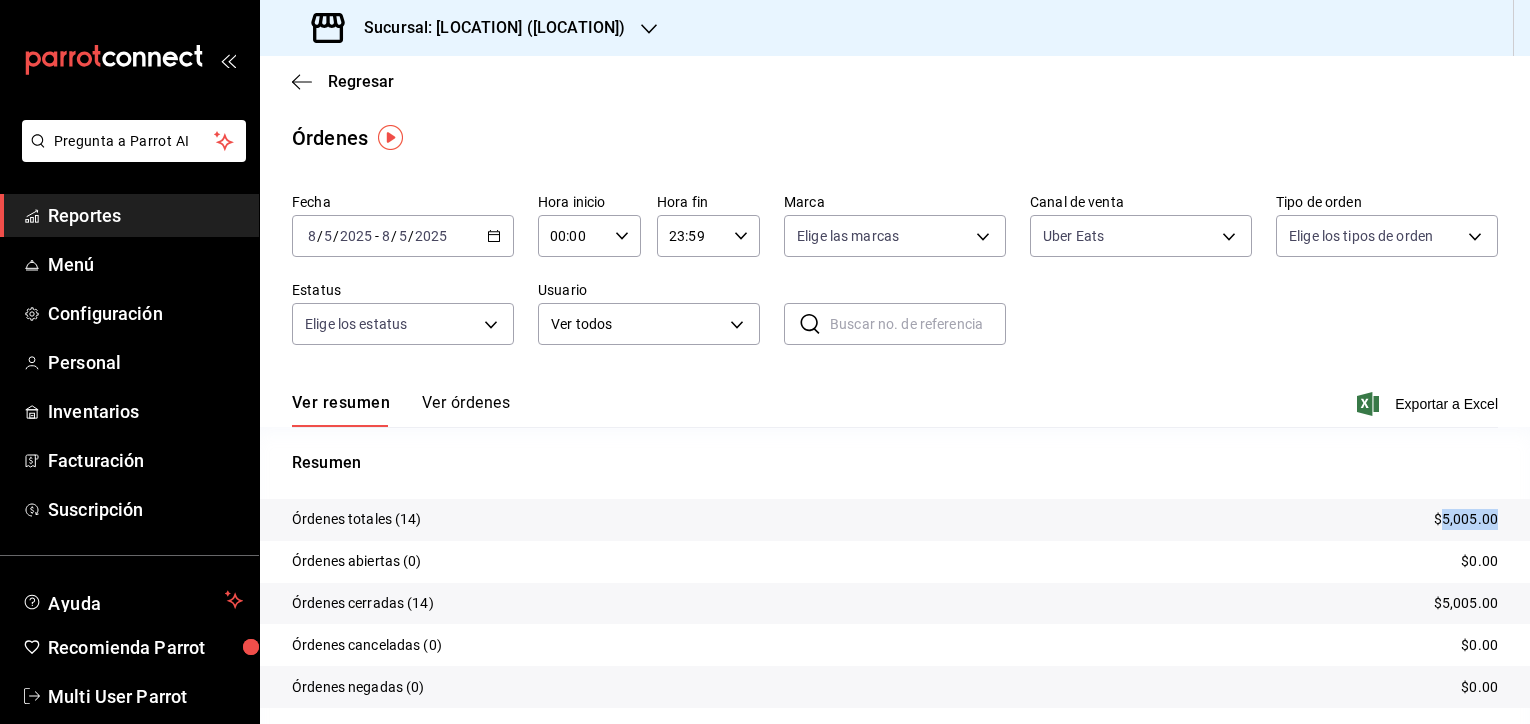 click on "$5,005.00" at bounding box center [1466, 519] 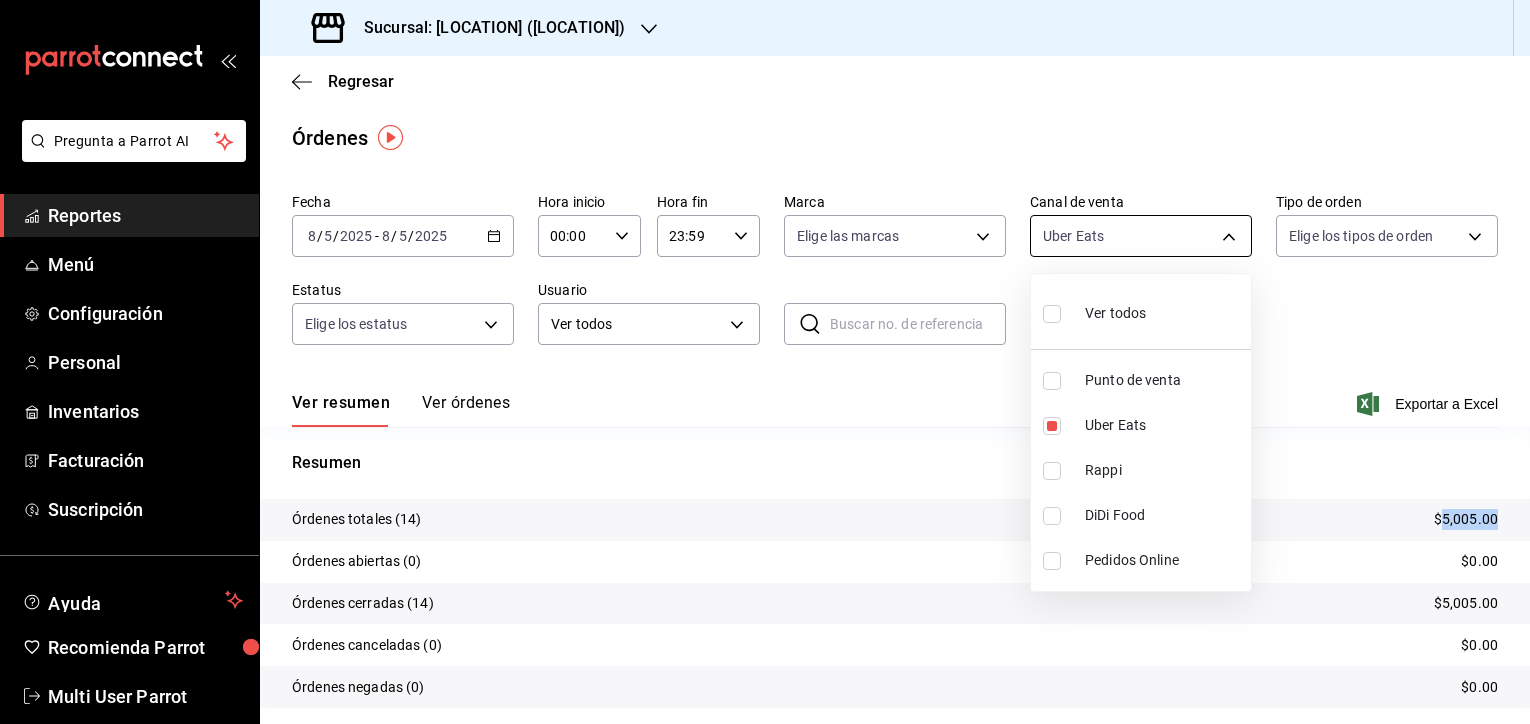 click on "Pregunta a Parrot AI Reportes   Menú   Configuración   Personal   Inventarios   Facturación   Suscripción   Ayuda Recomienda Parrot   Multi User Parrot   Sugerir nueva función   Sucursal: Chuga ([CITY]) Regresar Órdenes Fecha [DATE] [DATE] - [DATE] [DATE] Hora inicio 00:00 Hora inicio Hora fin 23:59 Hora fin Marca Elige las marcas Canal de venta Uber Eats UBER_EATS Tipo de orden Elige los tipos de orden Estatus Elige los estatus Usuario Ver todos ALL ​ ​ Ver resumen Ver órdenes Exportar a Excel Resumen Órdenes totales (14) $5,005.00 Órdenes abiertas (0) $0.00 Órdenes cerradas (14) $5,005.00 Órdenes canceladas (0) $0.00 Órdenes negadas (0) $0.00 ¿Quieres ver el consumo promedio por orden y comensal? Ve al reporte de Ticket promedio GANA 1 MES GRATIS EN TU SUSCRIPCIÓN AQUÍ Ver video tutorial Ir a video Pregunta a Parrot AI Reportes   Menú   Configuración   Personal   Inventarios   Facturación   Suscripción   Ayuda Recomienda Parrot   Multi User Parrot     Ver todos" at bounding box center [765, 362] 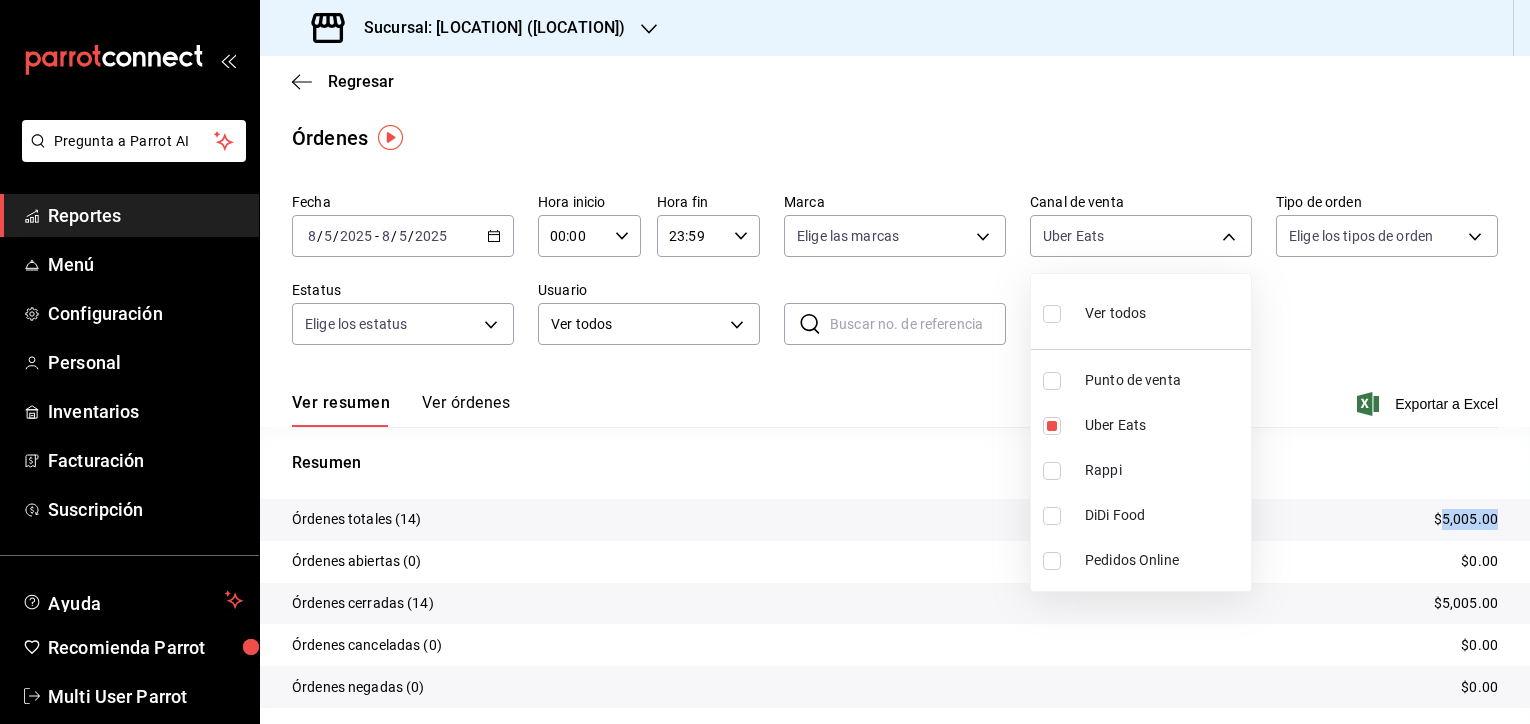 click on "DiDi Food" at bounding box center [1141, 515] 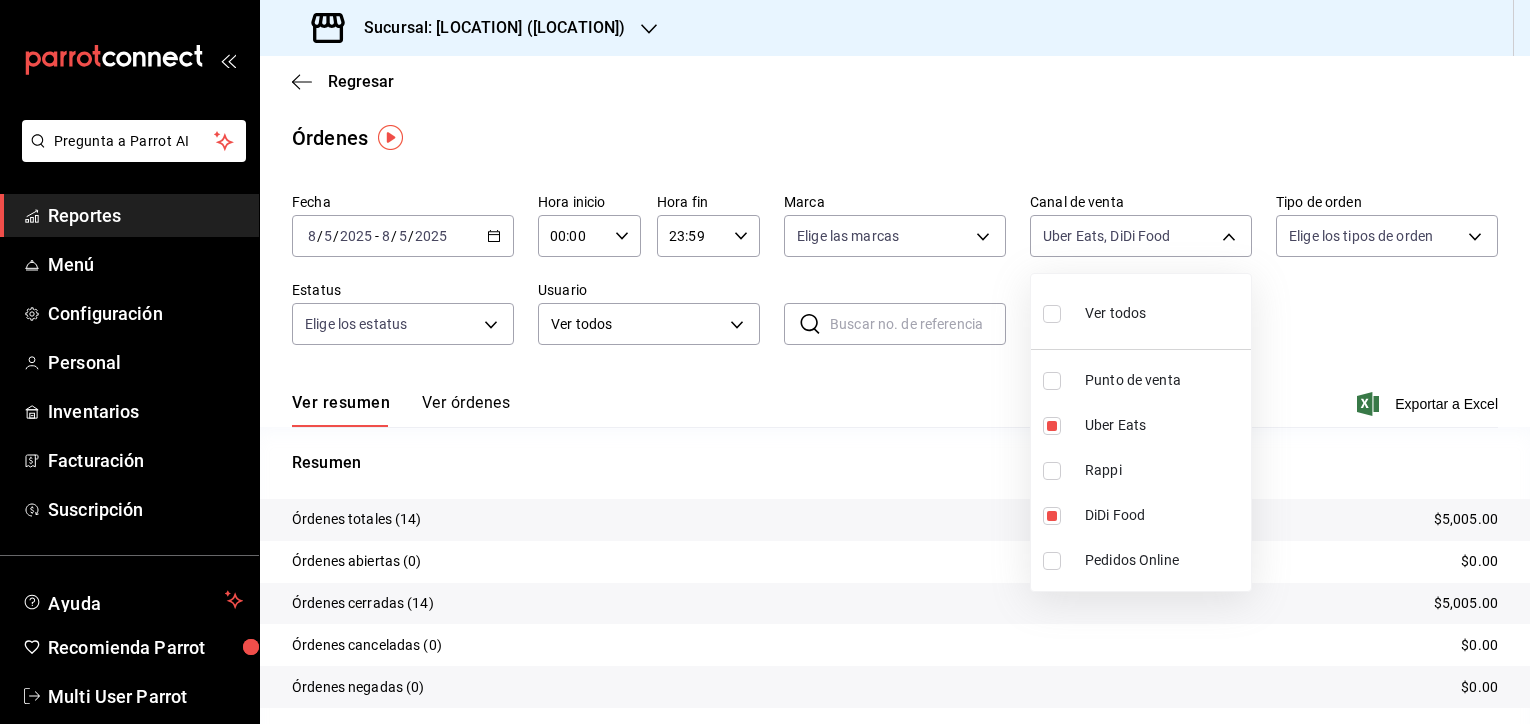 click on "Rappi" at bounding box center [1164, 470] 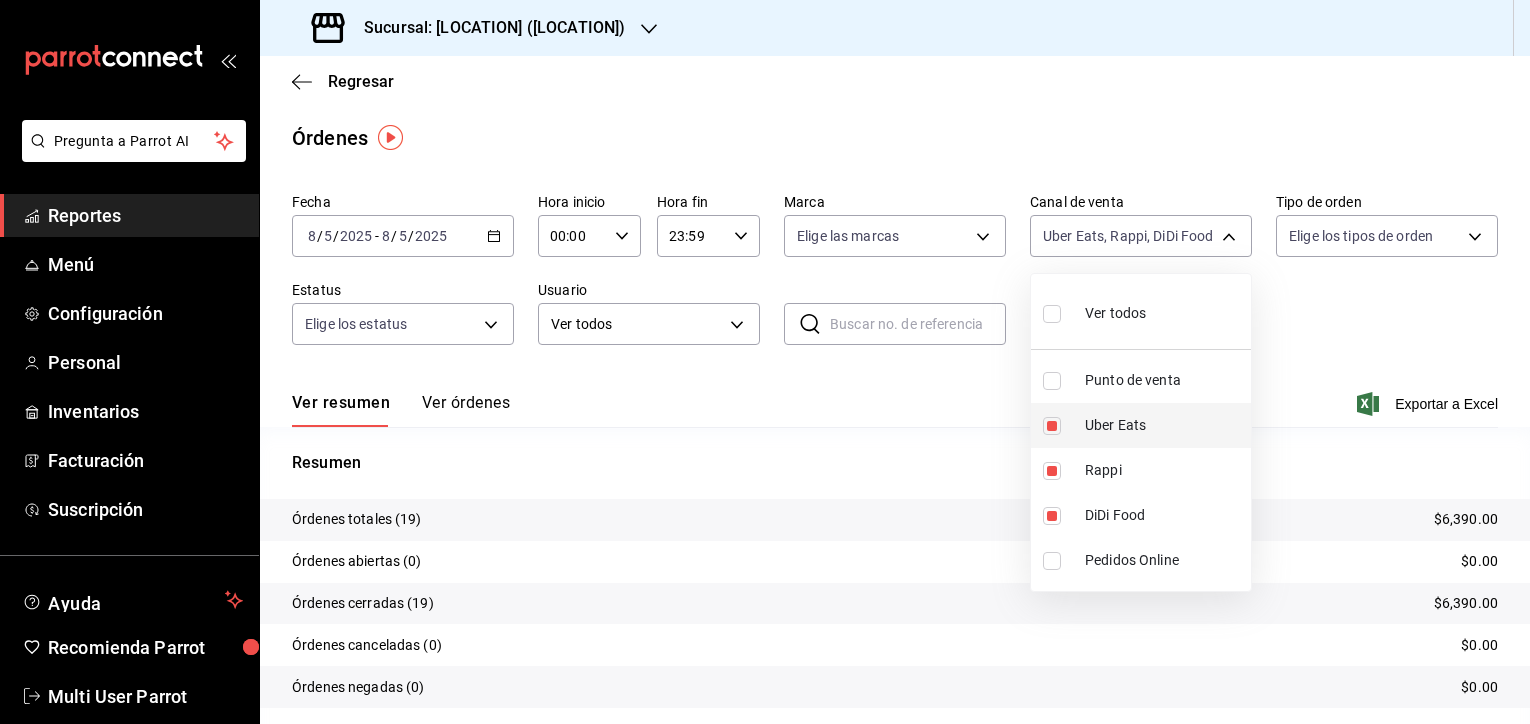 click on "Uber Eats" at bounding box center [1164, 425] 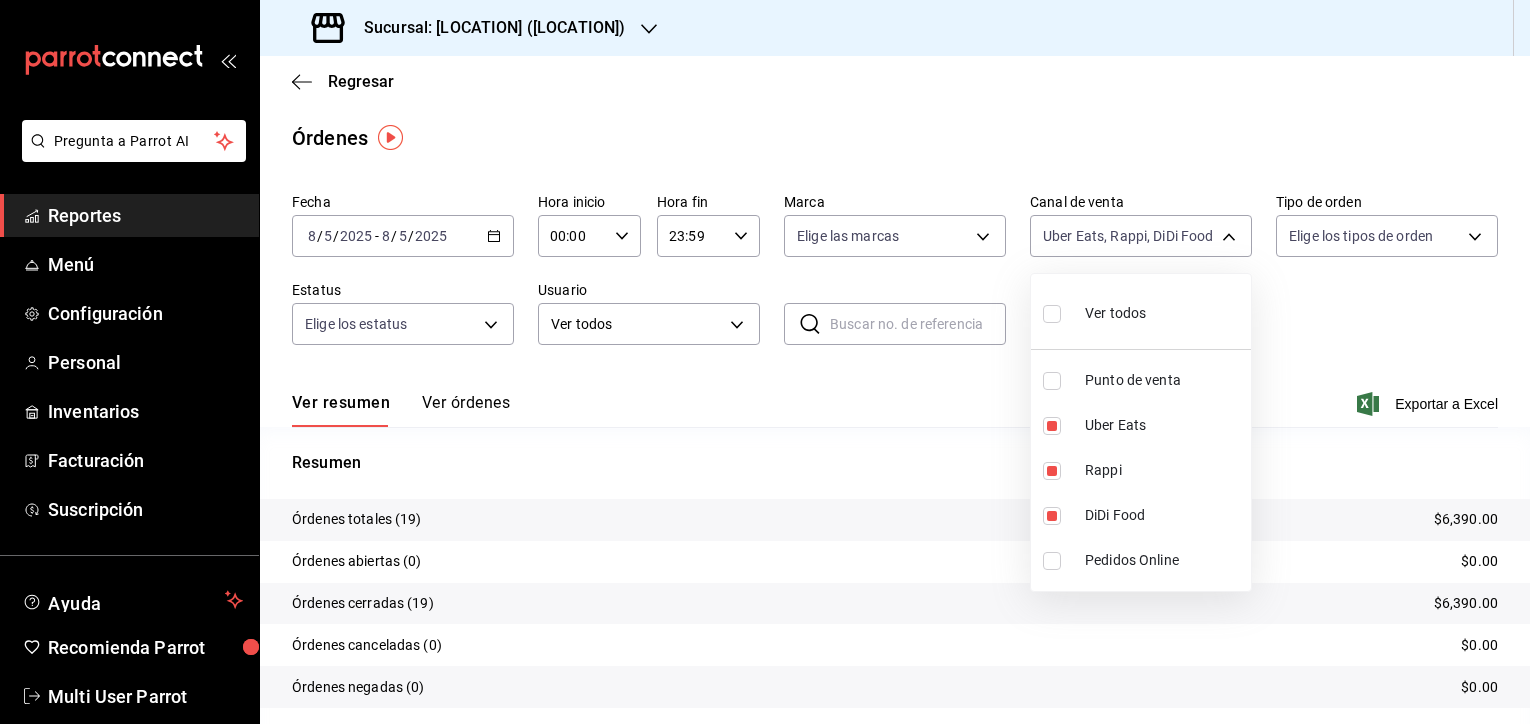 type on "DIDI_FOOD,RAPPI" 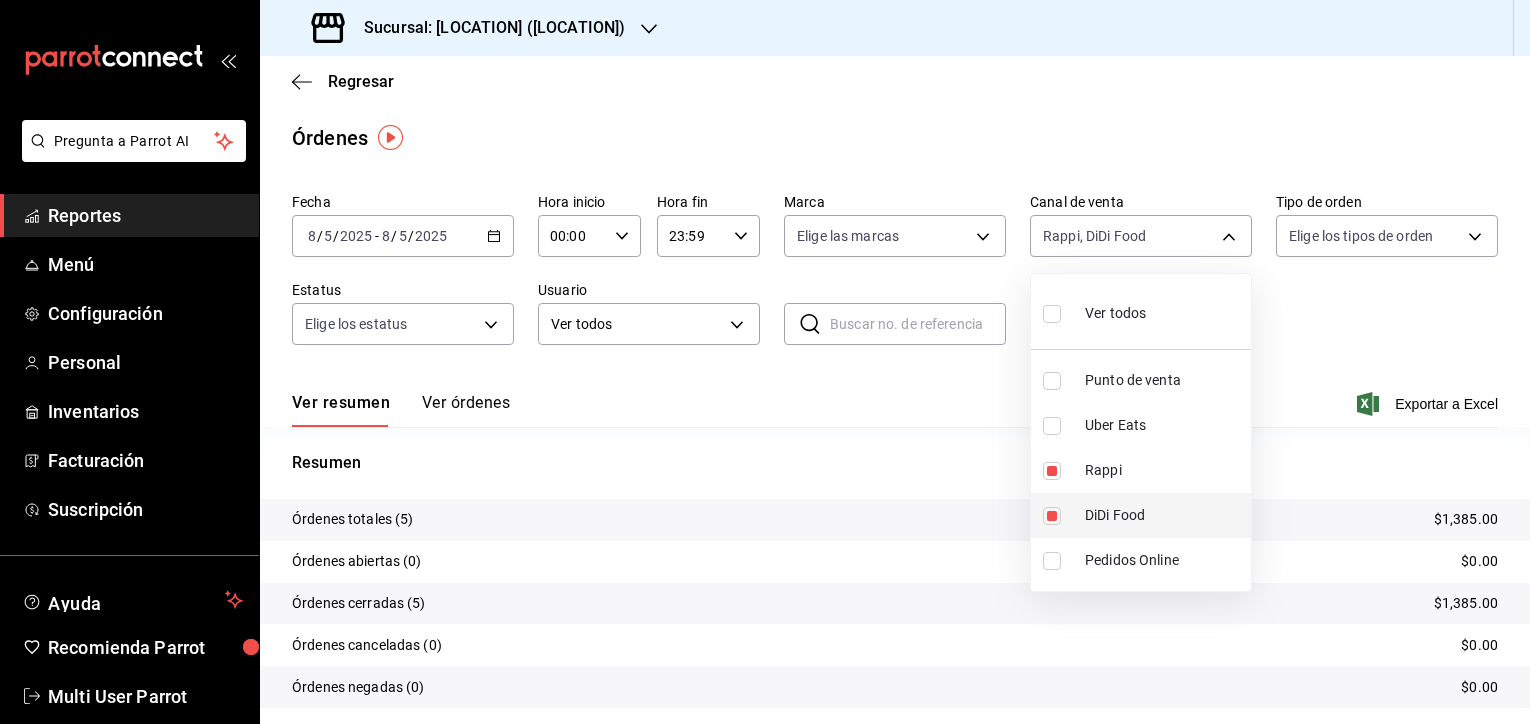 drag, startPoint x: 1127, startPoint y: 513, endPoint x: 1135, endPoint y: 503, distance: 12.806249 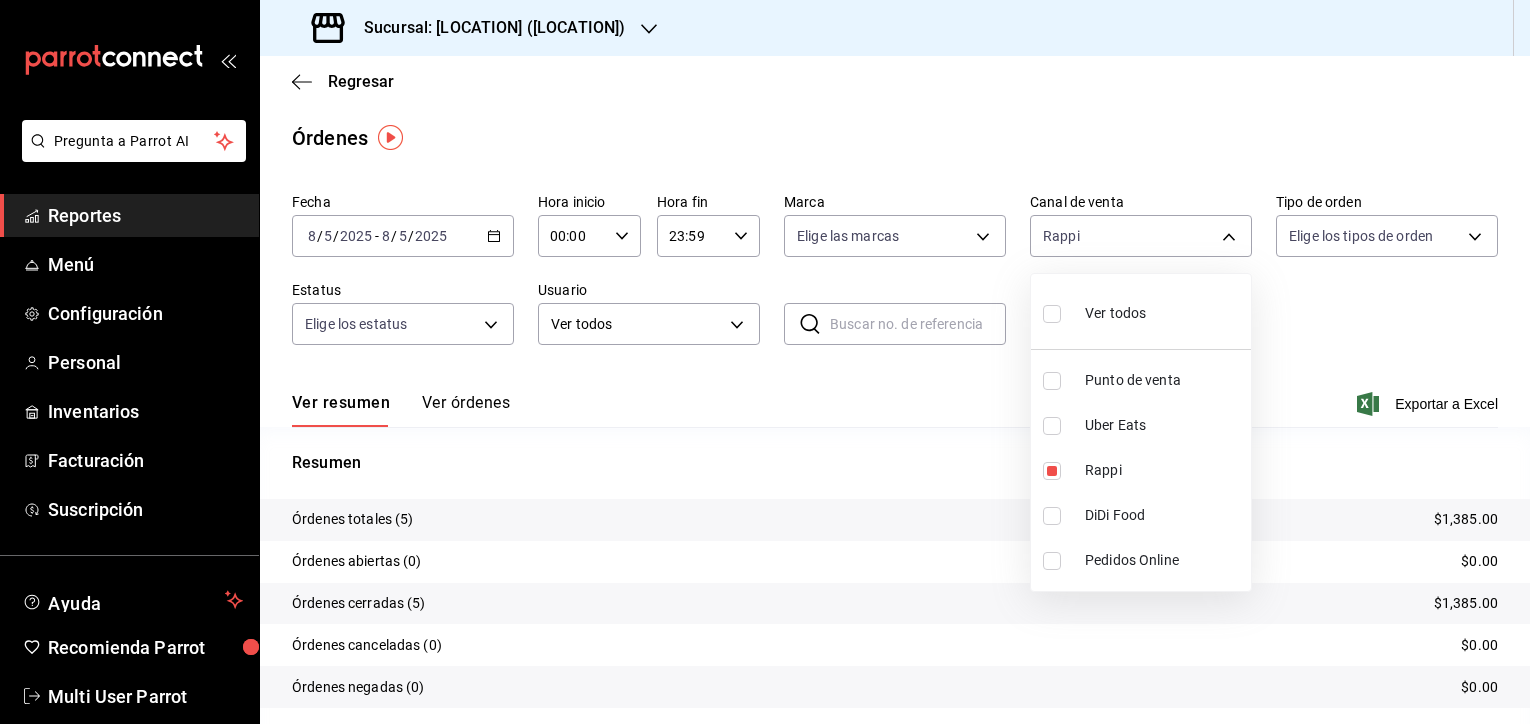 click at bounding box center (765, 362) 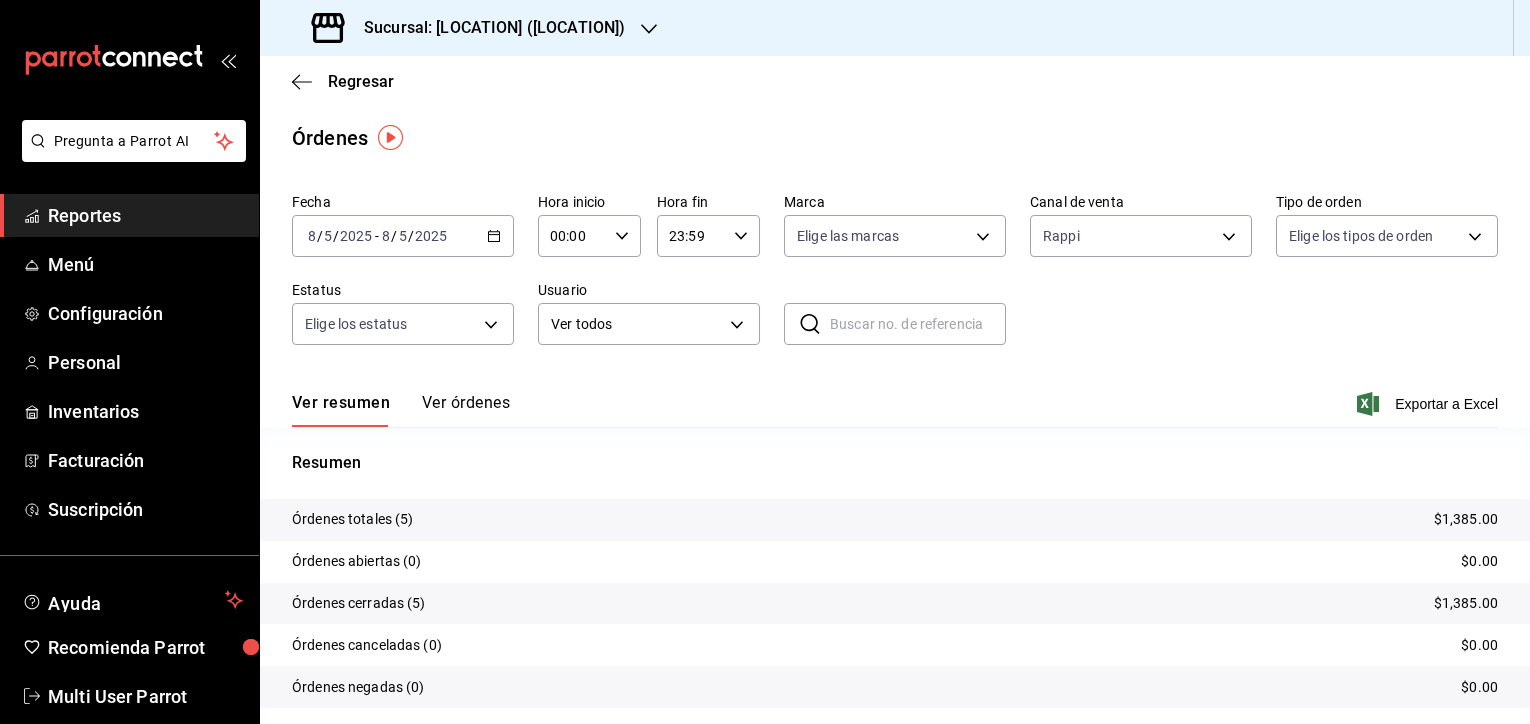 click on "$1,385.00" at bounding box center (1466, 519) 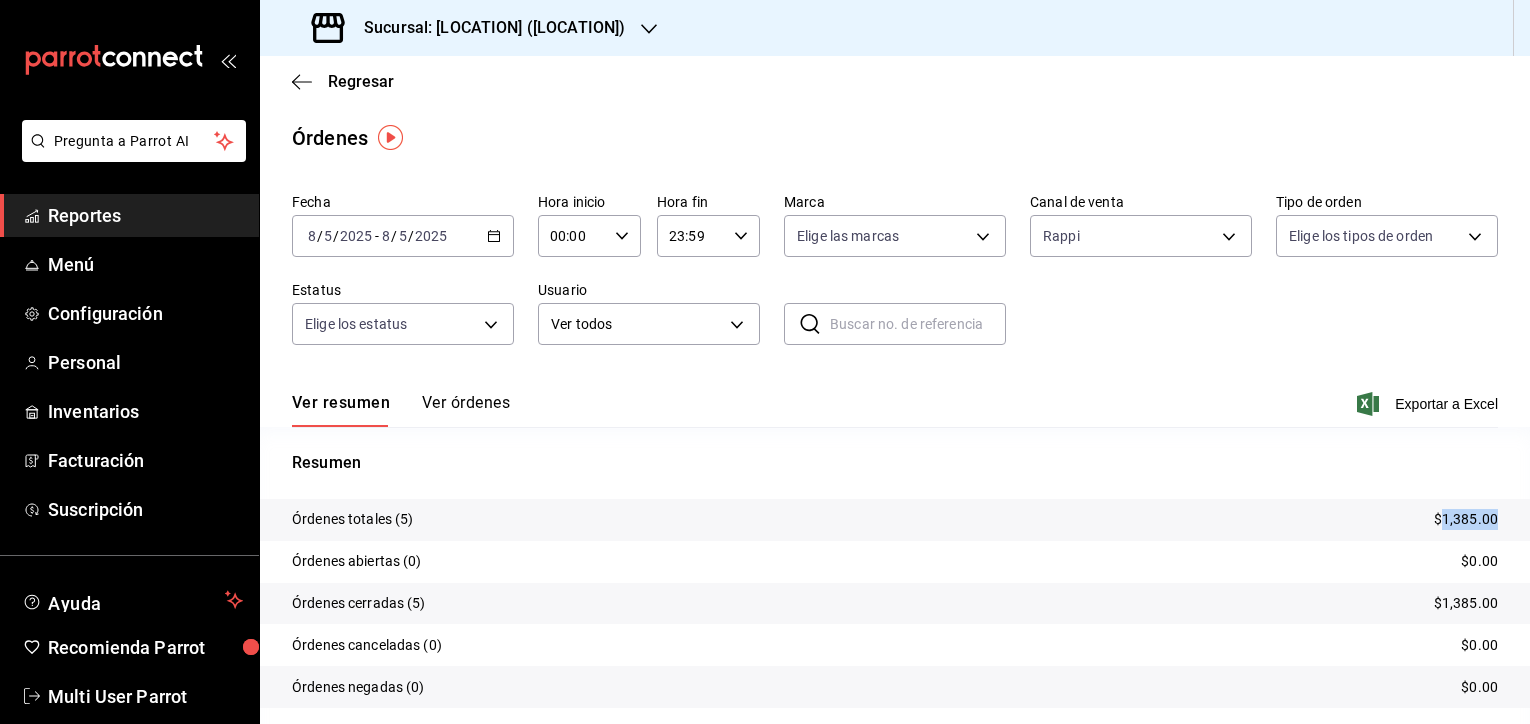 click on "$1,385.00" at bounding box center [1466, 519] 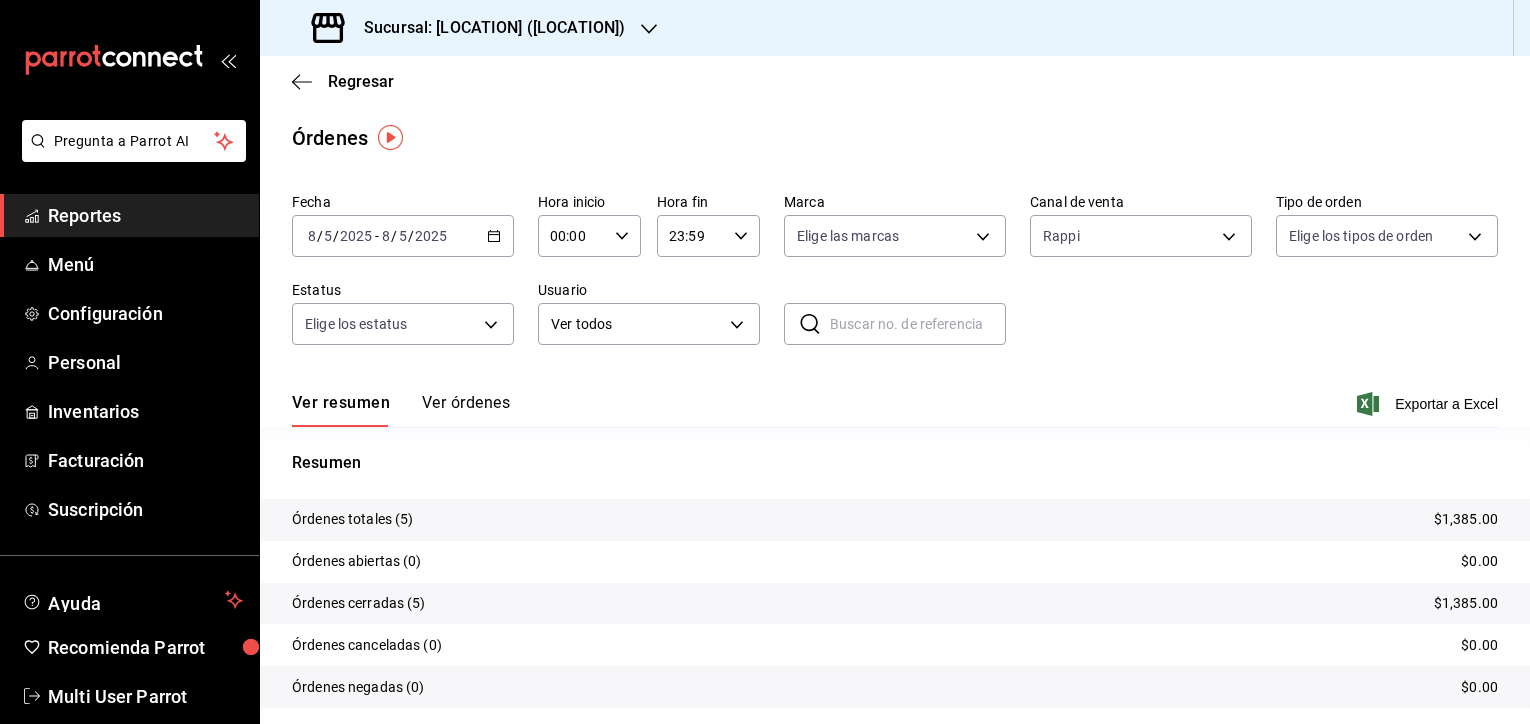 click on "Fecha 2025-08-05 8 / 5 / 2025 - 2025-08-05 8 / 5 / 2025 Hora inicio 00:00 Hora inicio Hora fin 23:59 Hora fin Marca Elige las marcas Canal de venta Rappi RAPPI Tipo de orden Elige los tipos de orden Estatus Elige los estatus Usuario Ver todos ALL ​ ​" at bounding box center [895, 277] 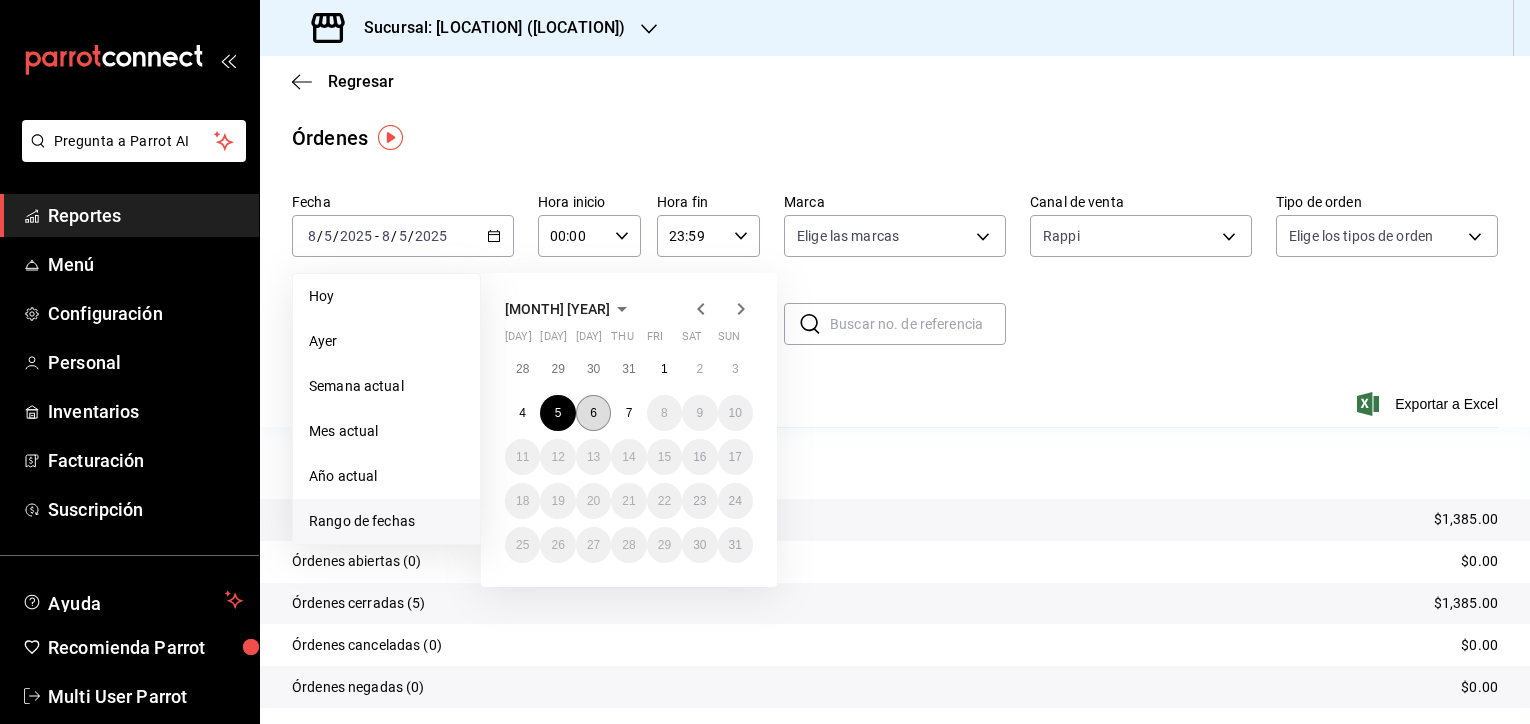 click on "6" at bounding box center [593, 413] 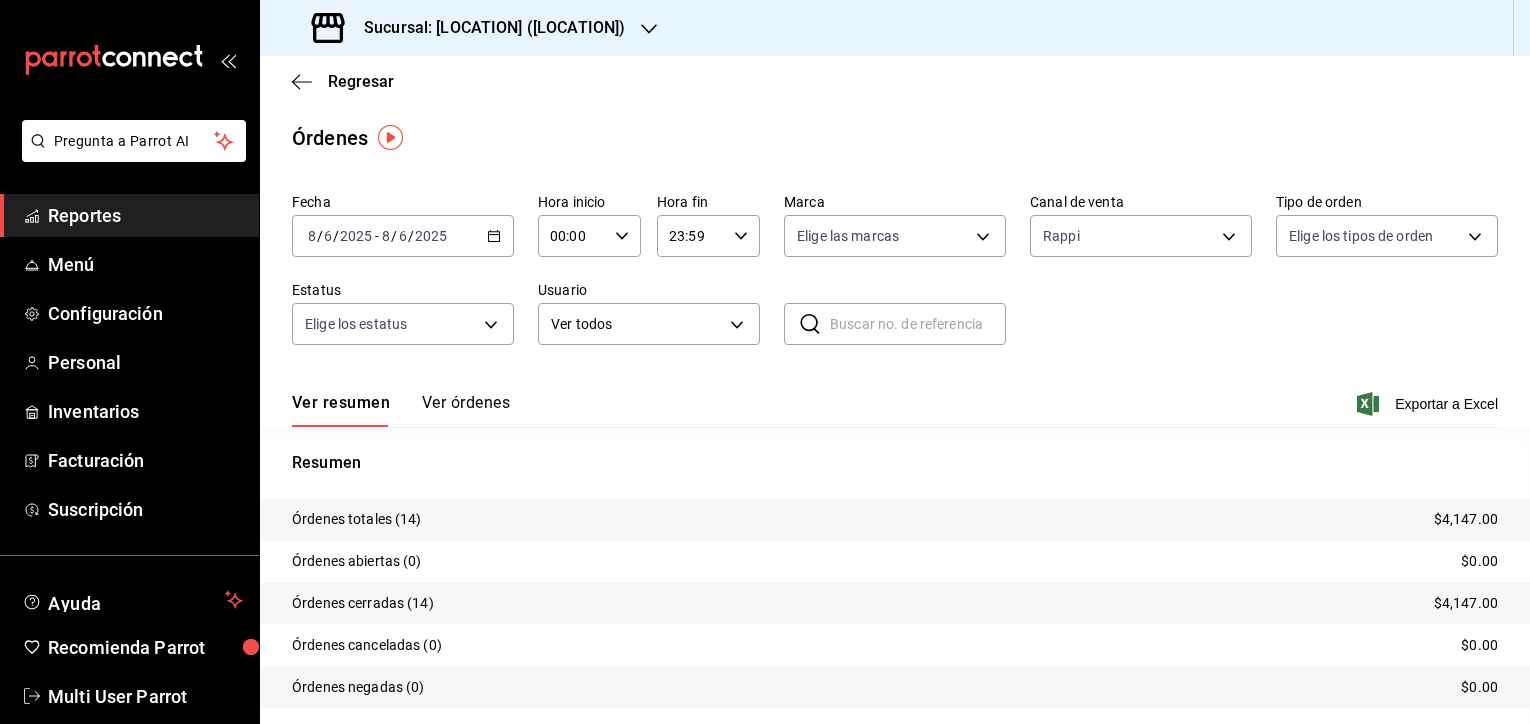click on "Resumen" at bounding box center [895, 463] 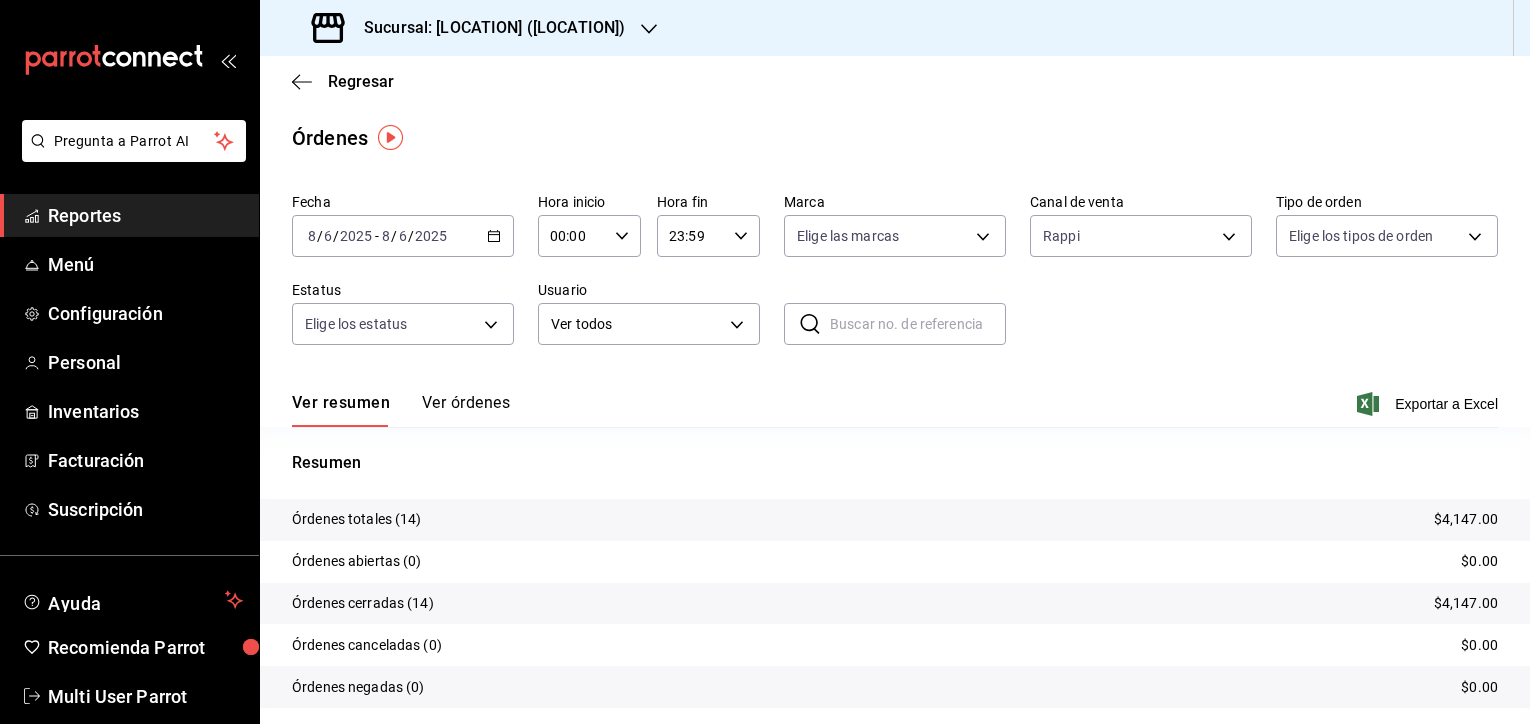 click on "$4,147.00" at bounding box center (1466, 519) 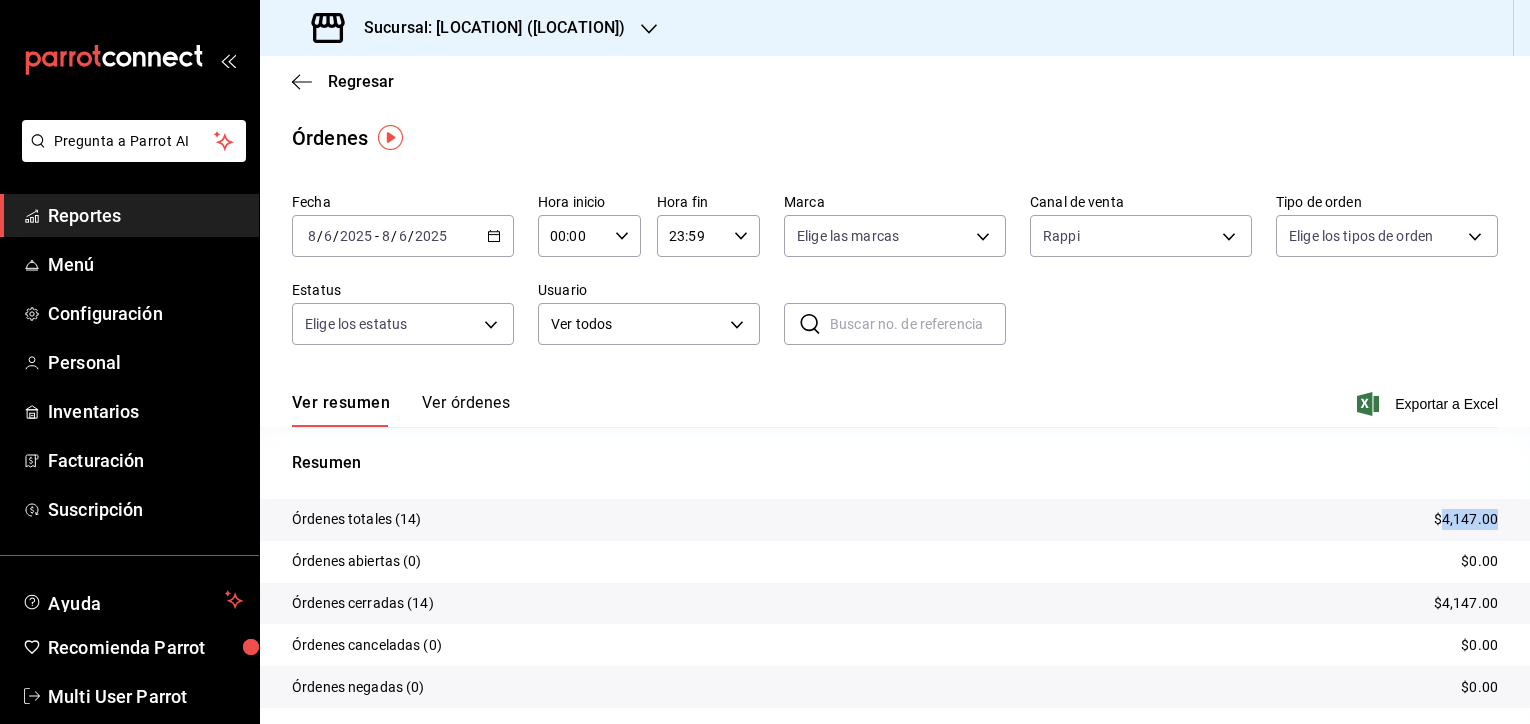 click on "$4,147.00" at bounding box center (1466, 519) 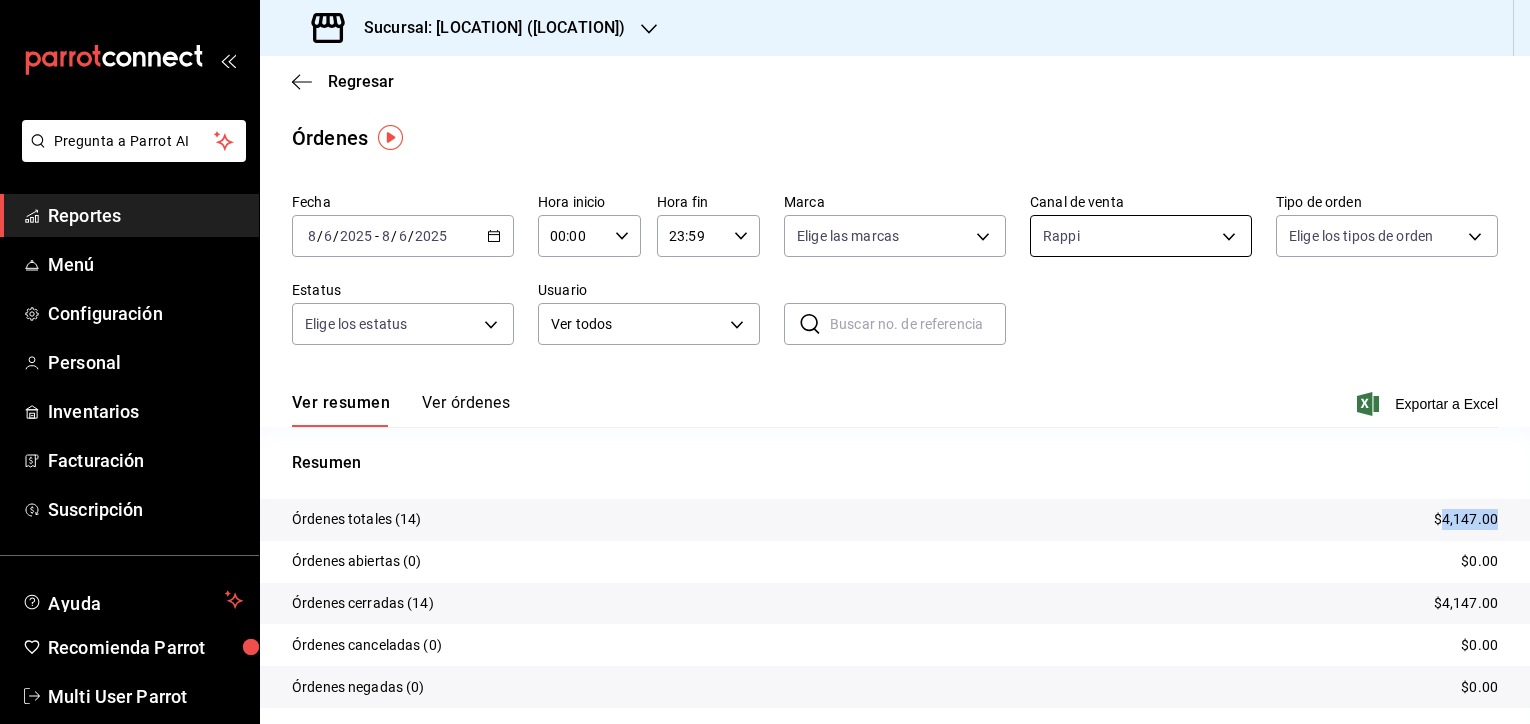 click on "Pregunta a Parrot AI Reportes   Menú   Configuración   Personal   Inventarios   Facturación   Suscripción   Ayuda Recomienda Parrot   Multi User Parrot   Sugerir nueva función   Sucursal: [LOCATION] ([LOCATION]) Regresar Órdenes Fecha 2025-08-06 8 / 6 / 2025 - 2025-08-06 8 / 6 / 2025 Hora inicio 00:00 Hora inicio Hora fin 23:59 Hora fin Marca Elige las marcas Canal de venta Rappi RAPPI Tipo de orden Elige los tipos de orden Estatus Elige los estatus Usuario Ver todos ALL ​ ​ Ver resumen Ver órdenes Exportar a Excel Resumen Órdenes totales (14) $4,147.00 Órdenes abiertas (0) $0.00 Órdenes cerradas (14) $4,147.00 Órdenes canceladas (0) $0.00 Órdenes negadas (0) $0.00 ¿Quieres ver el consumo promedio por orden y comensal? Ve al reporte de Ticket promedio GANA 1 MES GRATIS EN TU SUSCRIPCIÓN AQUÍ Ver video tutorial Ir a video Pregunta a Parrot AI Reportes   Menú   Configuración   Personal   Inventarios   Facturación   Suscripción   Ayuda Recomienda Parrot   Multi User Parrot     (81) [PHONE]" at bounding box center (765, 362) 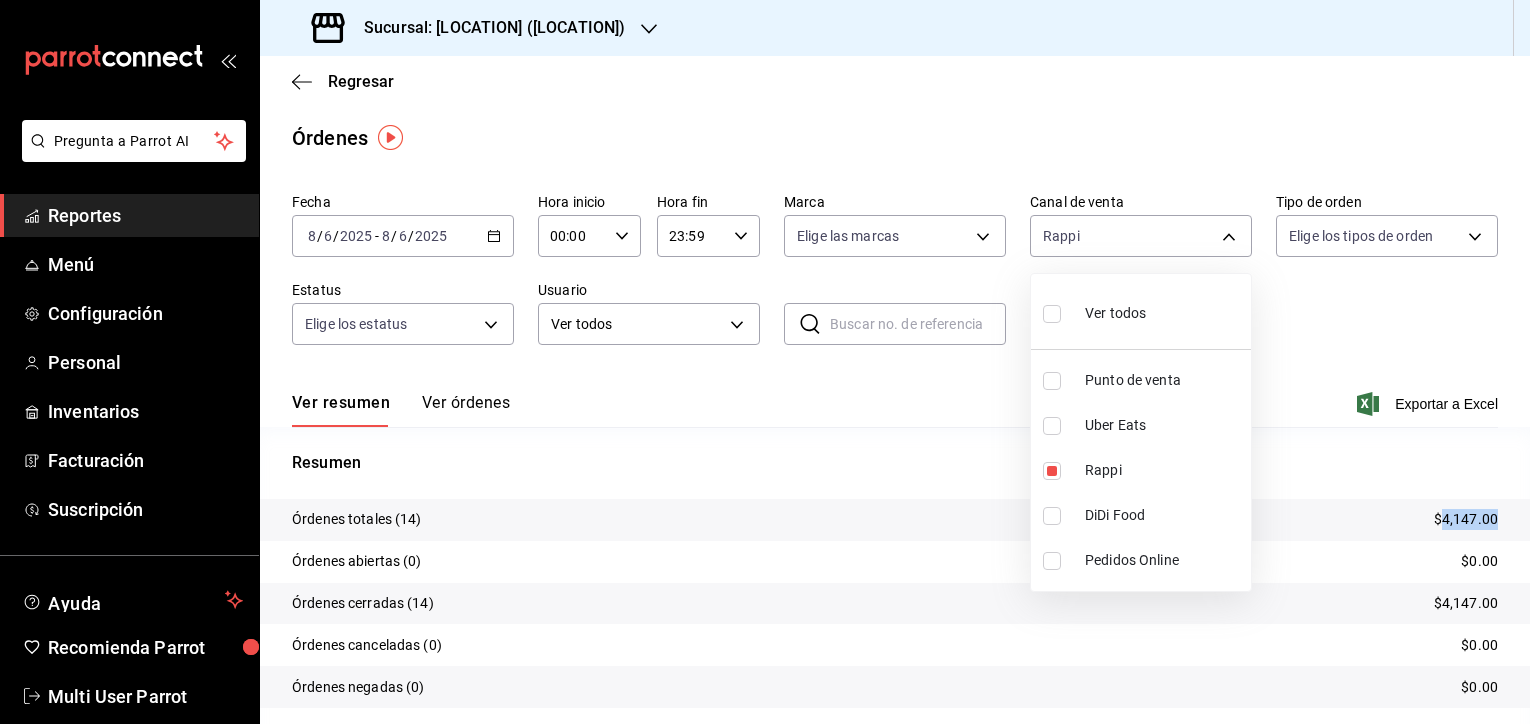 click on "Punto de venta" at bounding box center (1141, 380) 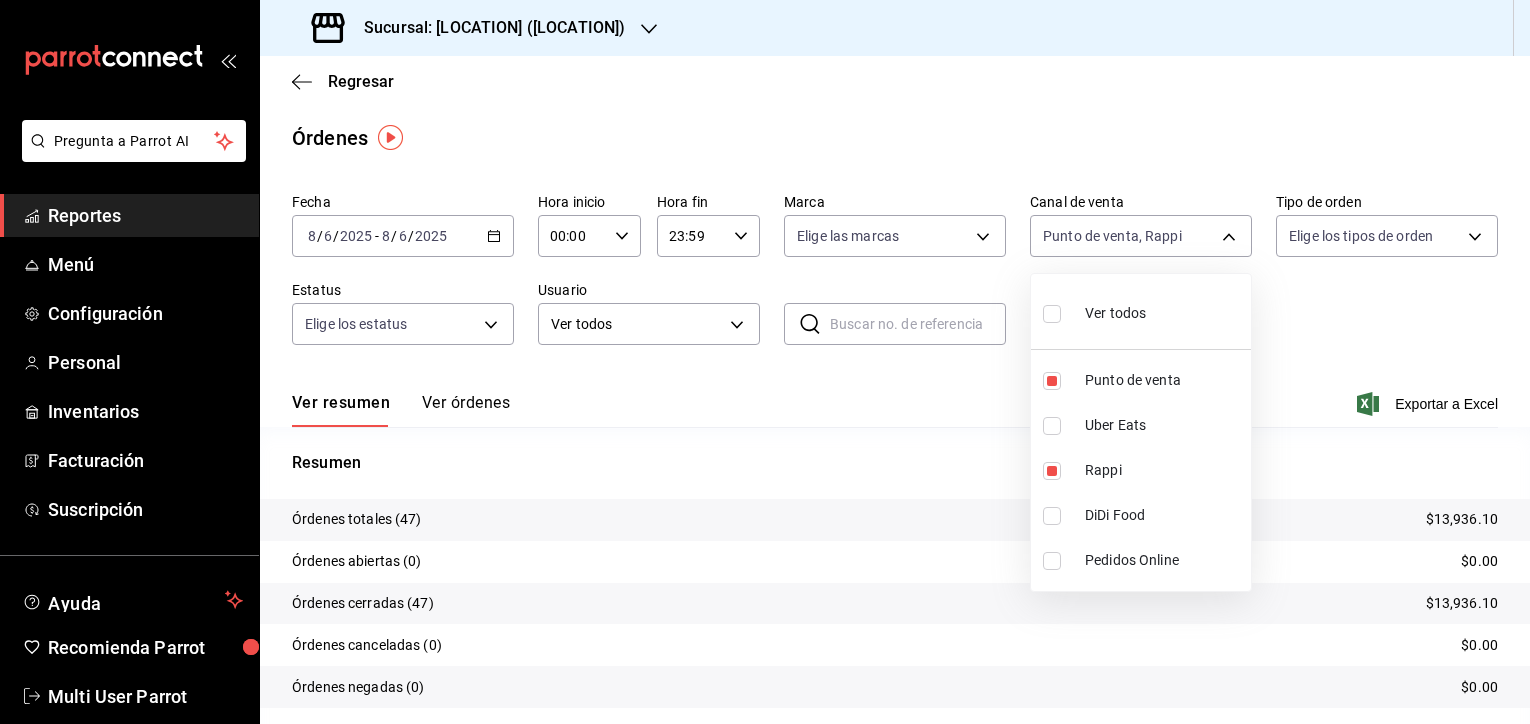 click on "Uber Eats" at bounding box center [1164, 425] 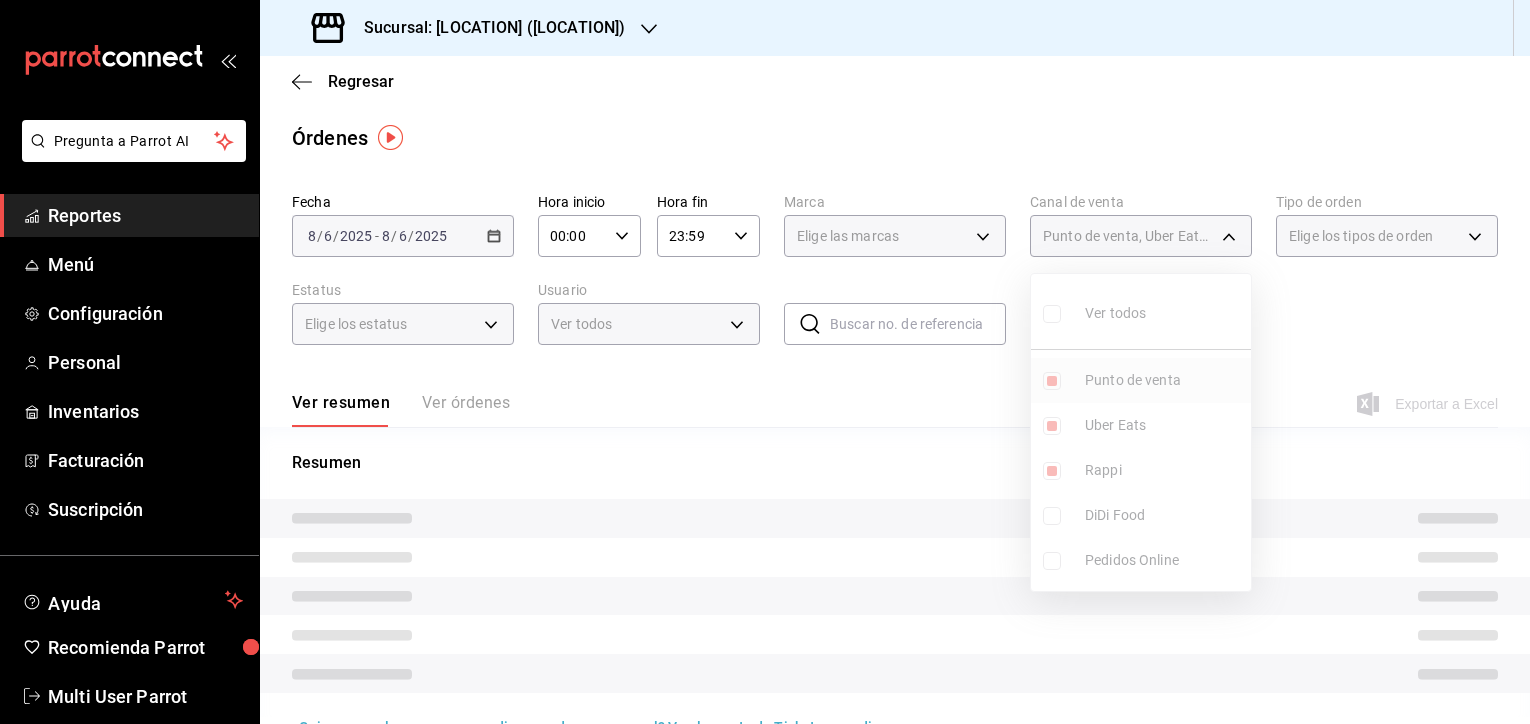type on "RAPPI,PARROT,UBER_EATS" 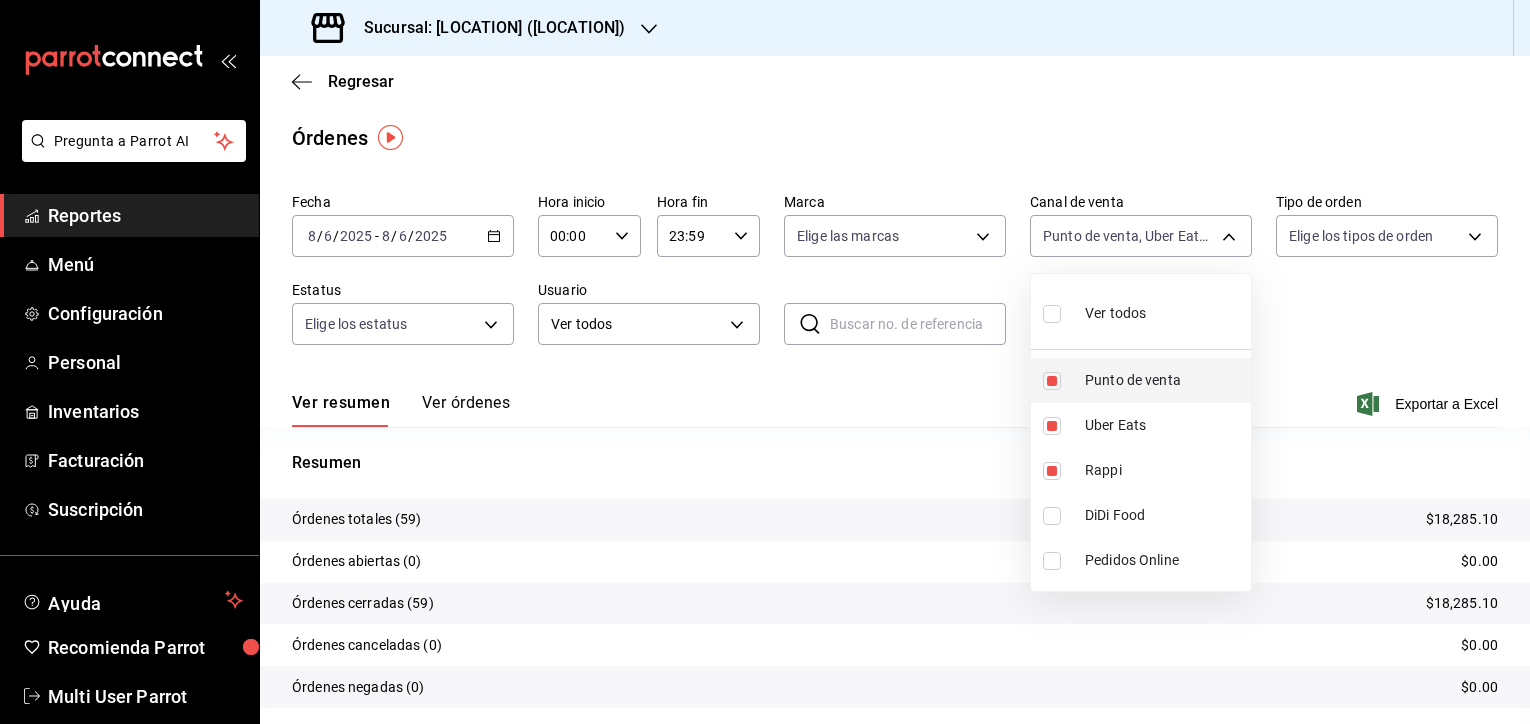 click on "Punto de venta" at bounding box center (1164, 380) 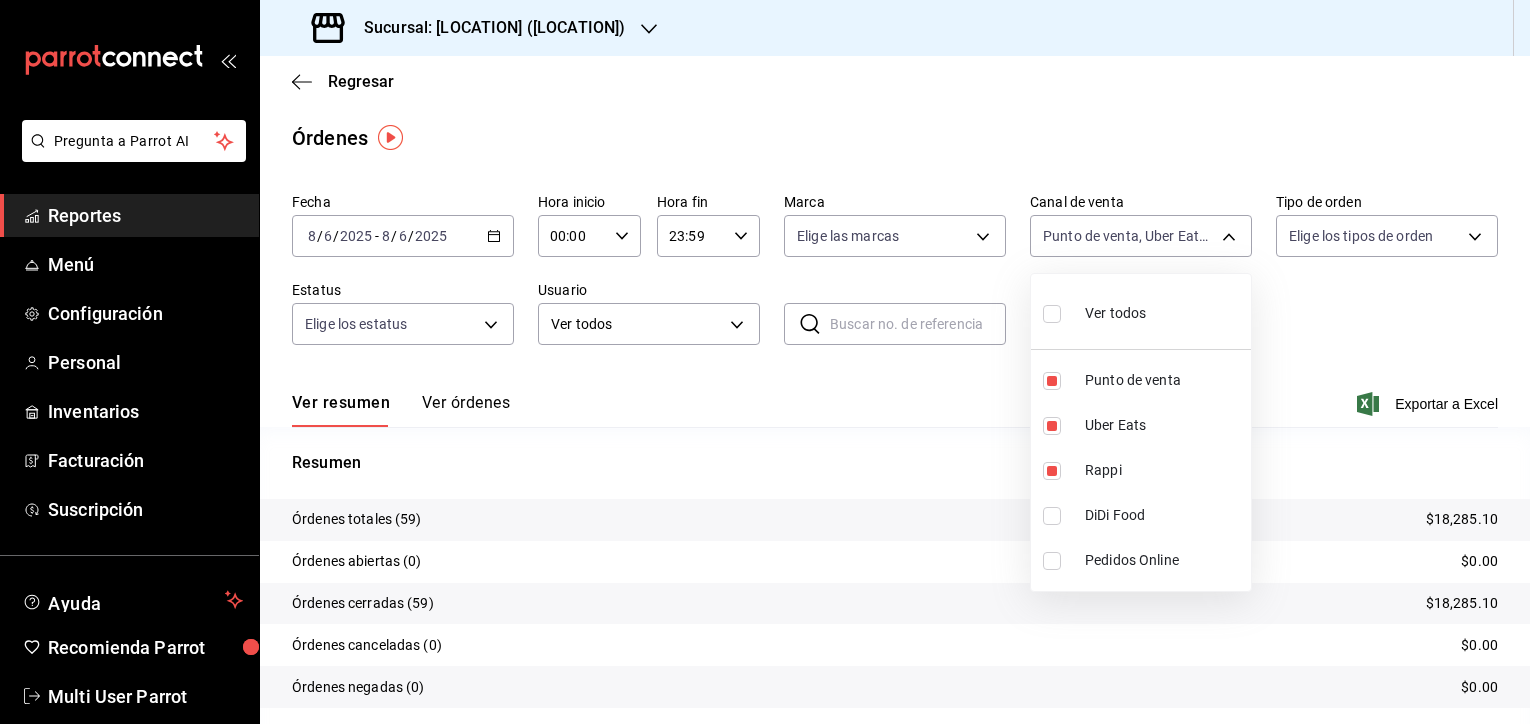 type on "RAPPI,UBER_EATS" 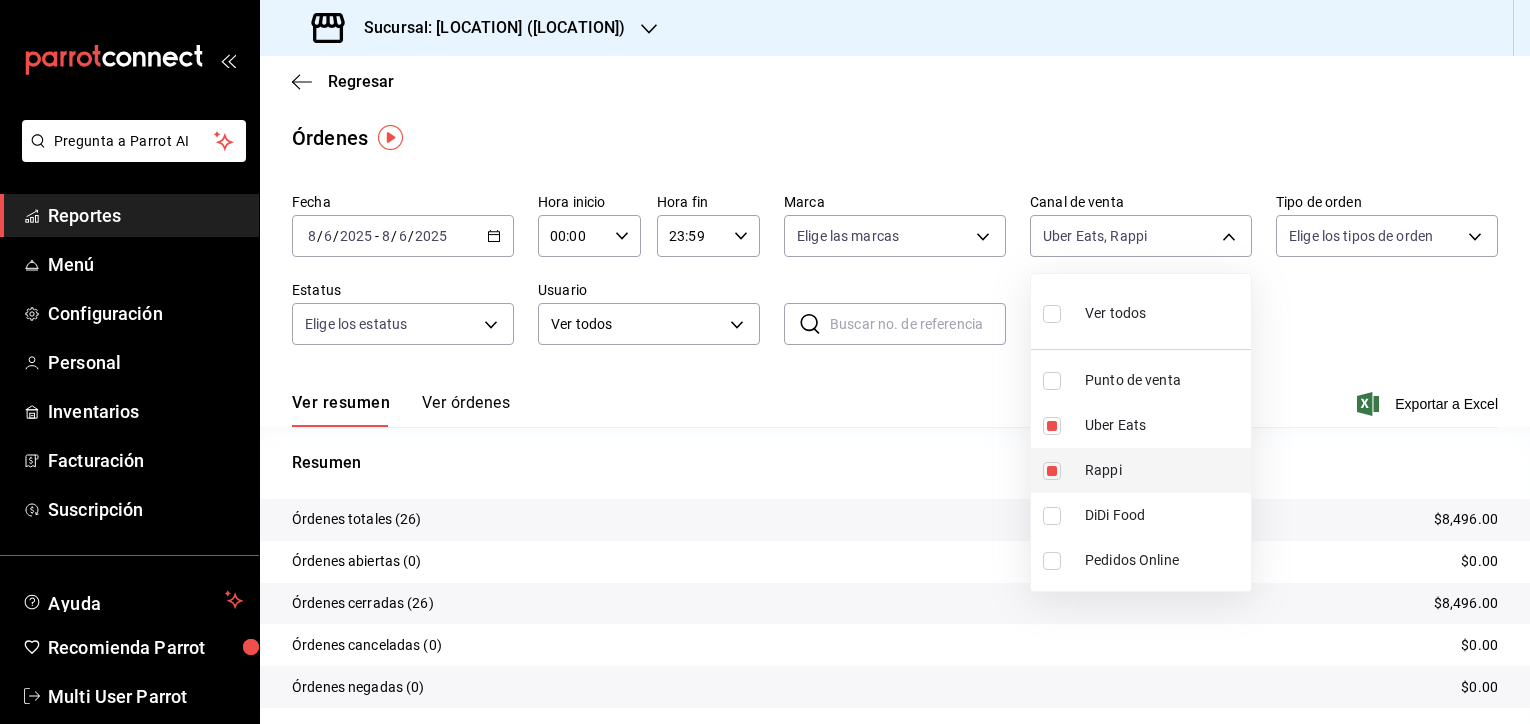 click on "Rappi" at bounding box center (1164, 470) 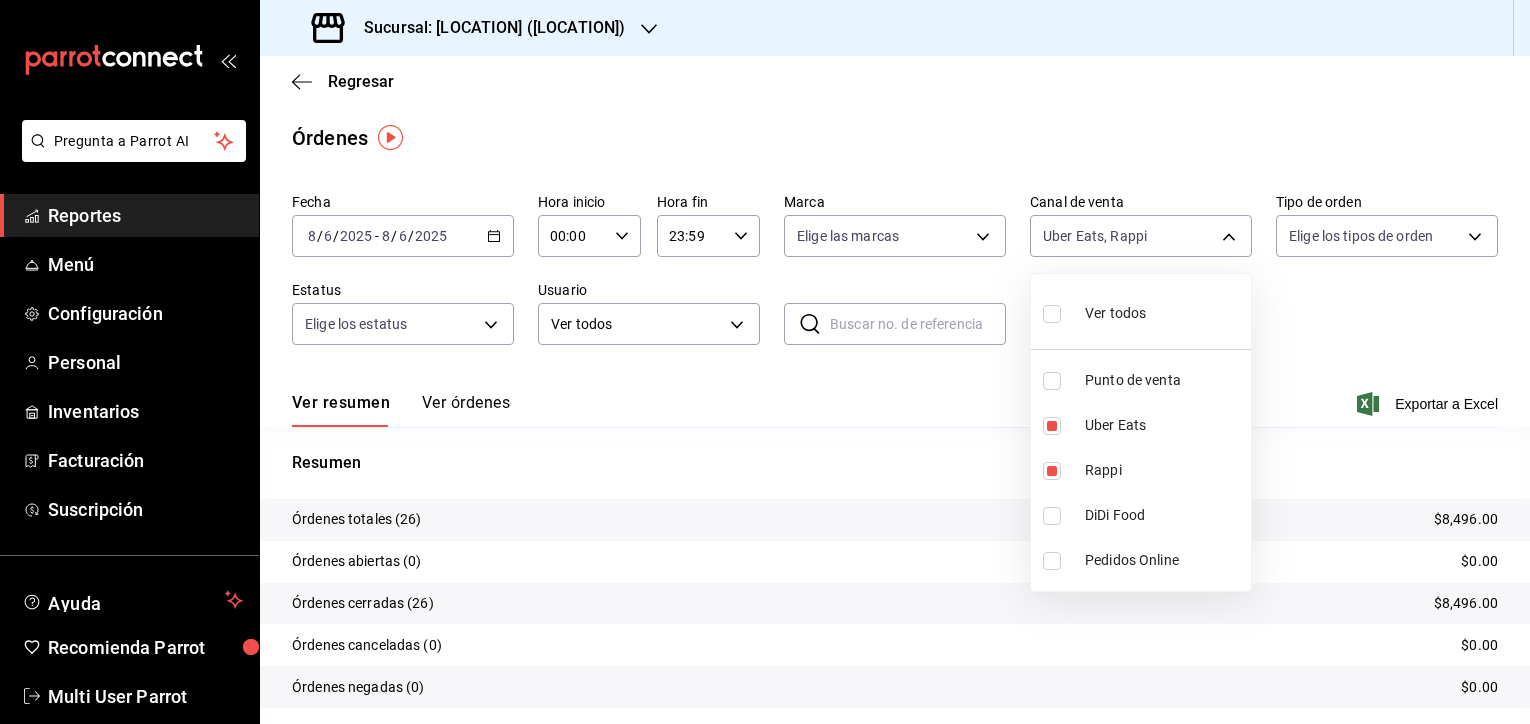 type on "UBER_EATS" 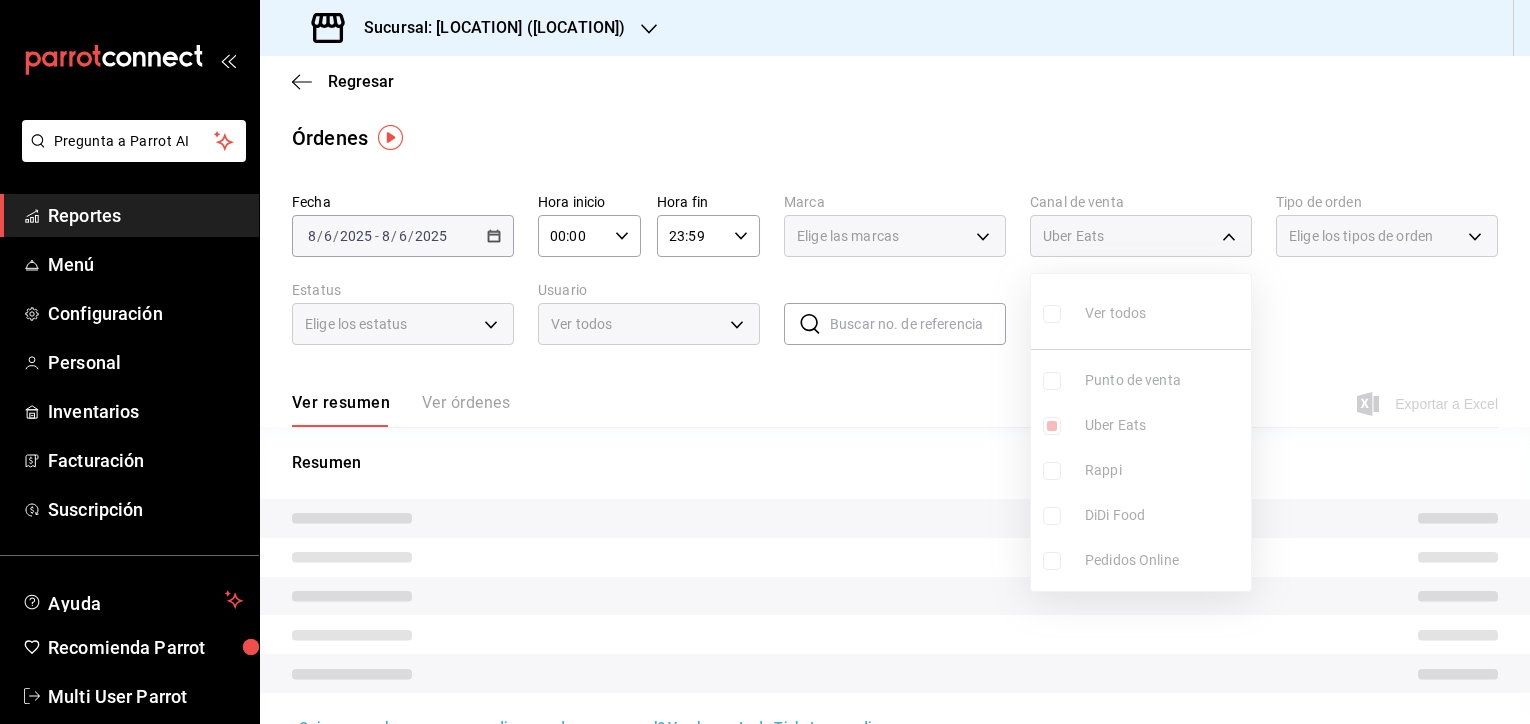 click at bounding box center [765, 362] 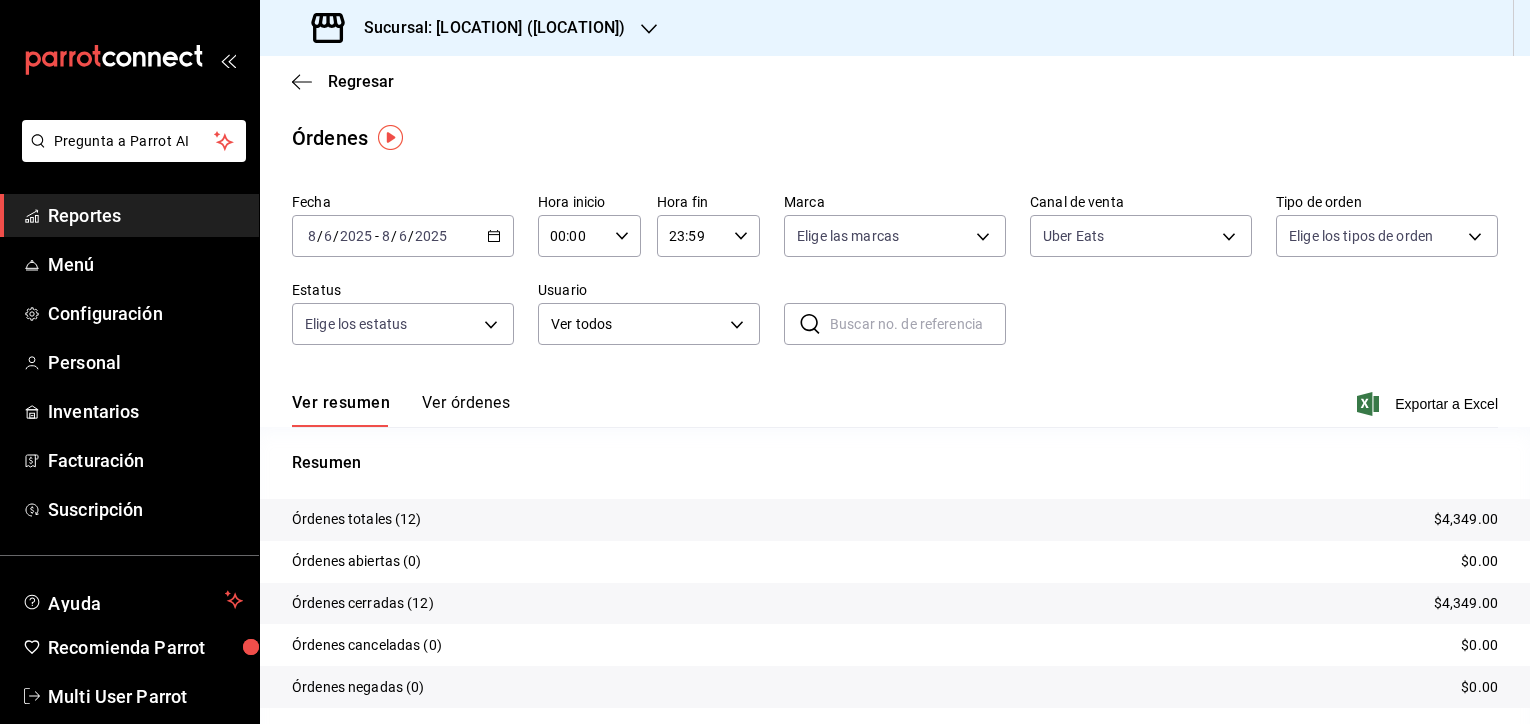 click on "$4,349.00" at bounding box center (1466, 519) 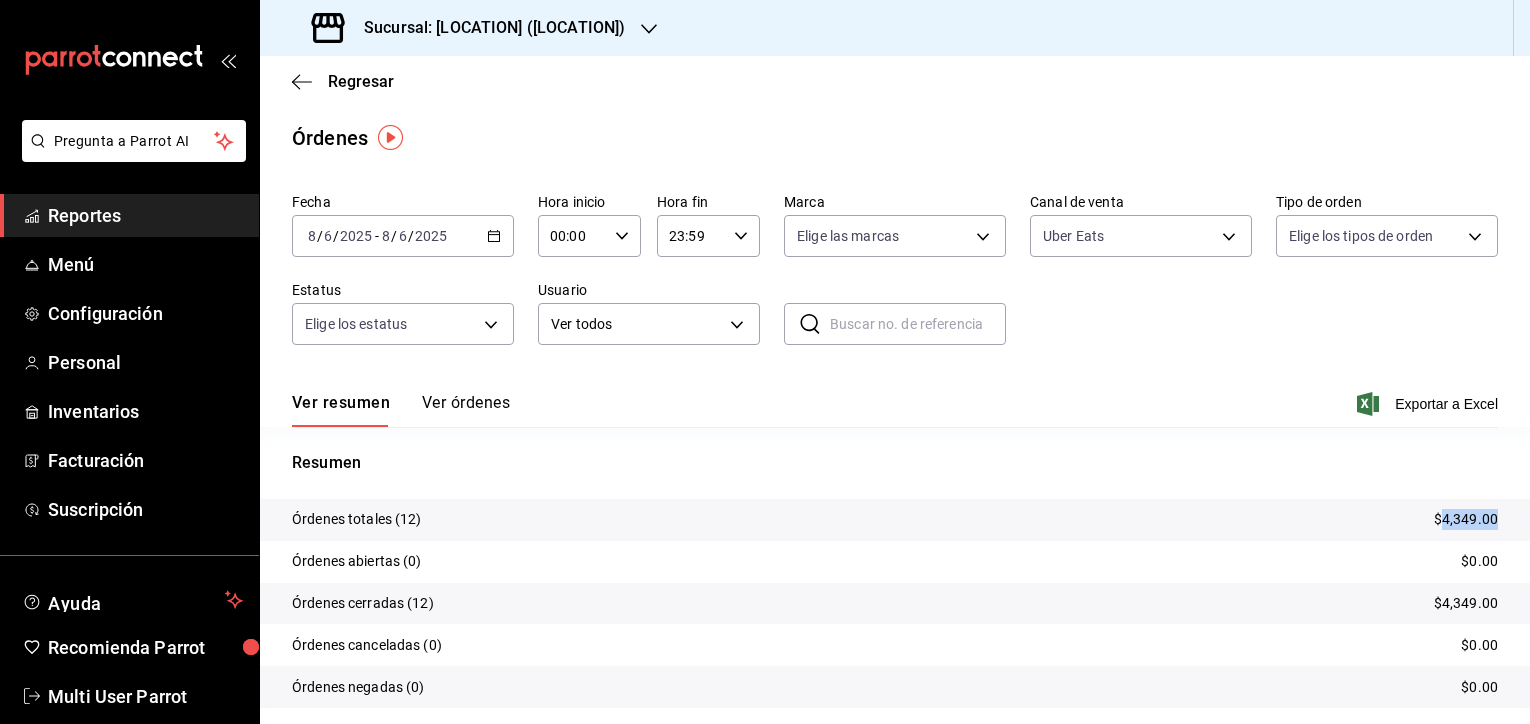 click on "$4,349.00" at bounding box center (1466, 519) 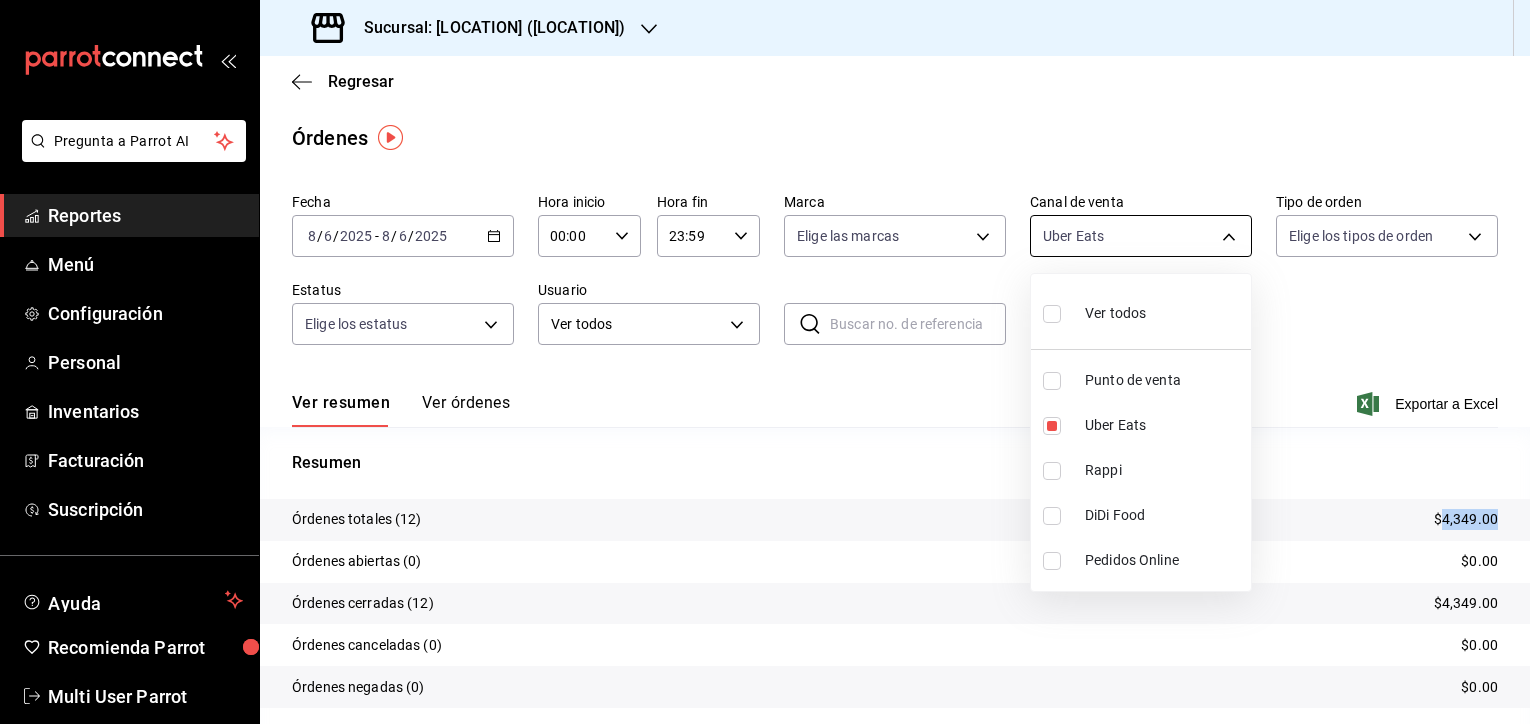 click on "Pregunta a Parrot AI Reportes   Menú   Configuración   Personal   Inventarios   Facturación   Suscripción   Ayuda Recomienda Parrot   Multi User Parrot   Sugerir nueva función   Sucursal: Chuga ([CITY]) Regresar Órdenes Fecha [DATE] [DATE] - [DATE] [DATE] Hora inicio 00:00 Hora inicio Hora fin 23:59 Hora fin Marca Elige las marcas Canal de venta Uber Eats UBER_EATS Tipo de orden Elige los tipos de orden Estatus Elige los estatus Usuario Ver todos ALL ​ ​ Ver resumen Ver órdenes Exportar a Excel Resumen Órdenes totales (12) $4,349.00 Órdenes abiertas (0) $0.00 Órdenes cerradas (12) $4,349.00 Órdenes canceladas (0) $0.00 Órdenes negadas (0) $0.00 ¿Quieres ver el consumo promedio por orden y comensal? Ve al reporte de Ticket promedio GANA 1 MES GRATIS EN TU SUSCRIPCIÓN AQUÍ Ver video tutorial Ir a video Pregunta a Parrot AI Reportes   Menú   Configuración   Personal   Inventarios   Facturación   Suscripción   Ayuda Recomienda Parrot   Multi User Parrot     Ver todos" at bounding box center [765, 362] 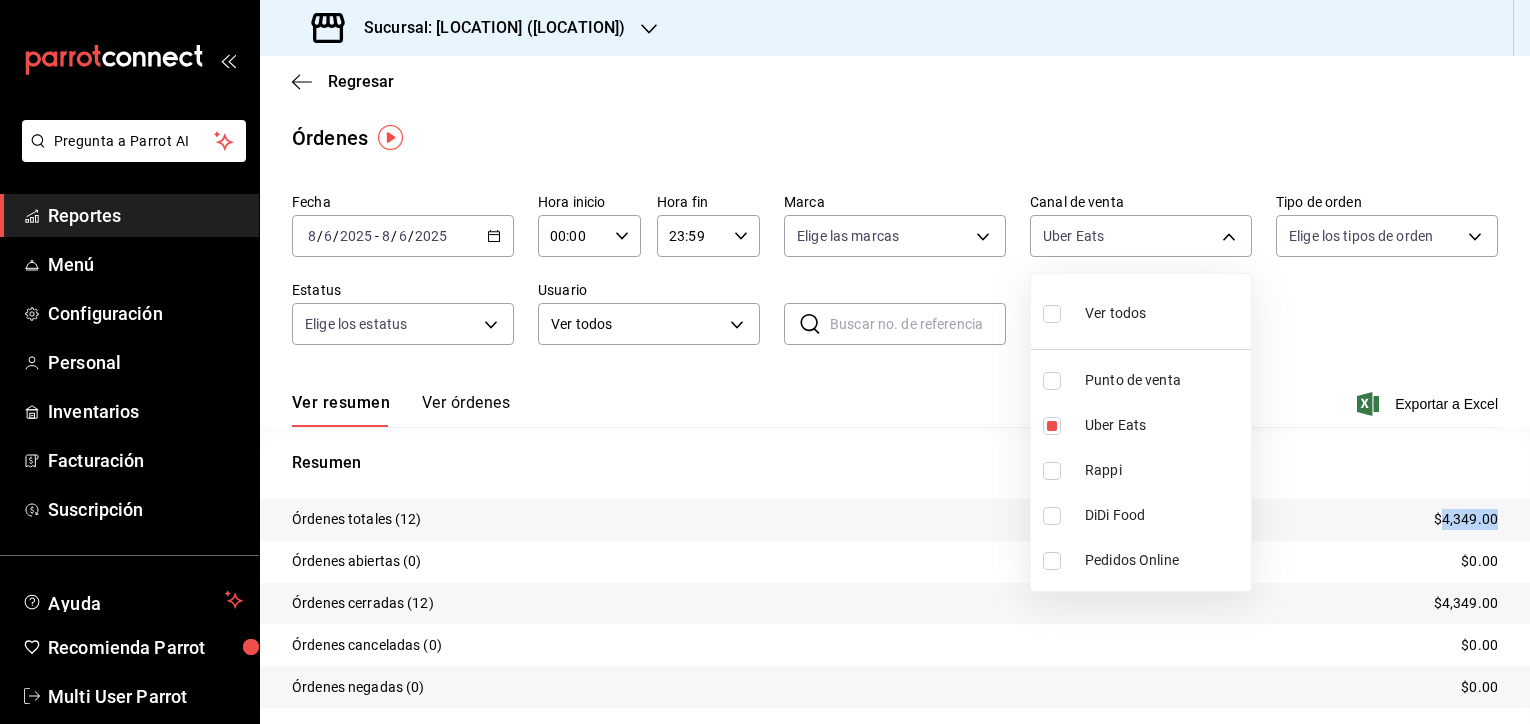 click on "Punto de venta" at bounding box center (1164, 380) 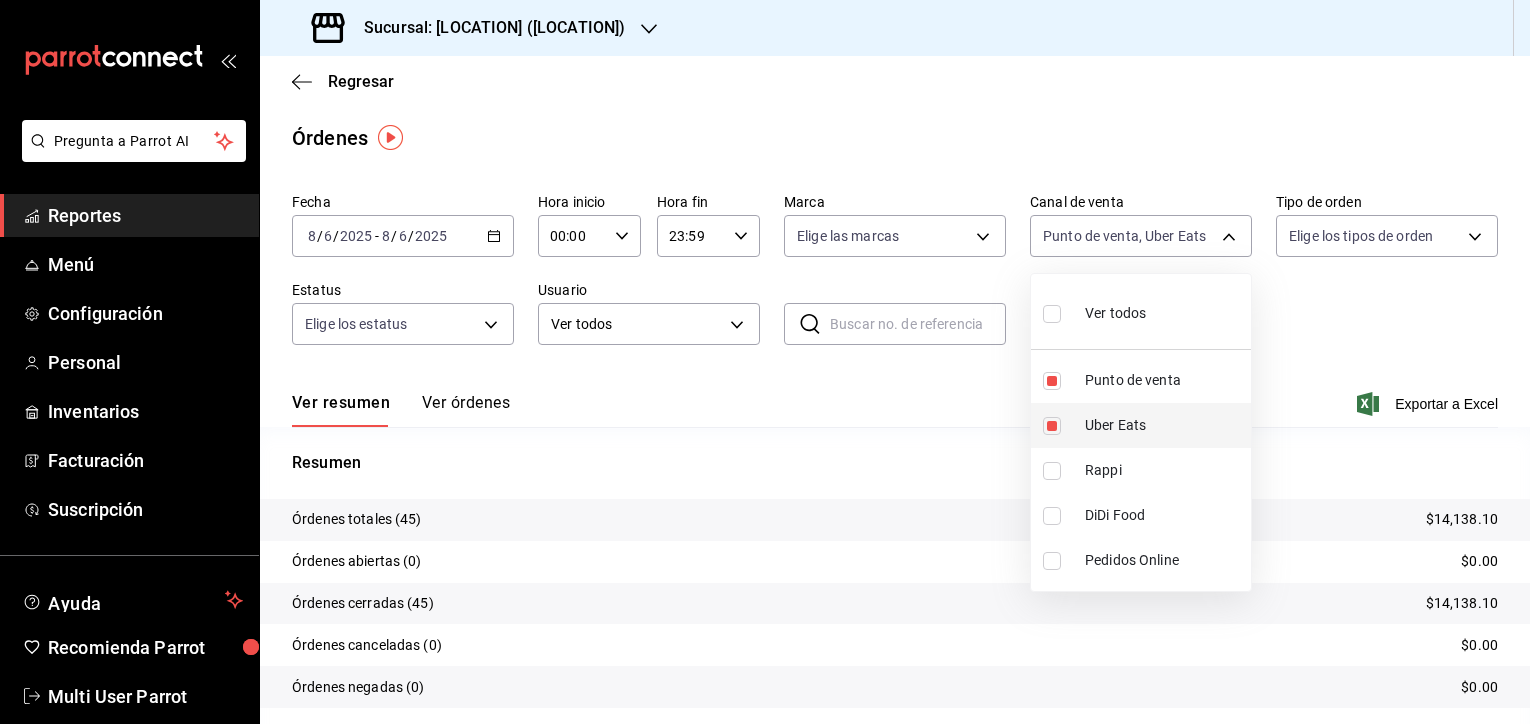 click on "Uber Eats" at bounding box center [1164, 425] 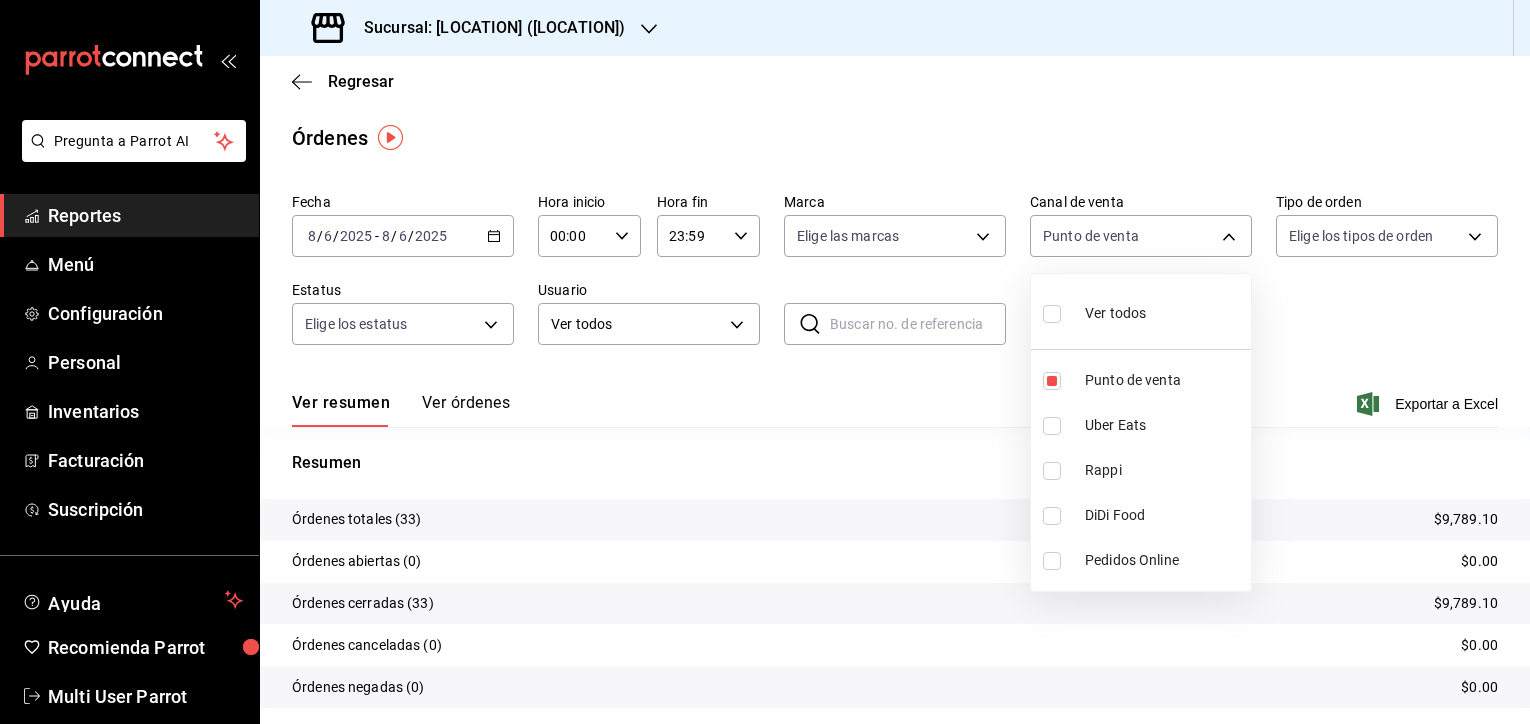 click at bounding box center (765, 362) 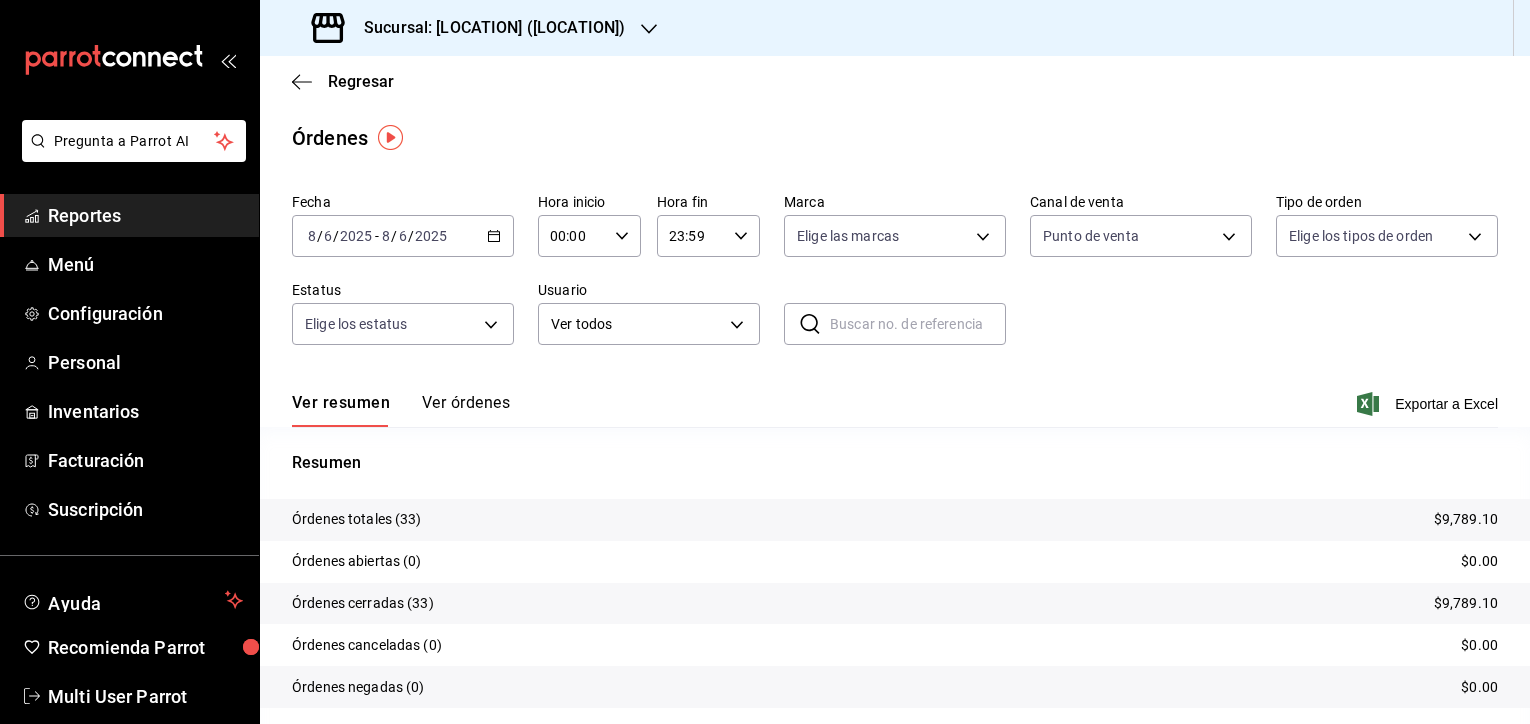 click on "$9,789.10" at bounding box center (1466, 519) 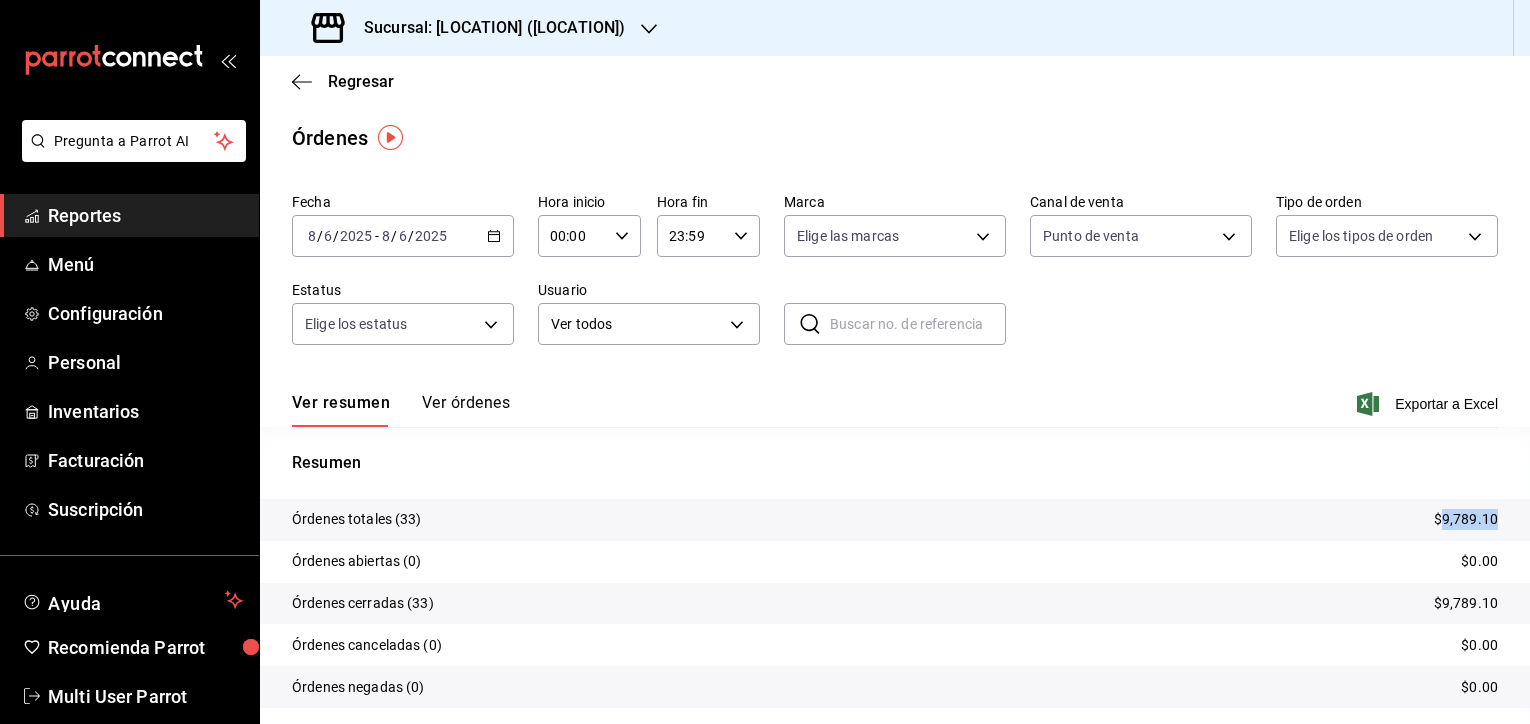 click on "$9,789.10" at bounding box center (1466, 519) 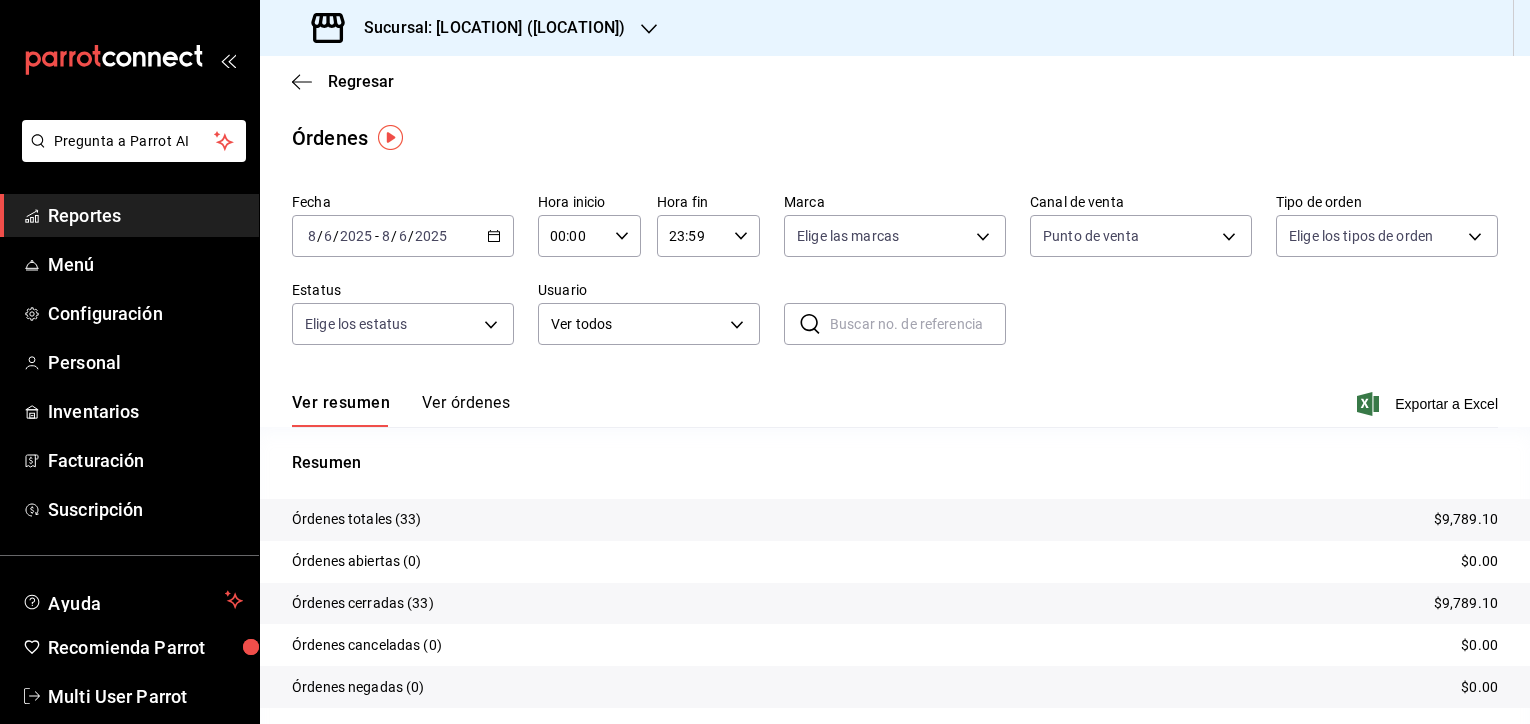click on "2025-08-06 8 / 6 / 2025 - 2025-08-06 8 / 6 / 2025" at bounding box center (403, 236) 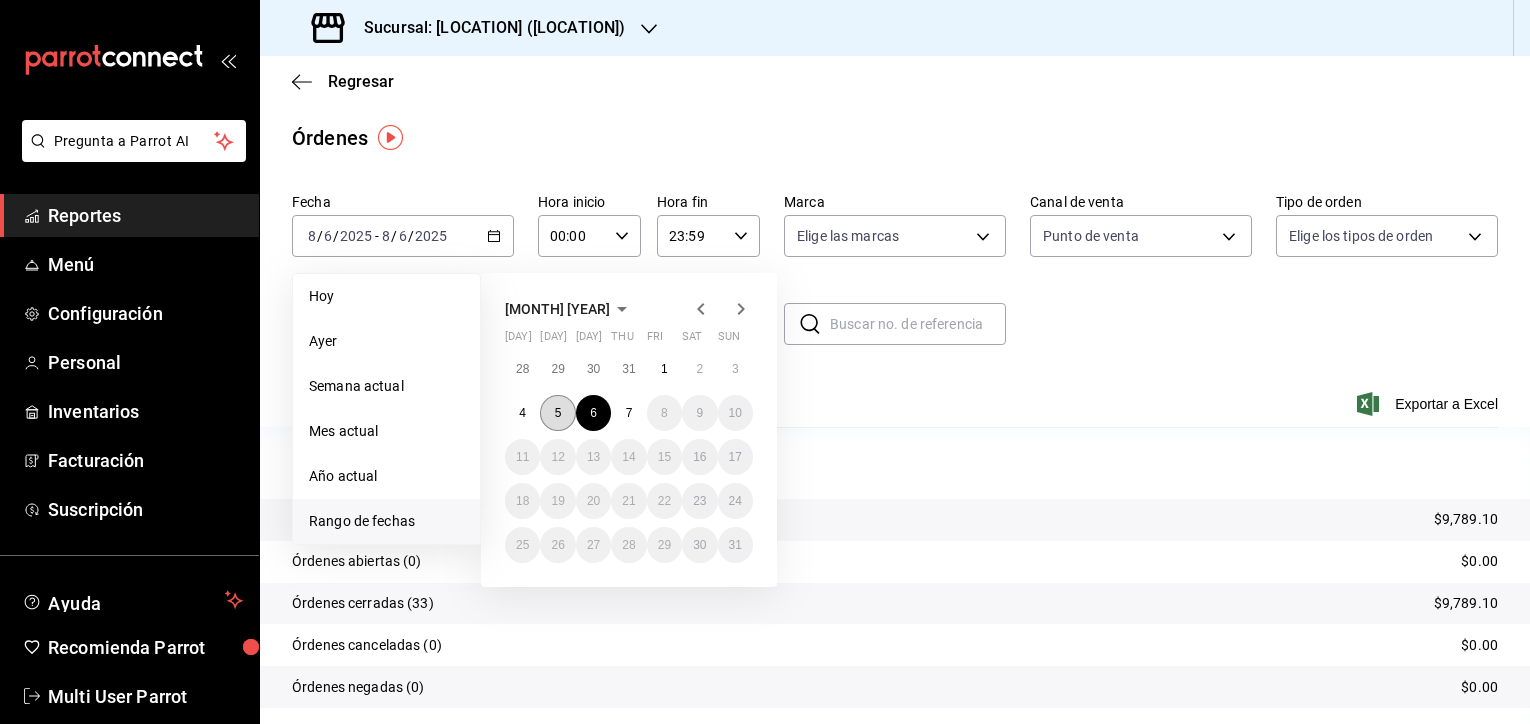click on "5" at bounding box center [557, 413] 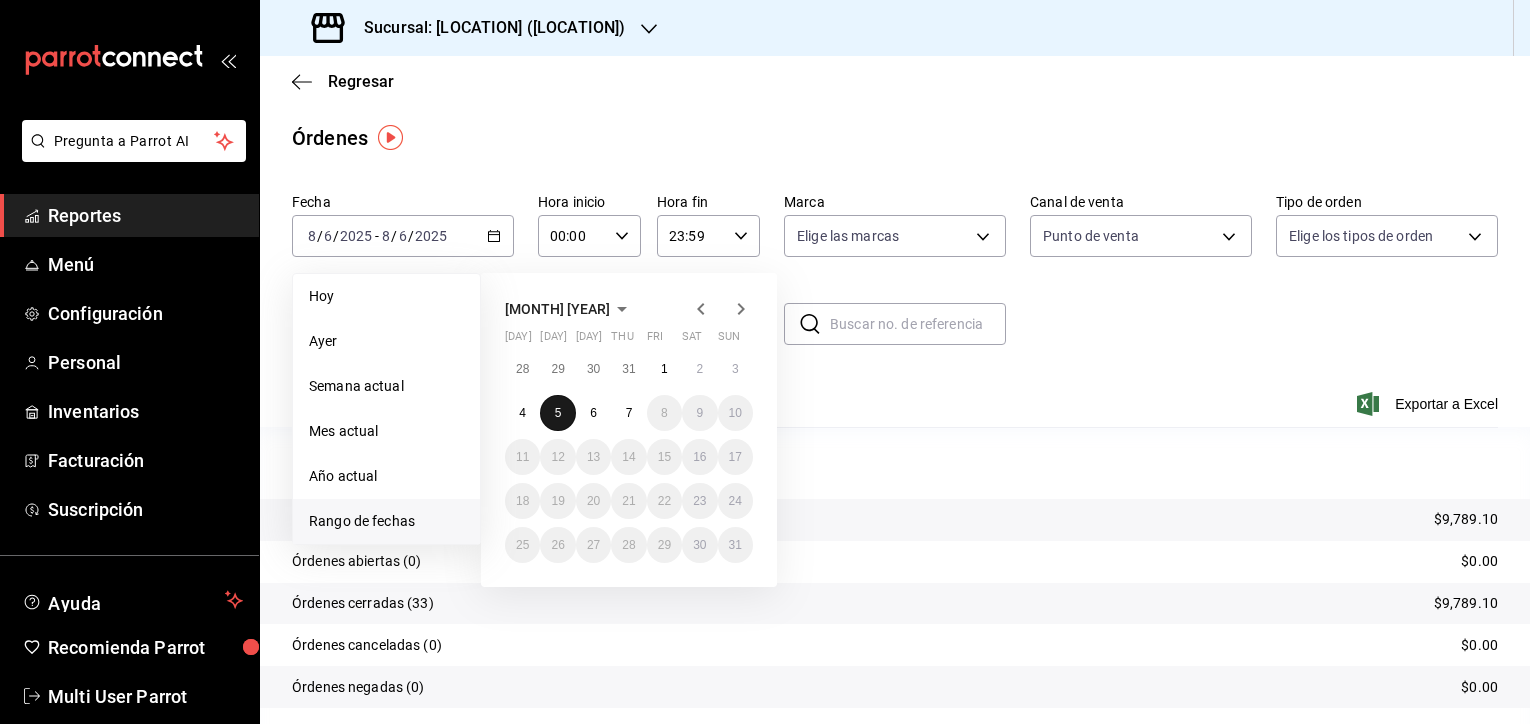 click on "5" at bounding box center (557, 413) 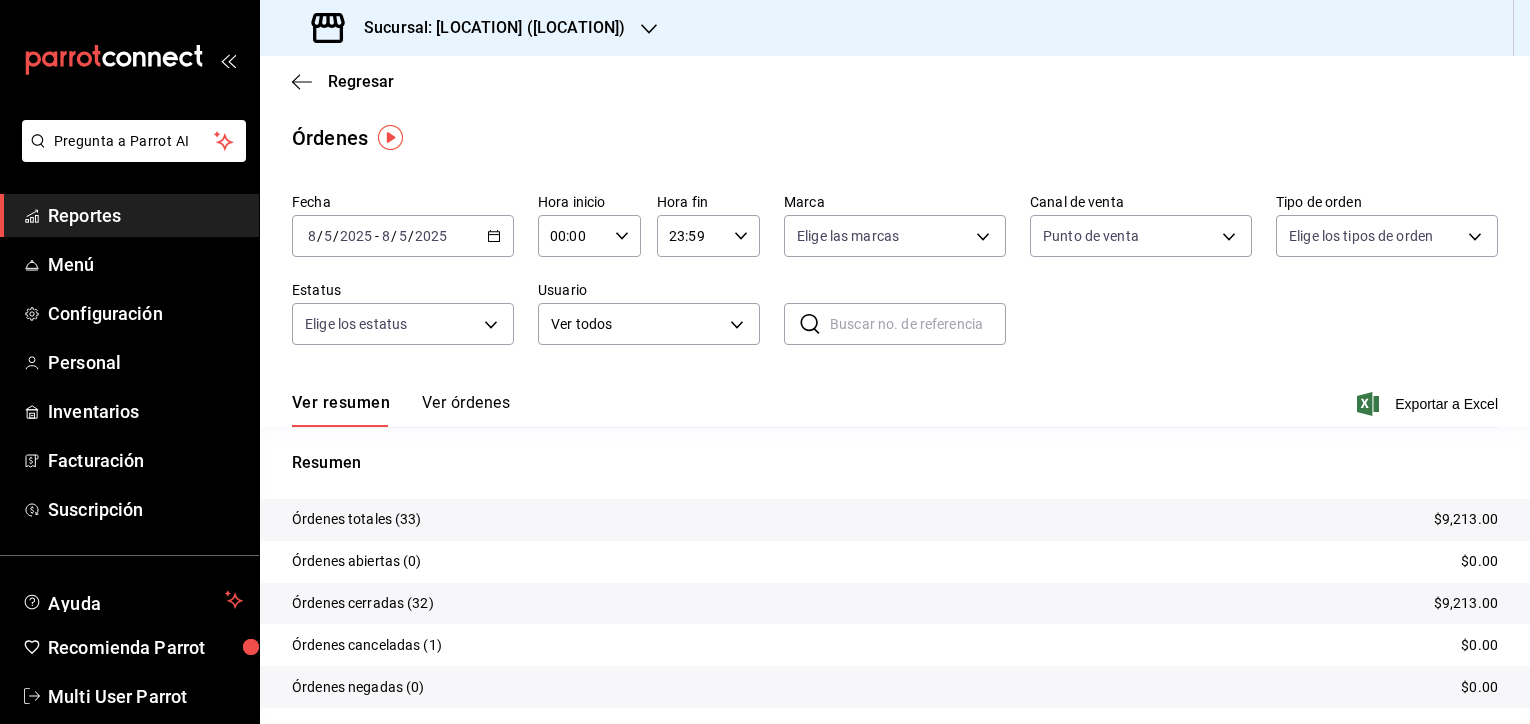 click on "Sucursal: [LOCATION] ([LOCATION])" at bounding box center [486, 28] 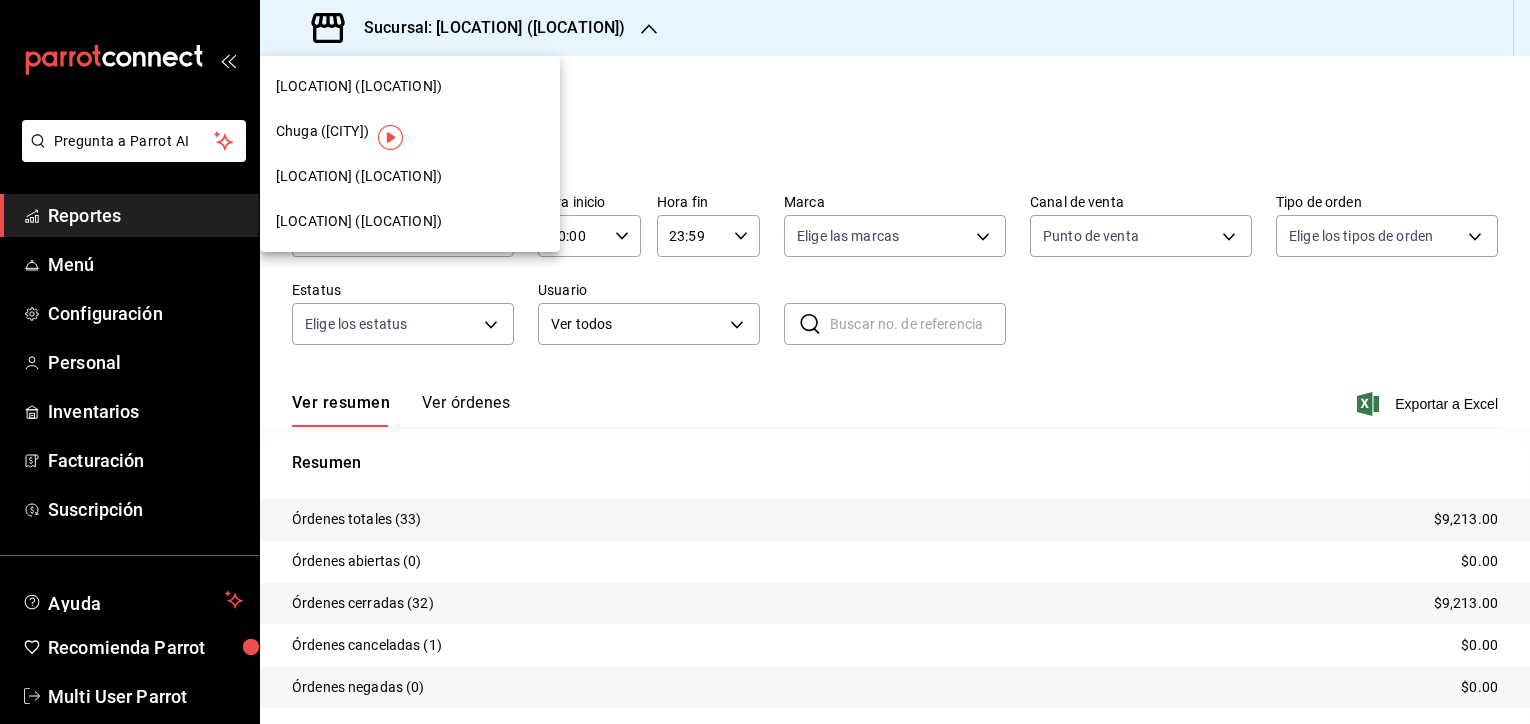 click on "[LOCATION] ([LOCATION])" at bounding box center (359, 86) 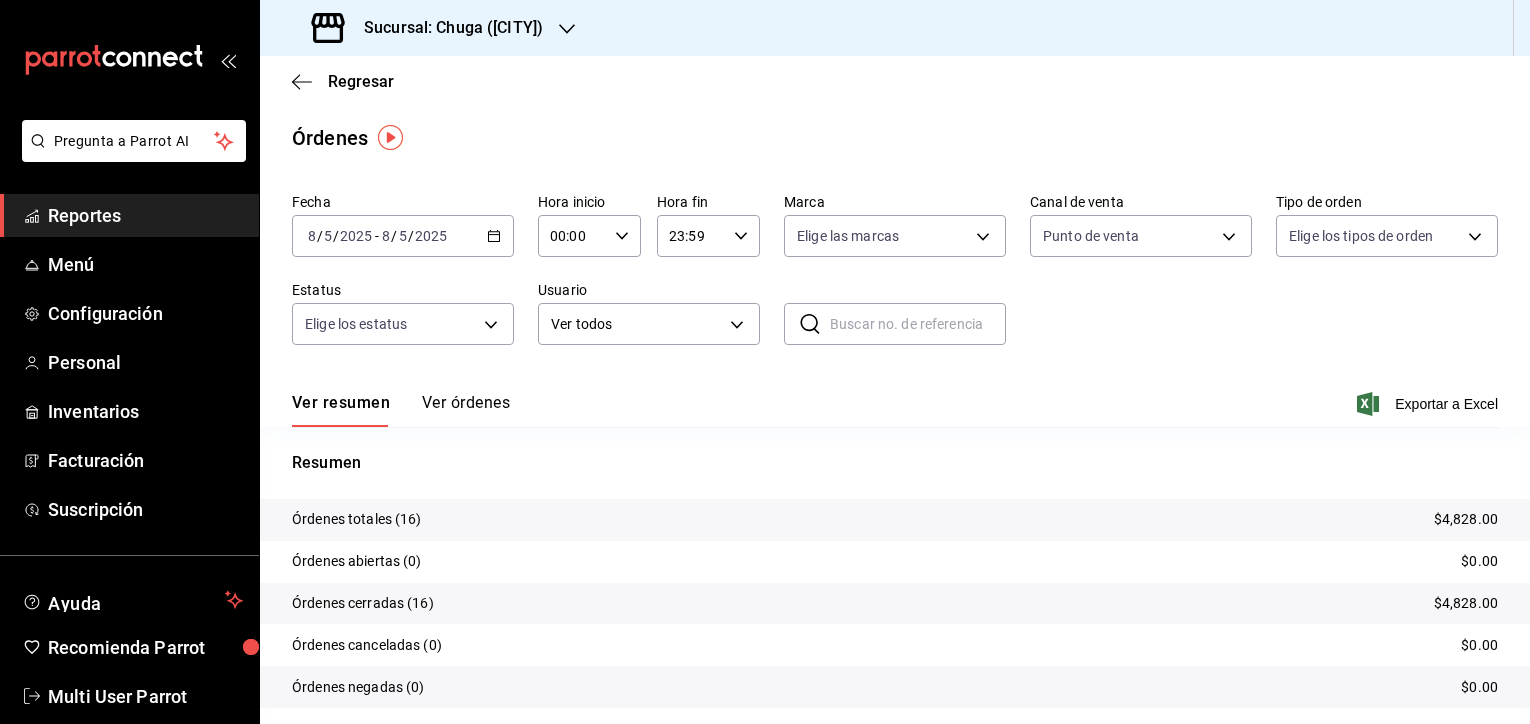 click on "2025-08-05 8 / 5 / 2025 - 2025-08-05 8 / 5 / 2025" at bounding box center (403, 236) 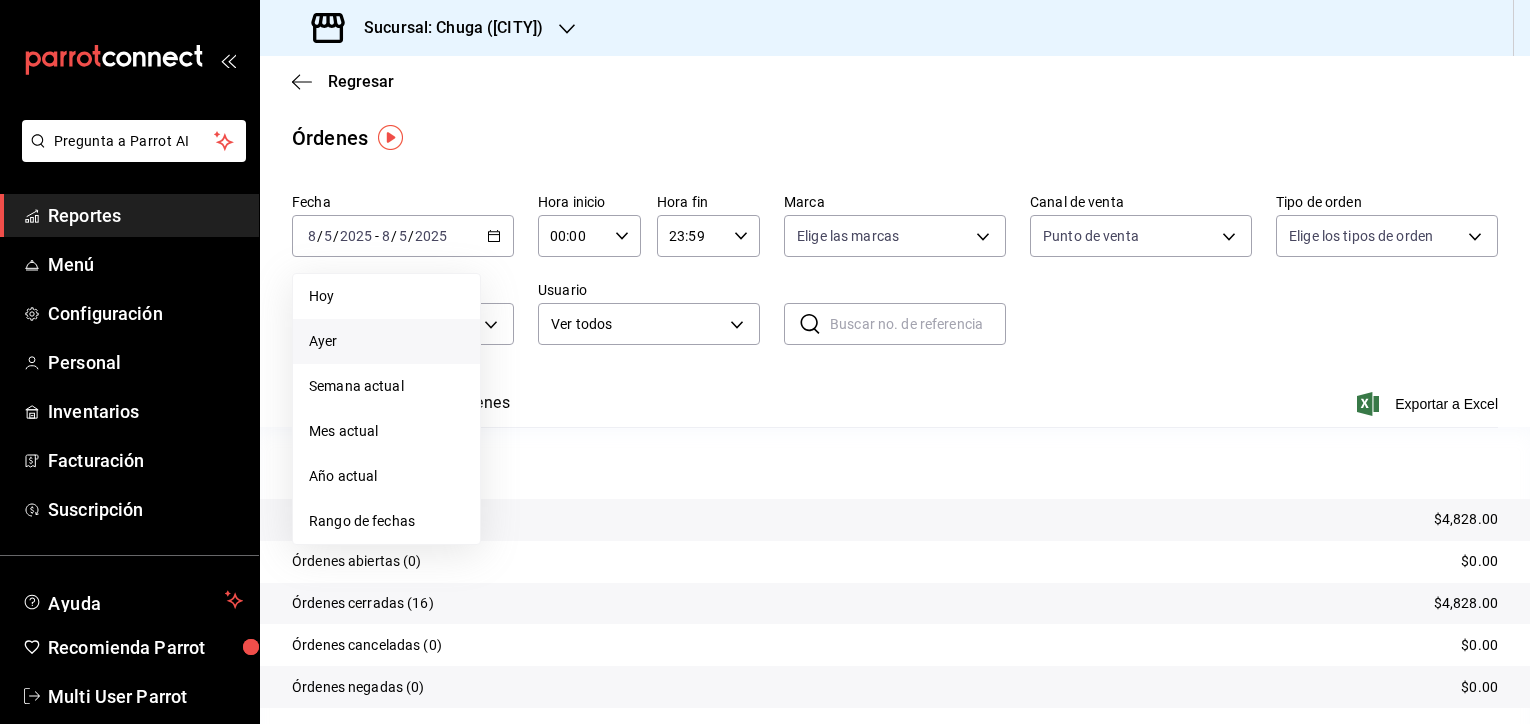 click on "Ayer" at bounding box center [386, 341] 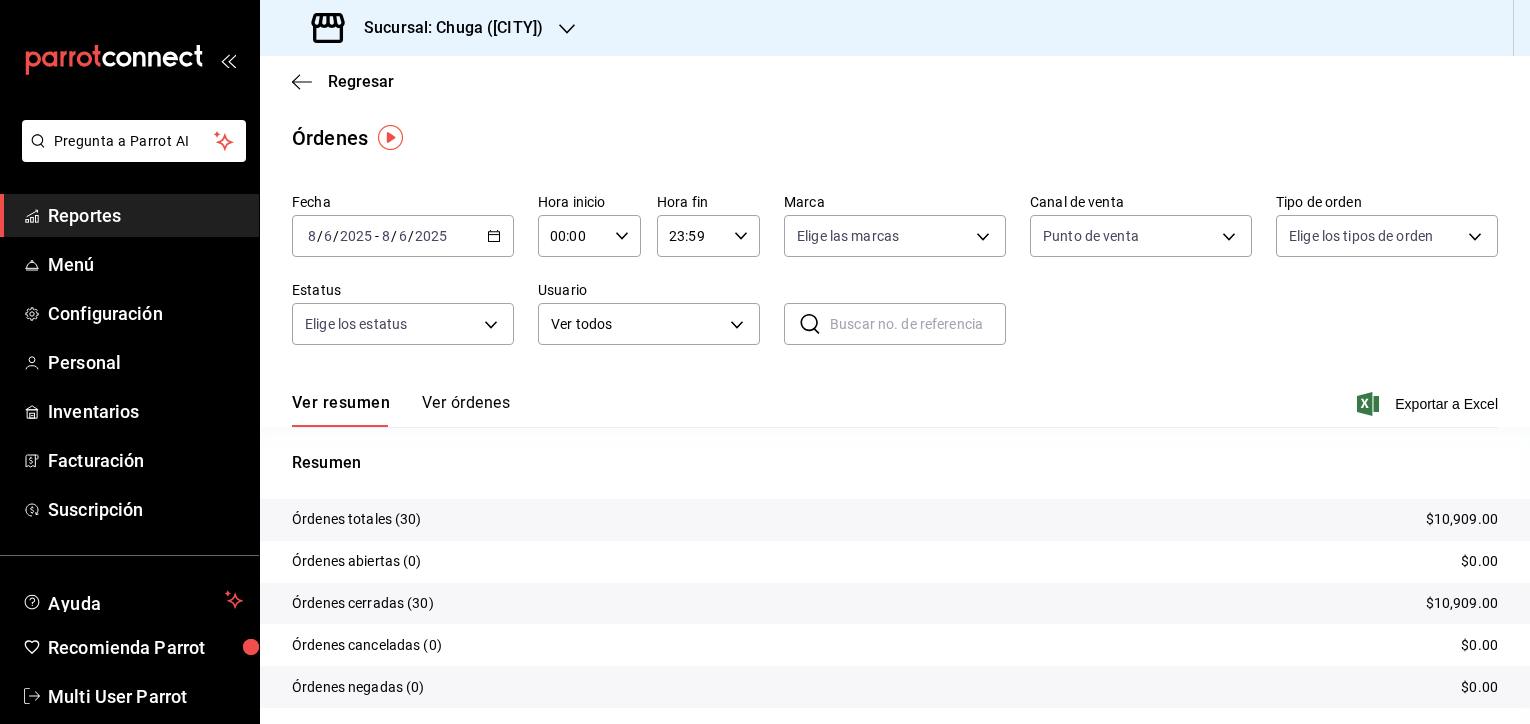 click on "2025-08-06 8 / 6 / 2025 - 2025-08-06 8 / 6 / 2025" at bounding box center [403, 236] 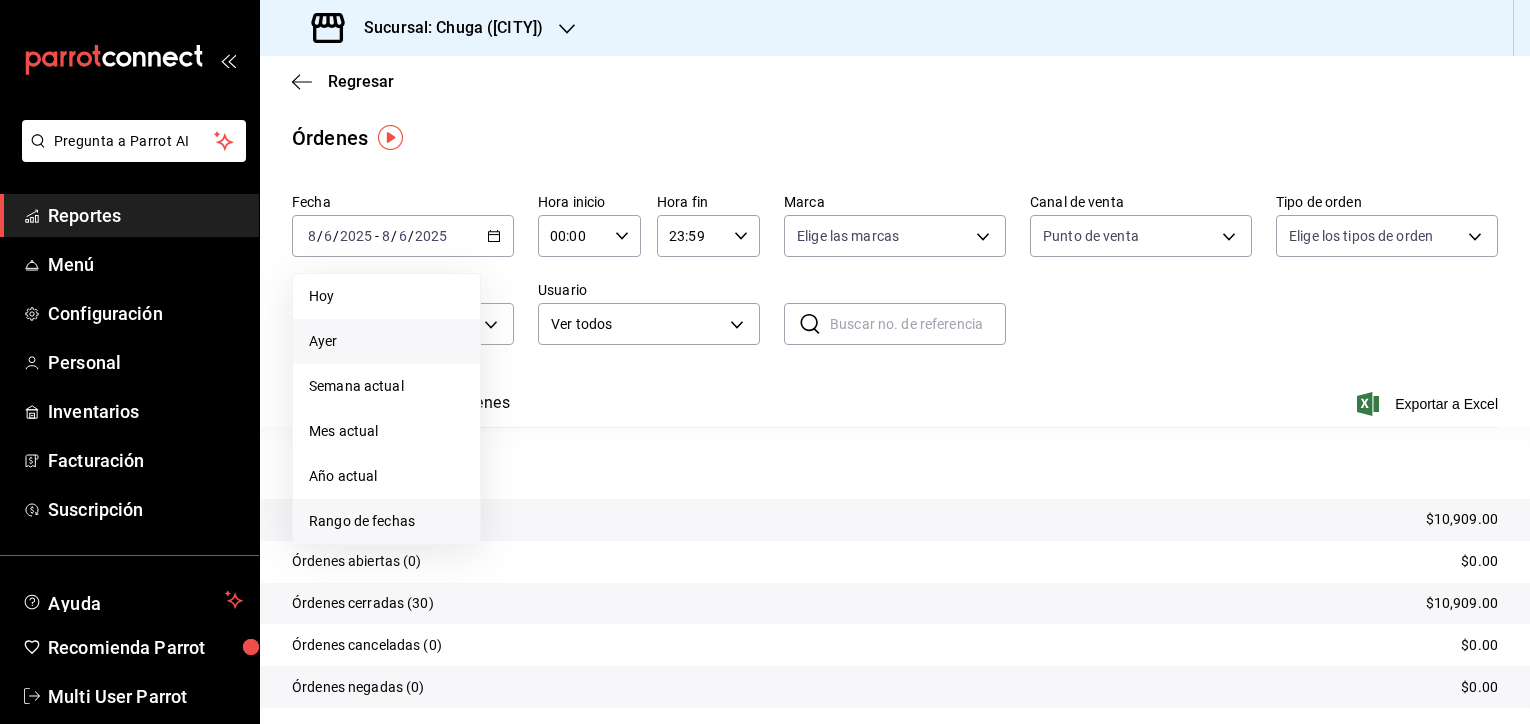 click on "Rango de fechas" at bounding box center (386, 521) 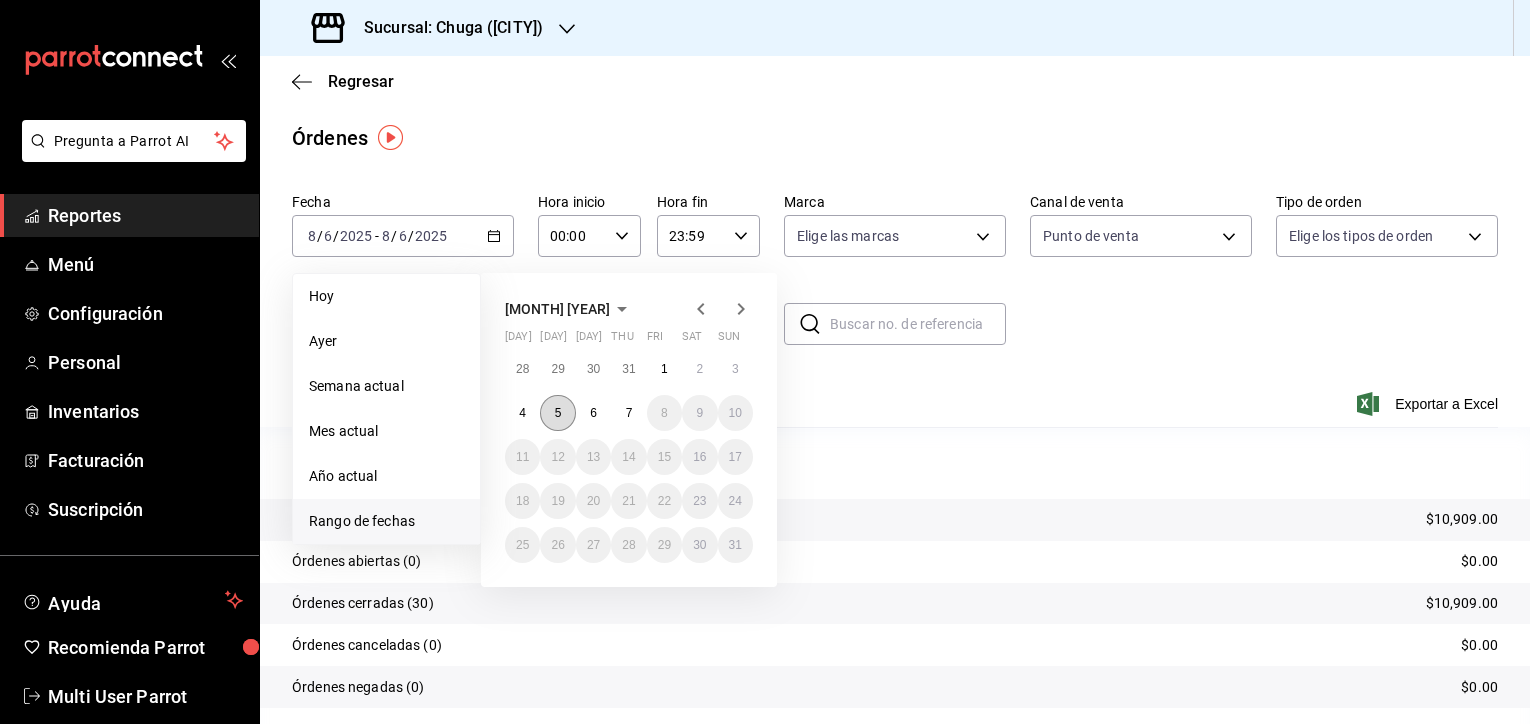 click on "5" at bounding box center (557, 413) 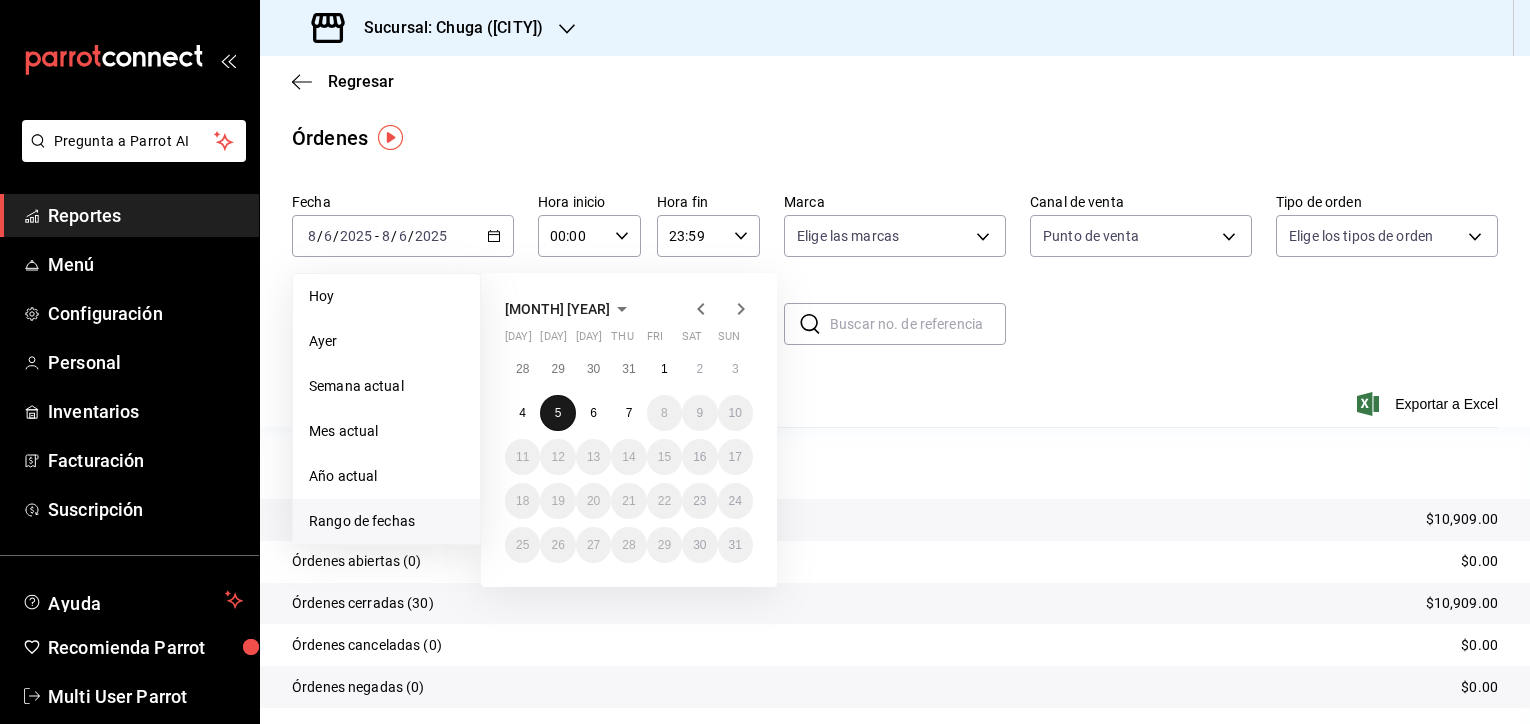 click on "5" at bounding box center [557, 413] 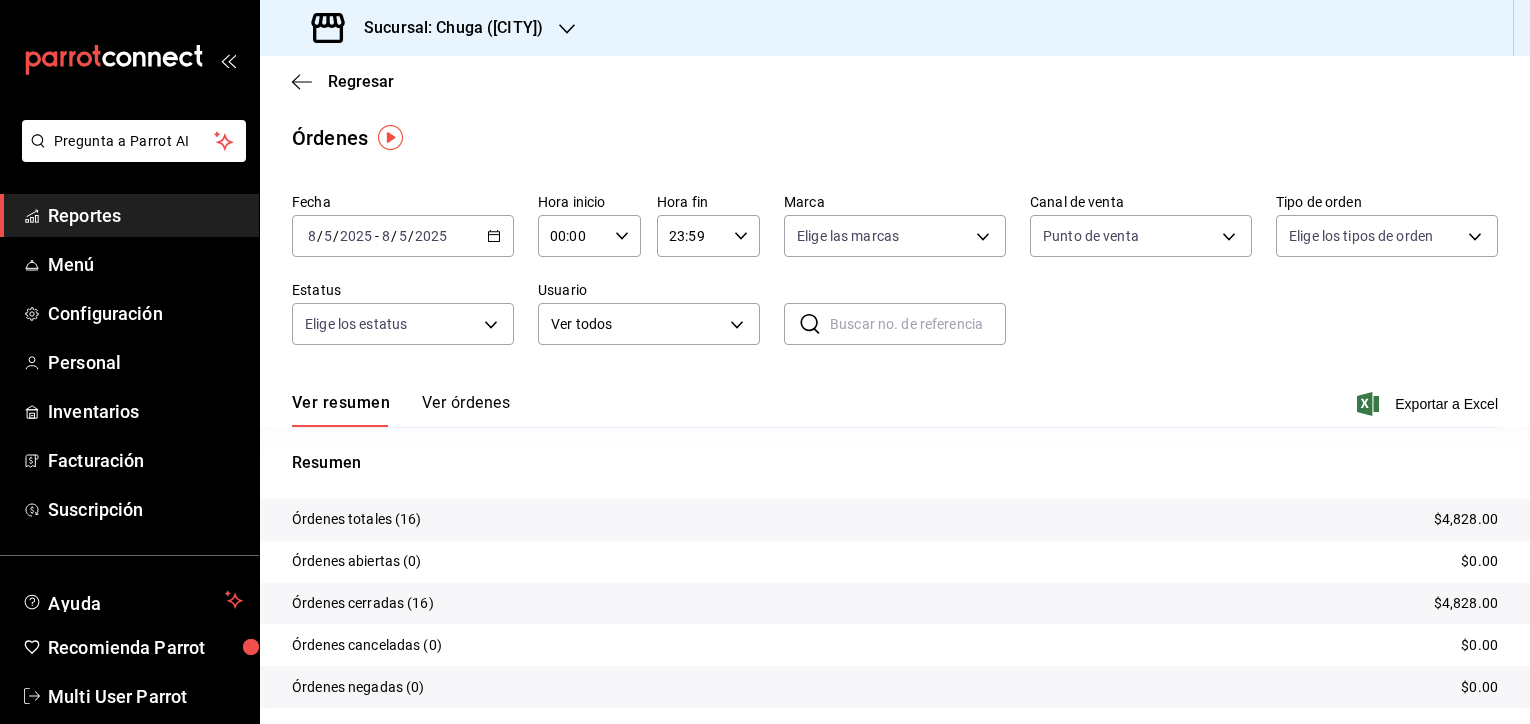 click on "$4,828.00" at bounding box center (1466, 519) 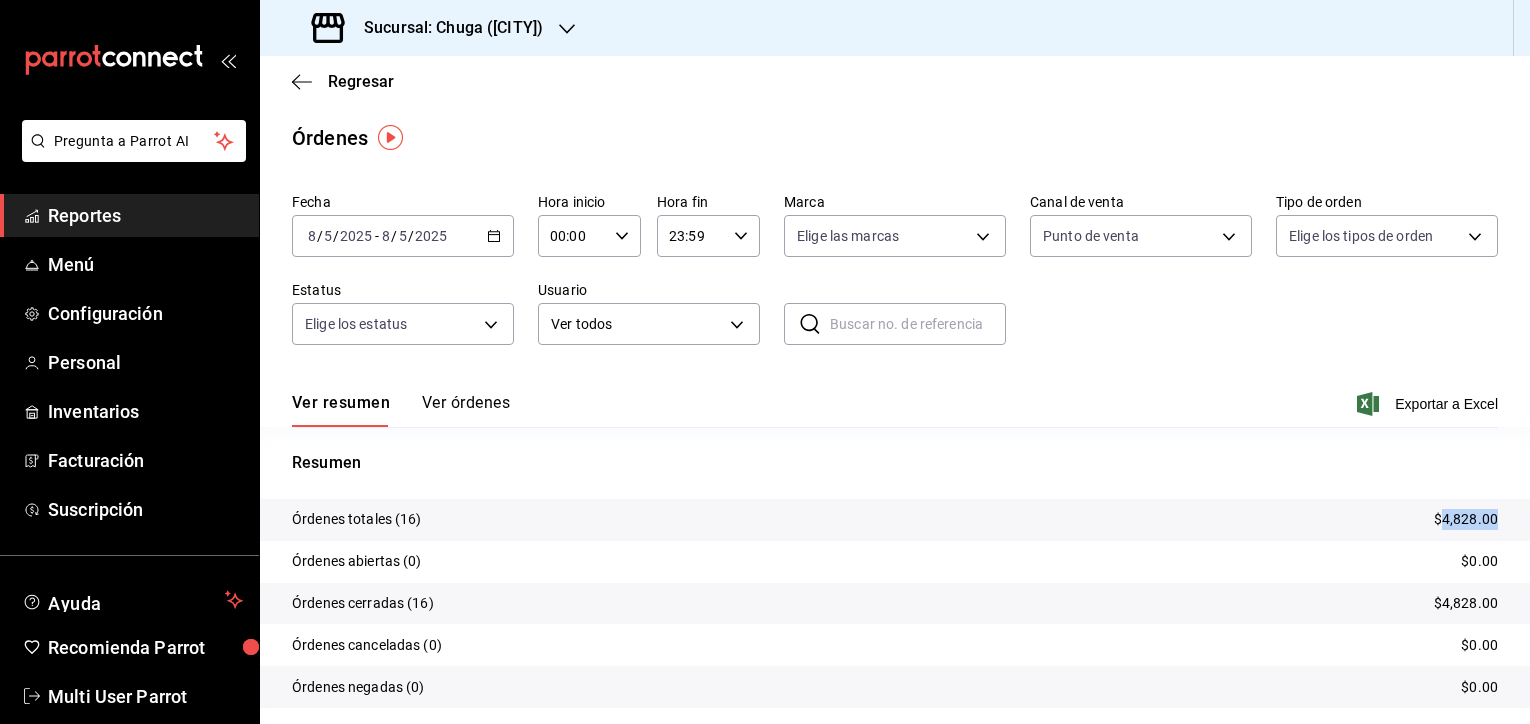 click on "$4,828.00" at bounding box center (1466, 519) 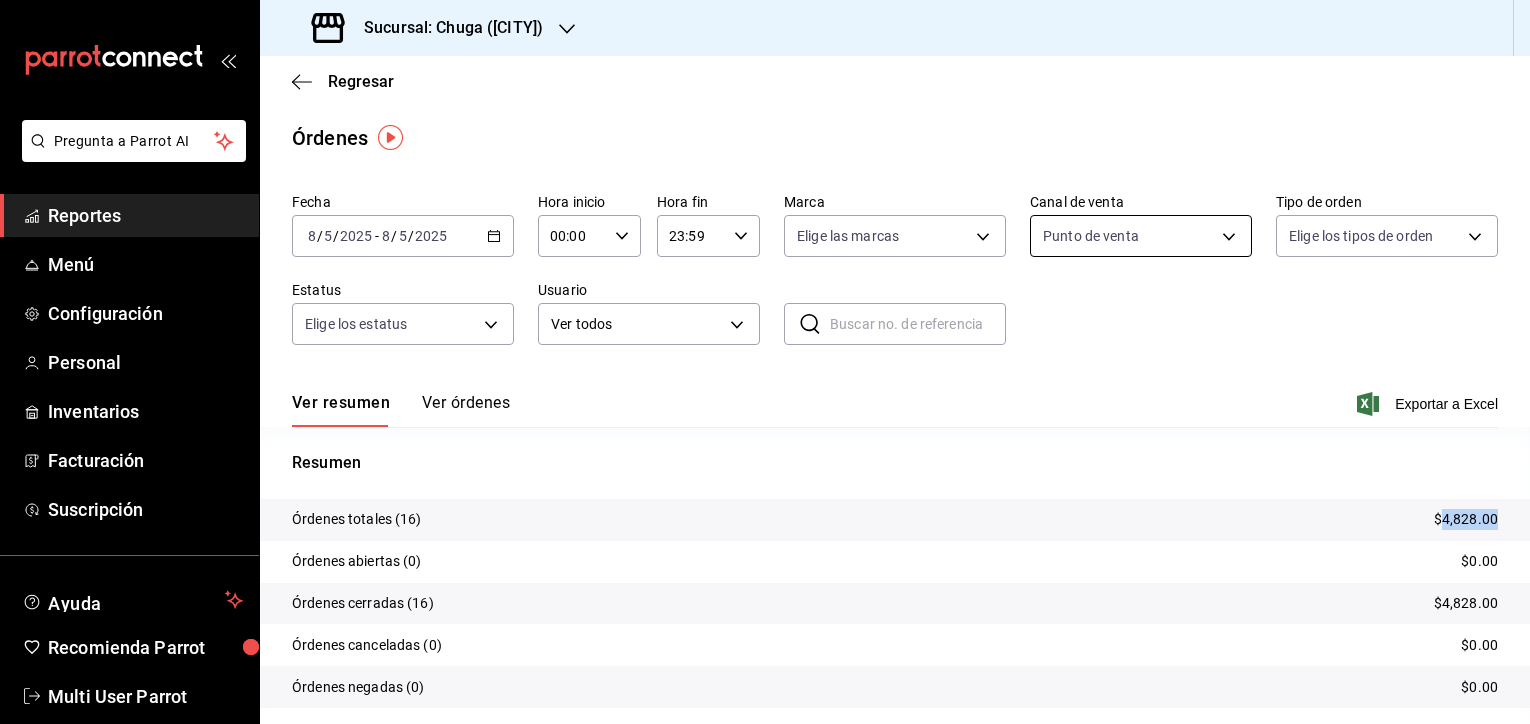 click on "Pregunta a Parrot AI Reportes   Menú   Configuración   Personal   Inventarios   Facturación   Suscripción   Ayuda Recomienda Parrot   Multi User Parrot   Sugerir nueva función   Sucursal: Chuga ([CITY]) Regresar Órdenes Fecha [DATE] [DATE] - [DATE] [DATE] Hora inicio 00:00 Hora inicio Hora fin 23:59 Hora fin Marca Elige las marcas Canal de venta Punto de venta PARROT Tipo de orden Elige los tipos de orden Estatus Elige los estatus Usuario Ver todos ALL ​ ​ Ver resumen Ver órdenes Exportar a Excel Resumen Órdenes totales (16) $4,828.00 Órdenes abiertas (0) $0.00 Órdenes cerradas (16) $4,828.00 Órdenes canceladas (0) $0.00 Órdenes negadas (0) $0.00 ¿Quieres ver el consumo promedio por orden y comensal? Ve al reporte de Ticket promedio GANA 1 MES GRATIS EN TU SUSCRIPCIÓN AQUÍ Ver video tutorial Ir a video Pregunta a Parrot AI Reportes   Menú   Configuración   Personal   Inventarios   Facturación   Suscripción   Ayuda Recomienda Parrot   Multi User Parrot" at bounding box center [765, 362] 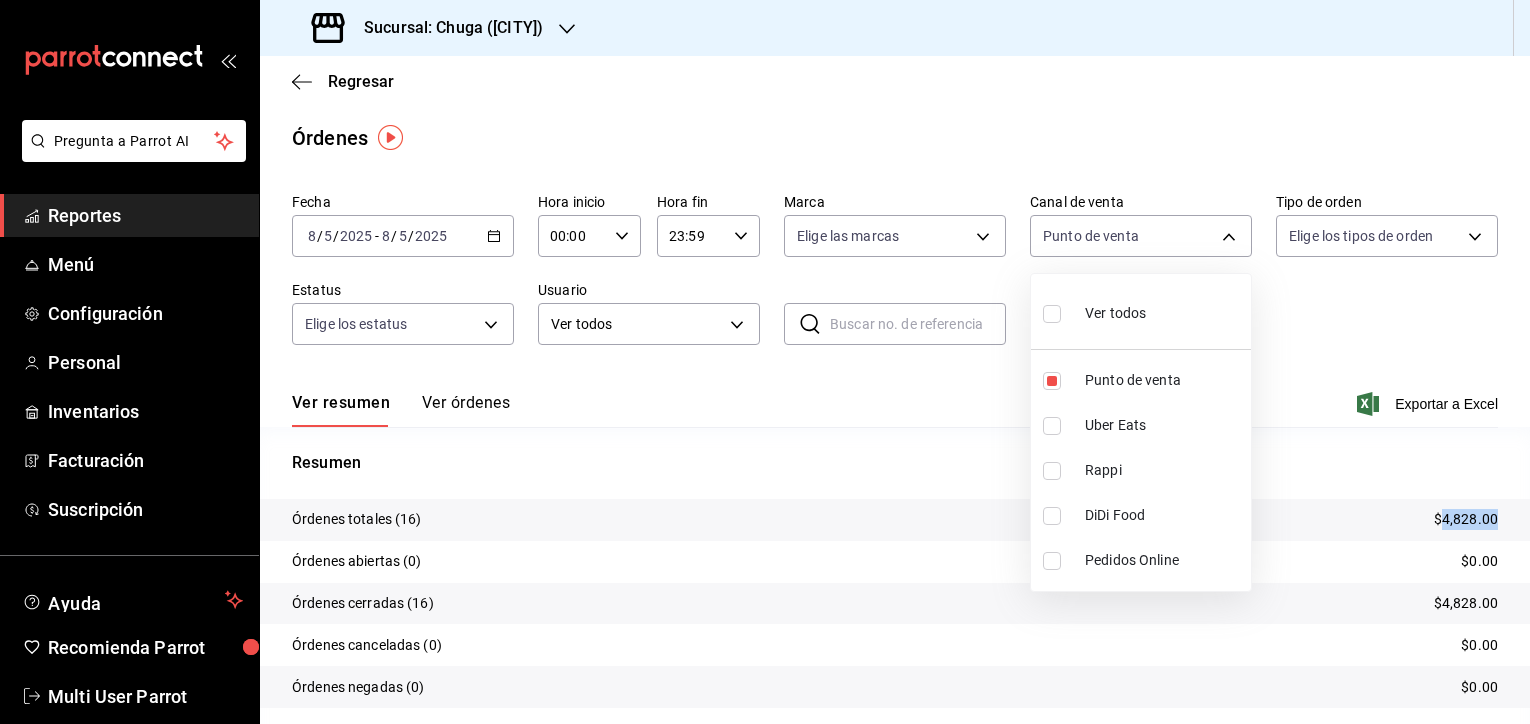 click on "Uber Eats" at bounding box center [1164, 425] 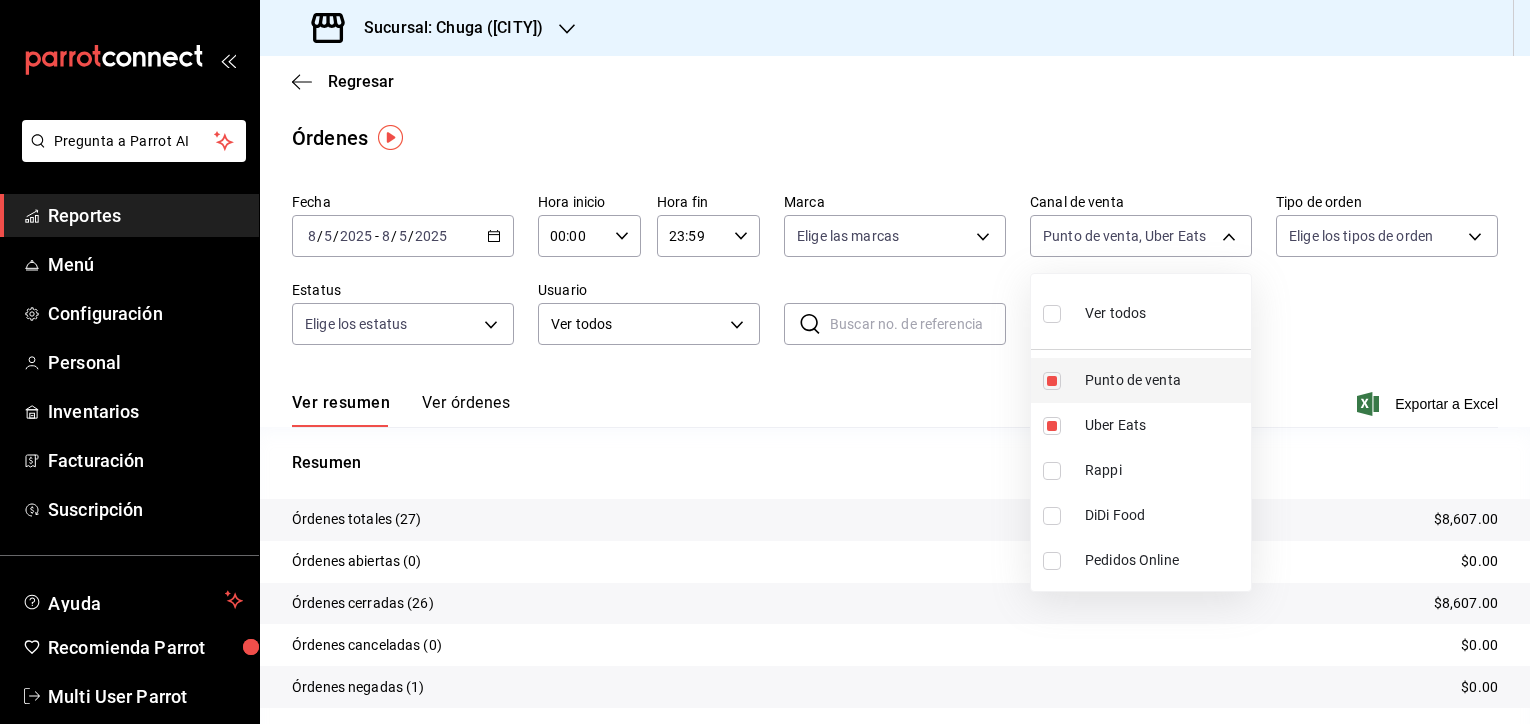 click on "Punto de venta" at bounding box center (1164, 380) 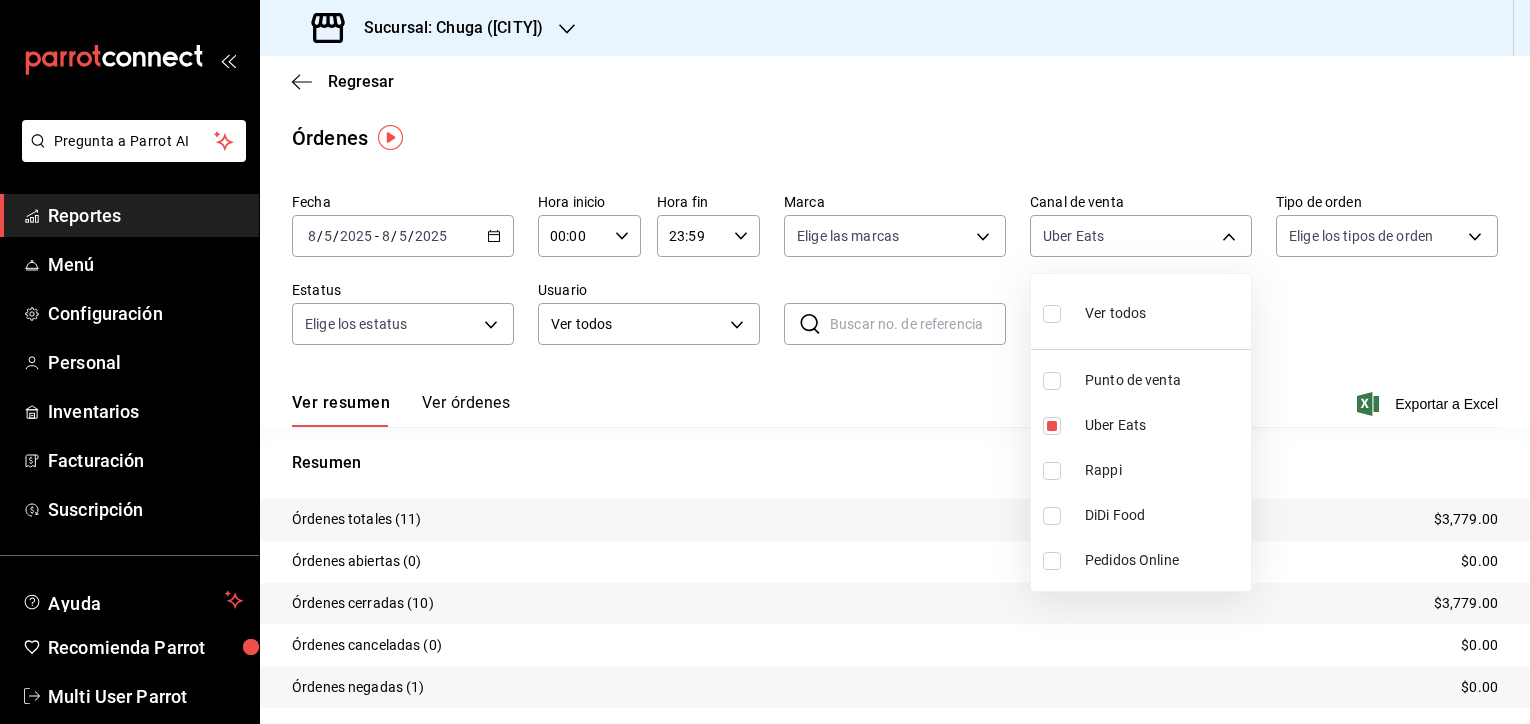 click at bounding box center (765, 362) 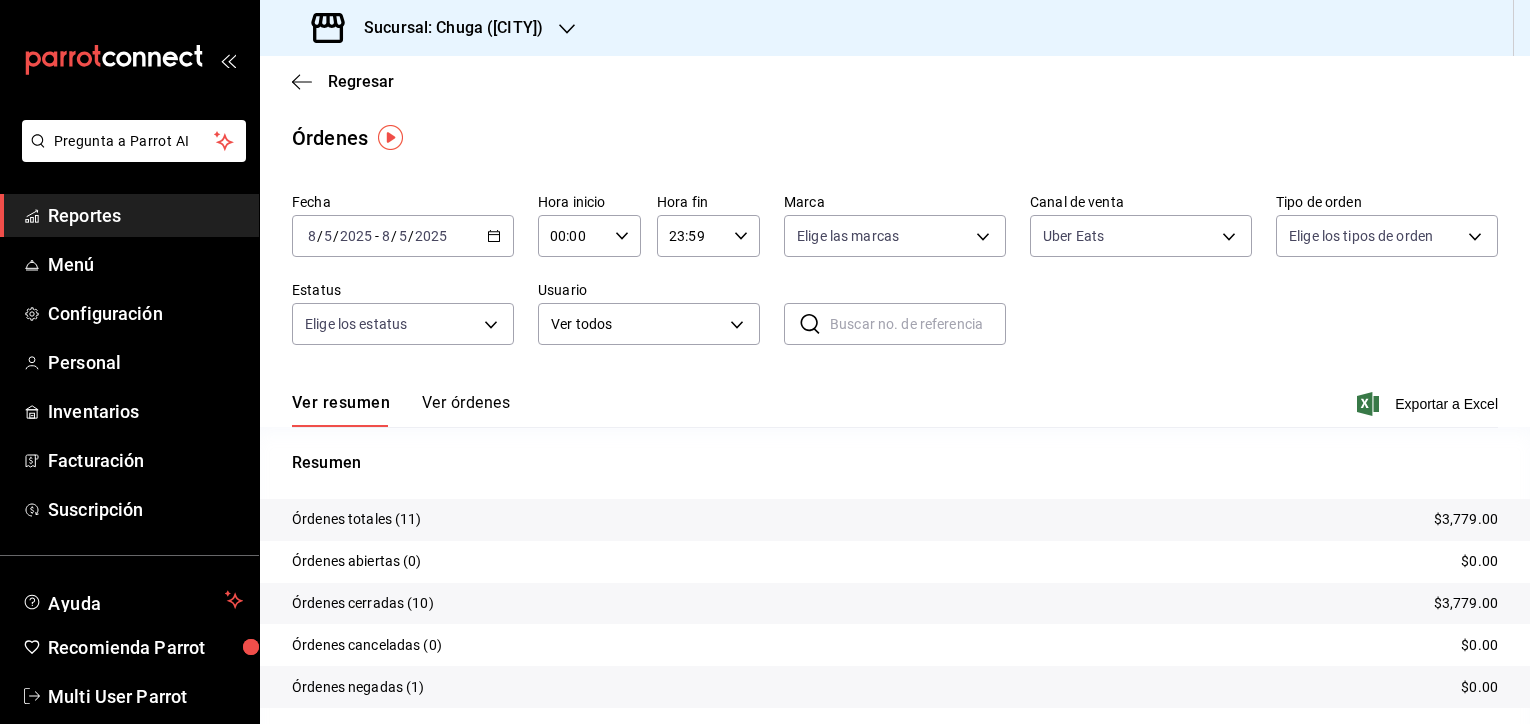 click on "$3,779.00" at bounding box center [1466, 519] 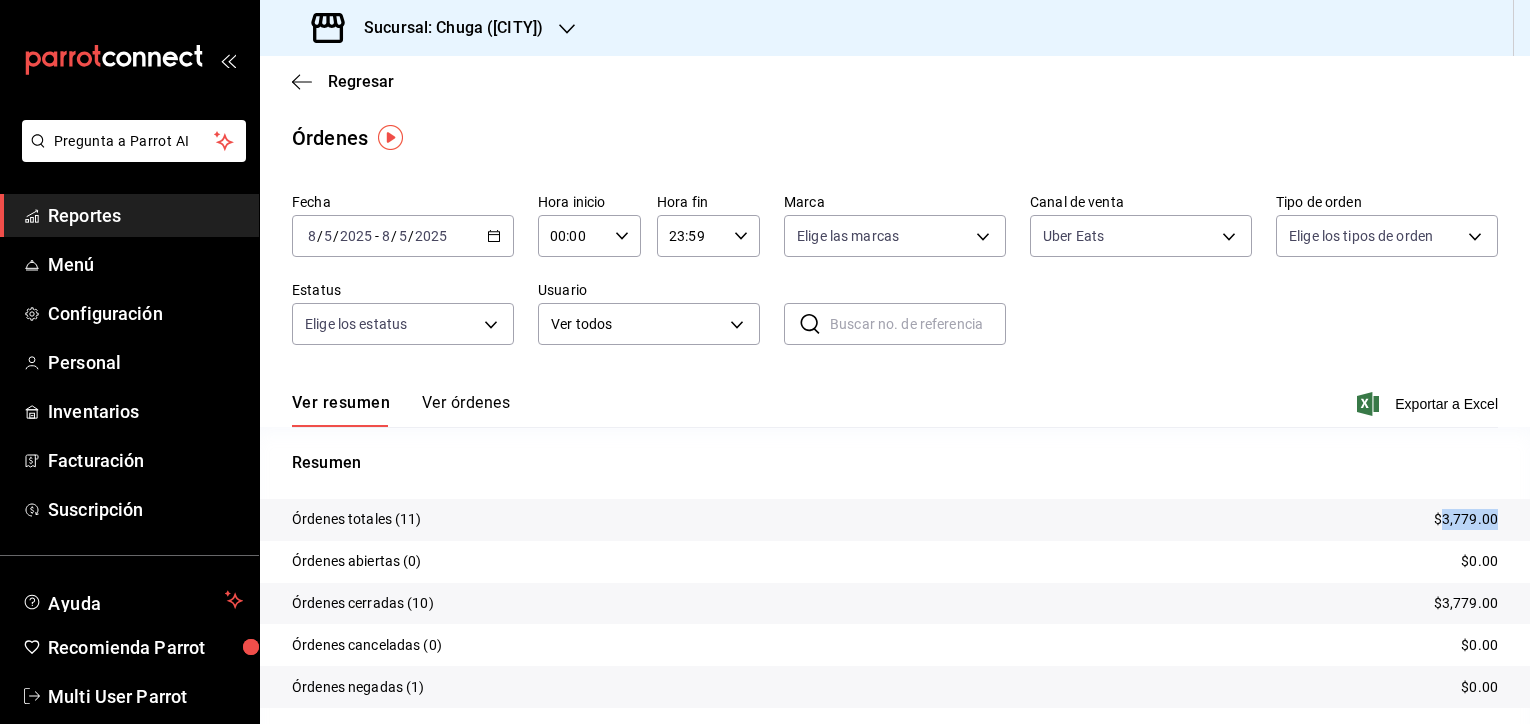 click on "$3,779.00" at bounding box center (1466, 519) 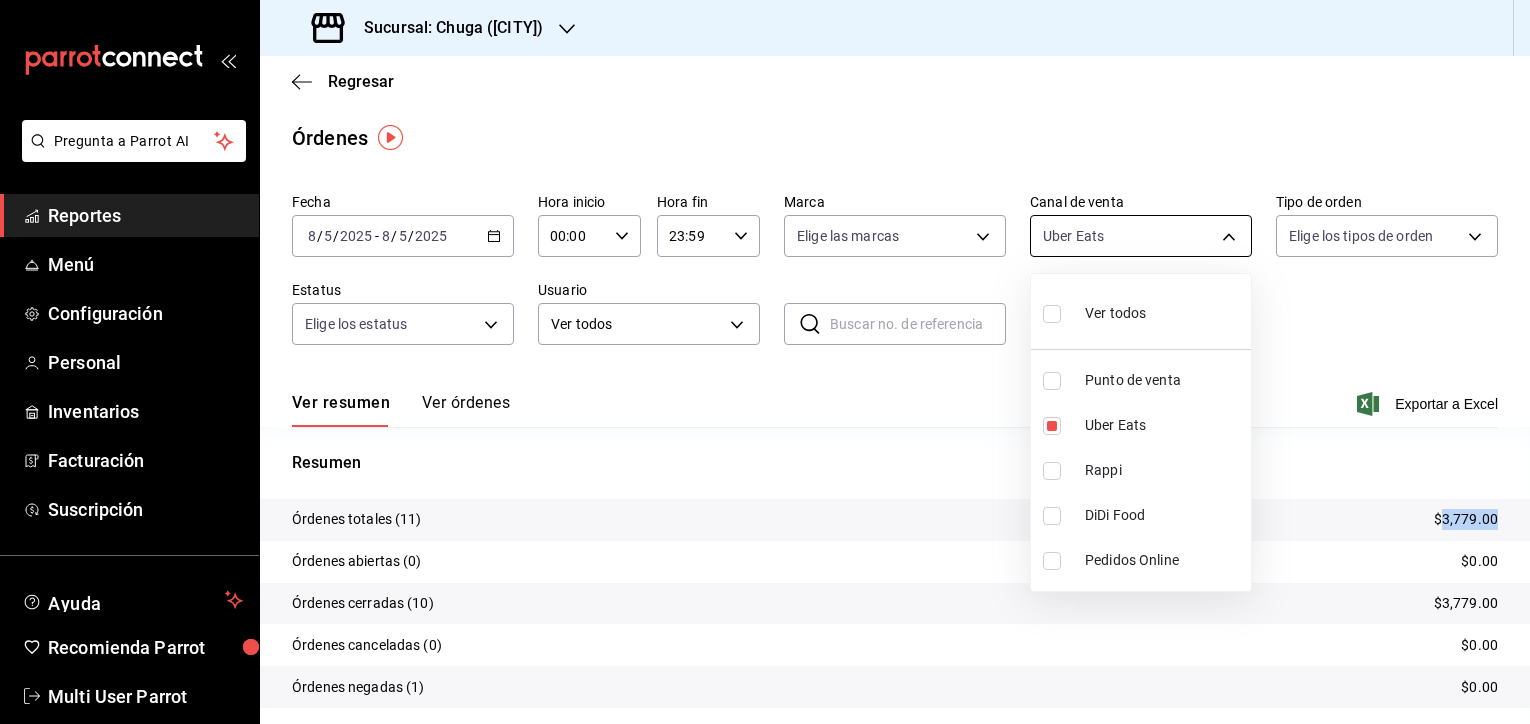click on "Pregunta a Parrot AI Reportes   Menú   Configuración   Personal   Inventarios   Facturación   Suscripción   Ayuda Recomienda Parrot   Multi User Parrot   Sugerir nueva función   Sucursal: Chuga ([CITY]) Regresar Órdenes Fecha [DATE] [DATE] - [DATE] [DATE] Hora inicio 00:00 Hora inicio Hora fin 23:59 Hora fin Marca Elige las marcas Canal de venta Uber Eats UBER_EATS Tipo de orden Elige los tipos de orden Estatus Elige los estatus Usuario Ver todos ALL ​ ​ Ver resumen Ver órdenes Exportar a Excel Resumen Órdenes totales (11) $3,779.00 Órdenes abiertas (0) $0.00 Órdenes cerradas (10) $3,779.00 Órdenes canceladas (0) $0.00 Órdenes negadas (1) $0.00 ¿Quieres ver el consumo promedio por orden y comensal? Ve al reporte de Ticket promedio GANA 1 MES GRATIS EN TU SUSCRIPCIÓN AQUÍ Ver video tutorial Ir a video Pregunta a Parrot AI Reportes   Menú   Configuración   Personal   Inventarios   Facturación   Suscripción   Ayuda Recomienda Parrot   Multi User Parrot     Rappi" at bounding box center [765, 362] 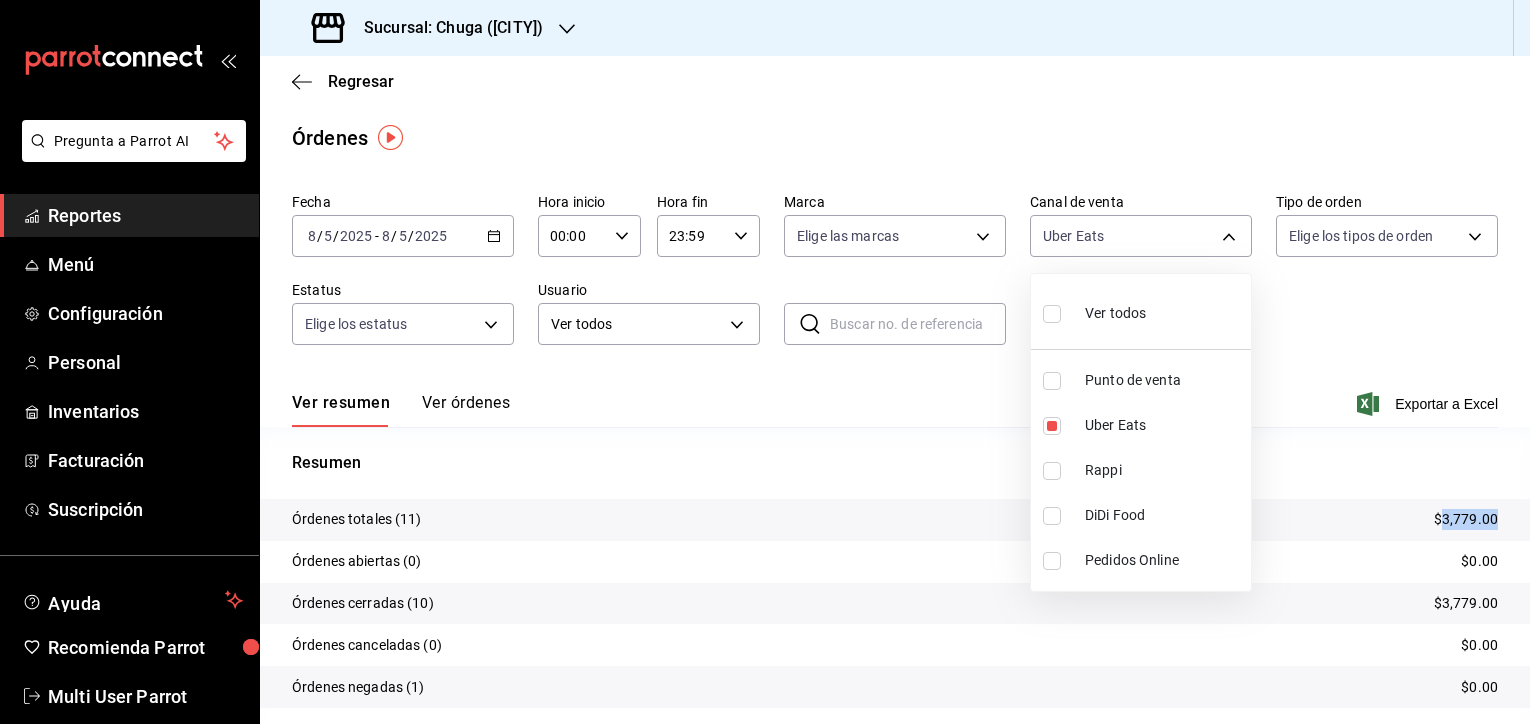 click on "Rappi" at bounding box center [1164, 470] 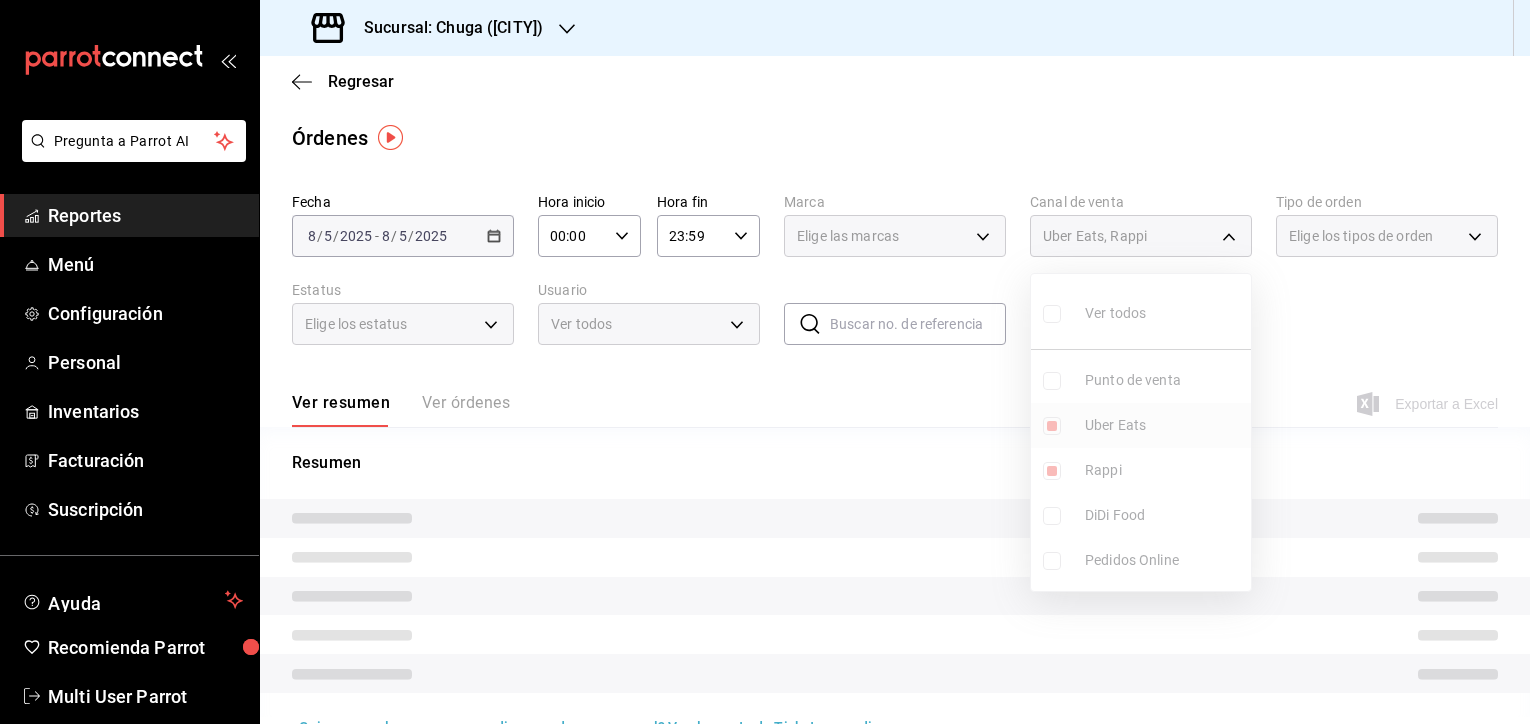 click on "Uber Eats" at bounding box center [1164, 425] 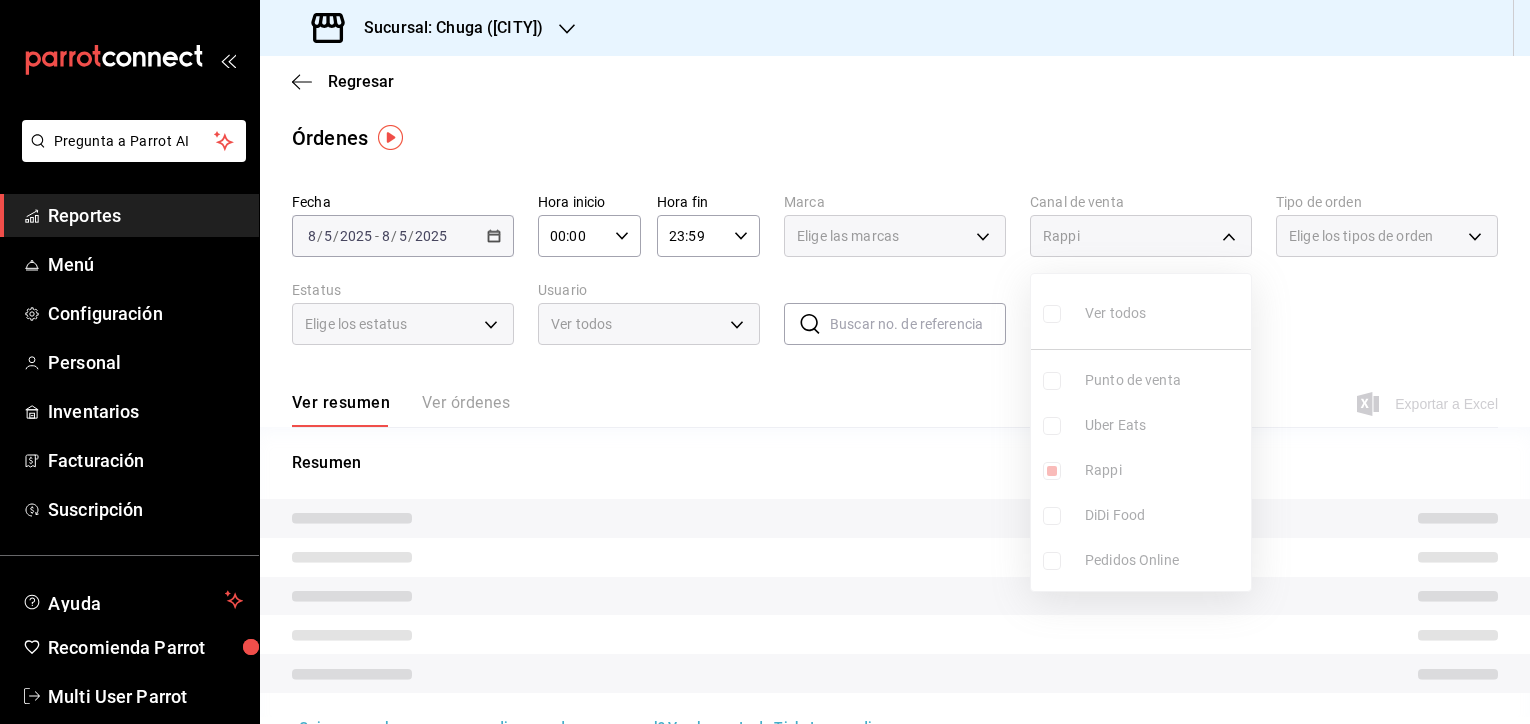 type on "RAPPI" 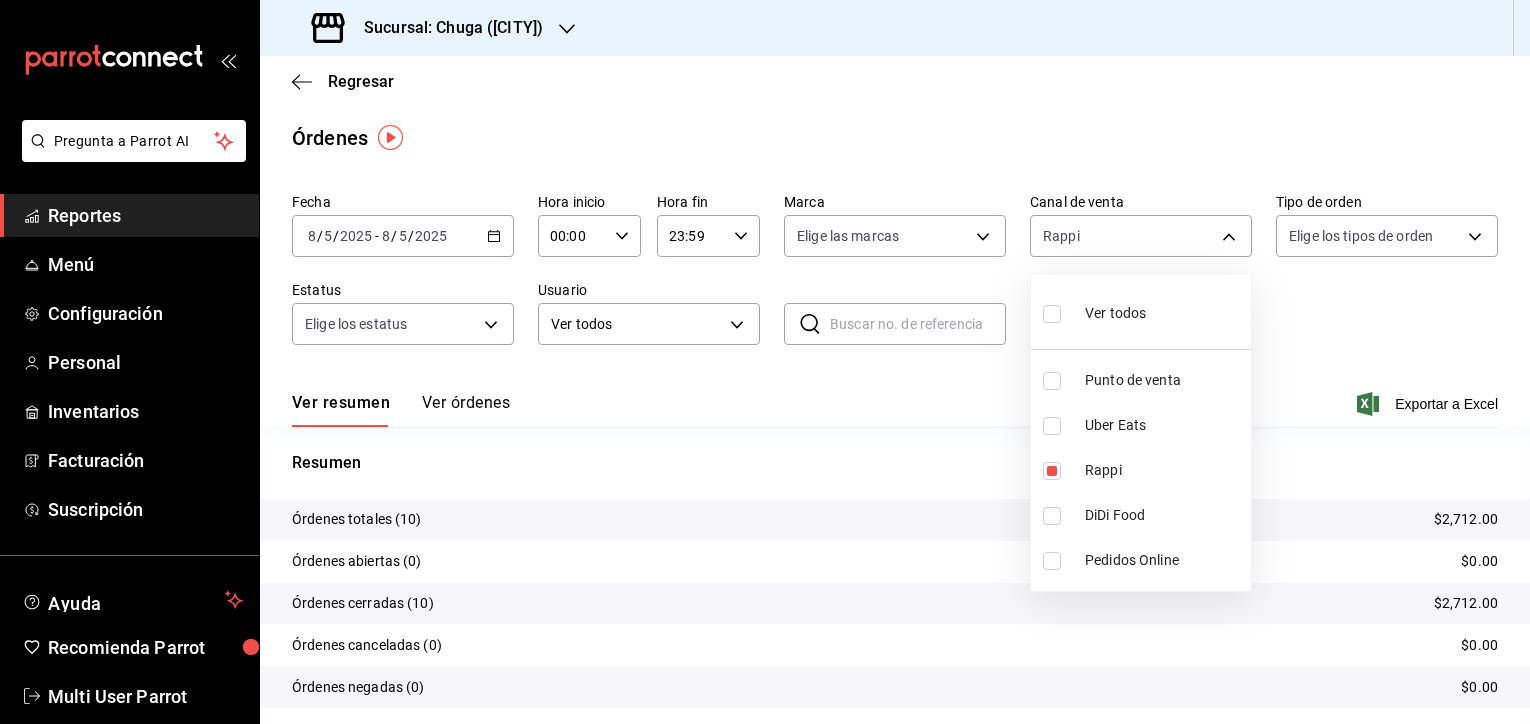 click at bounding box center [765, 362] 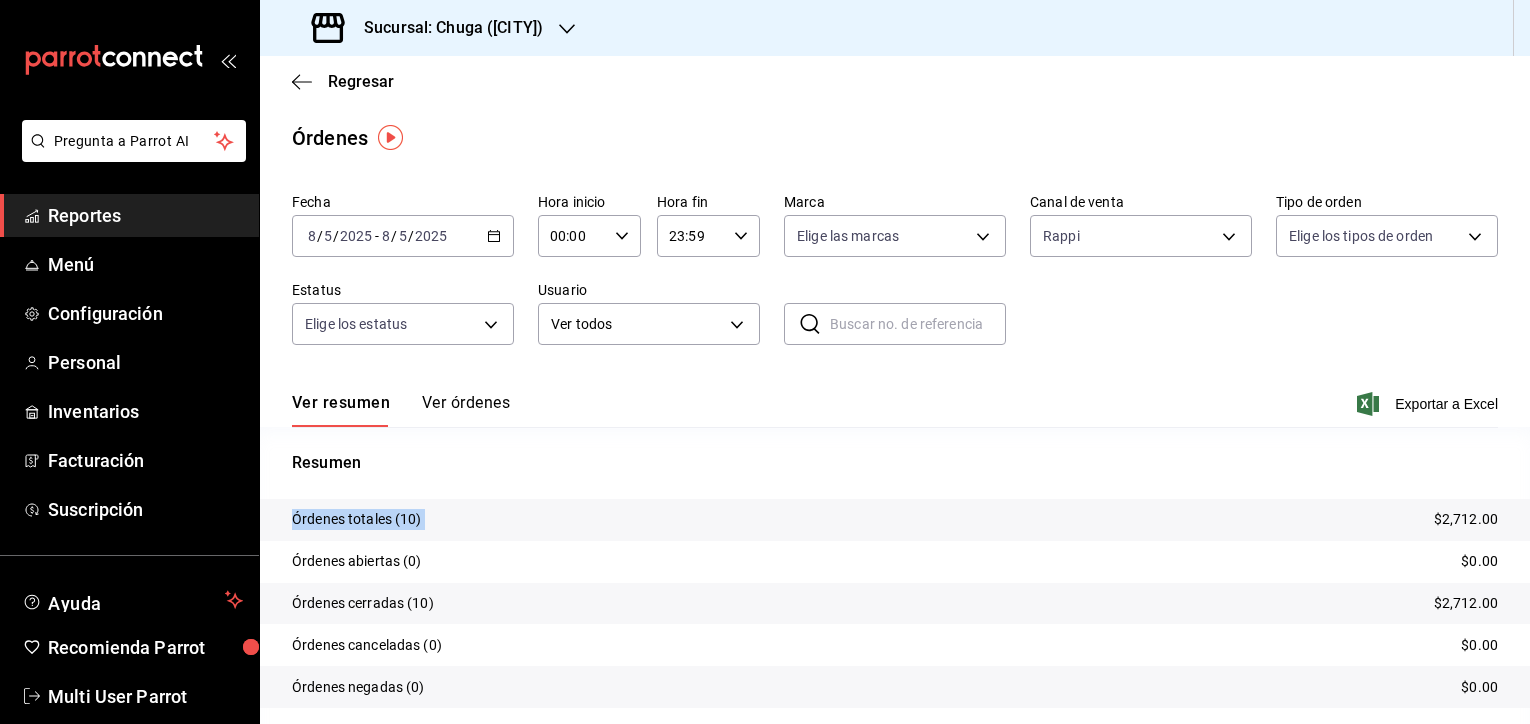 click on "Resumen Órdenes totales (10) $2,712.00 Órdenes abiertas (0) $0.00 Órdenes cerradas (10) $2,712.00 Órdenes canceladas (0) $0.00 Órdenes negadas (0) $0.00" at bounding box center (895, 591) 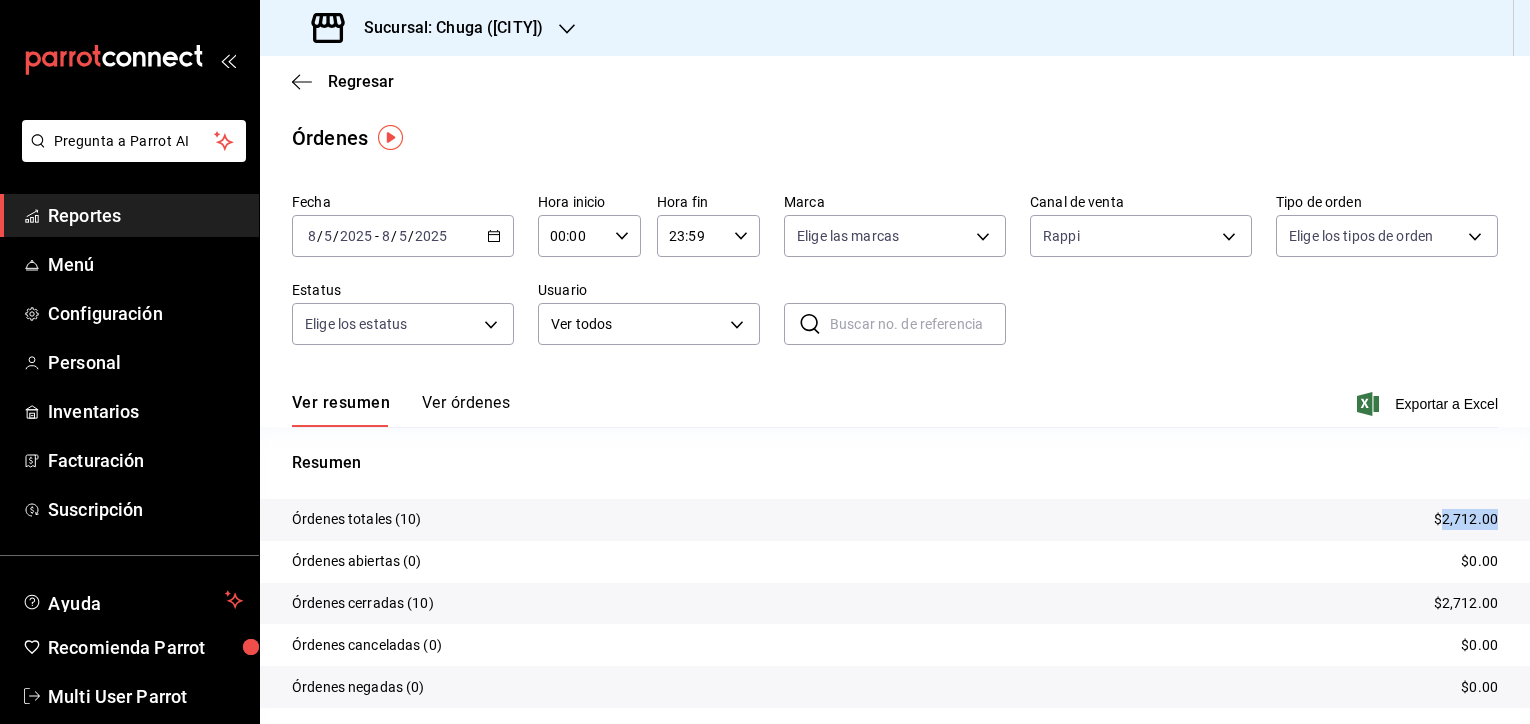 click on "$2,712.00" at bounding box center (1466, 519) 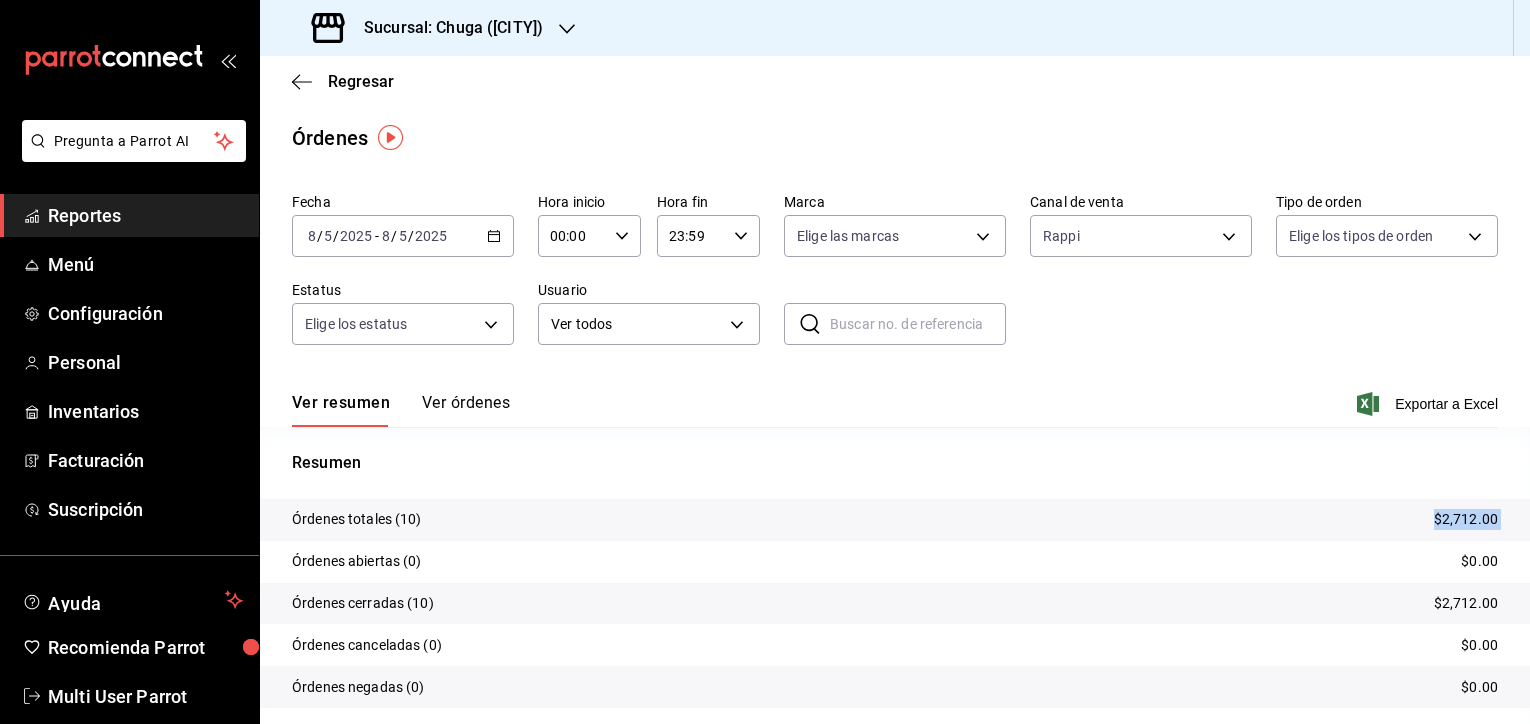 click on "$2,712.00" at bounding box center [1466, 519] 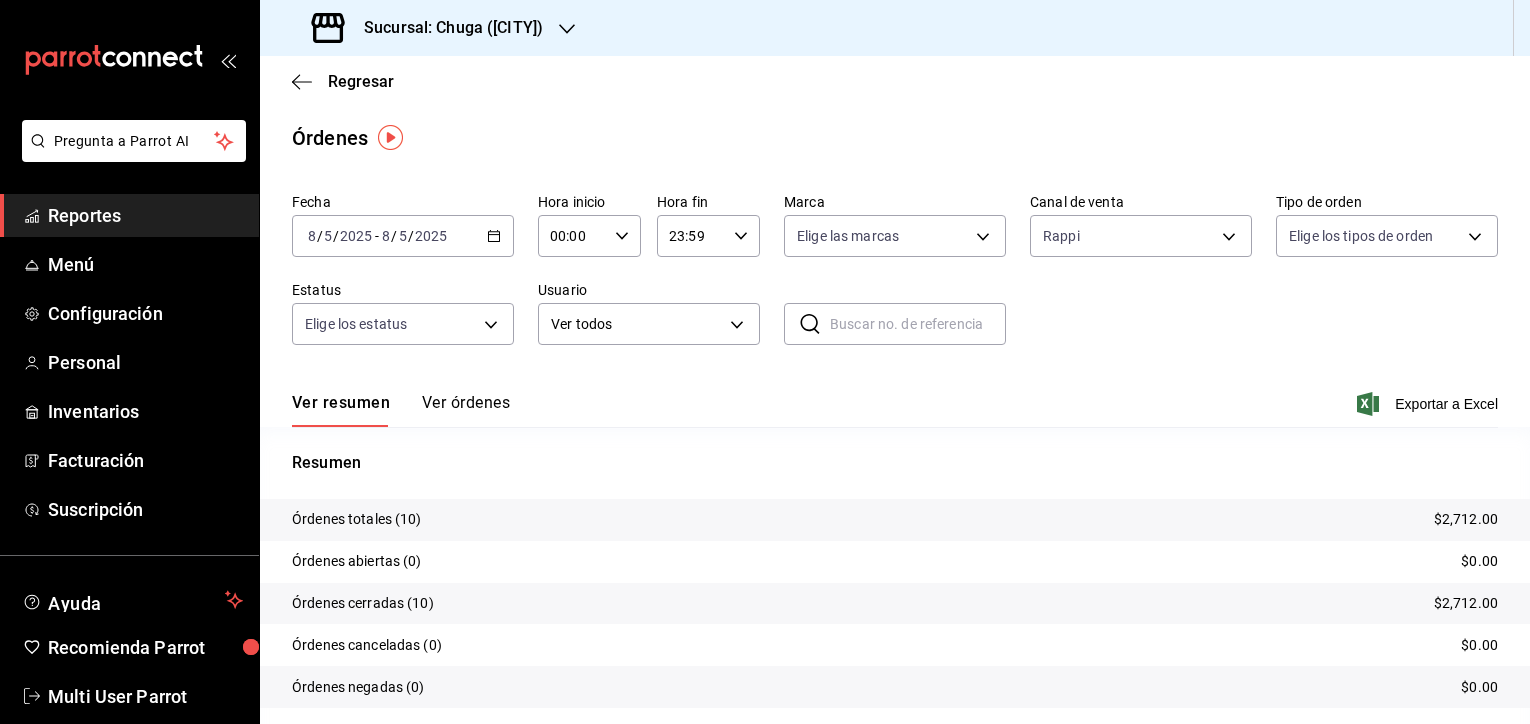 click on "Fecha 2025-08-05 8 / 5 / 2025 - 2025-08-05 8 / 5 / 2025 Hora inicio 00:00 Hora inicio Hora fin 23:59 Hora fin Marca Elige las marcas Canal de venta Rappi RAPPI Tipo de orden Elige los tipos de orden Estatus Elige los estatus Usuario Ver todos ALL ​ ​" at bounding box center [895, 277] 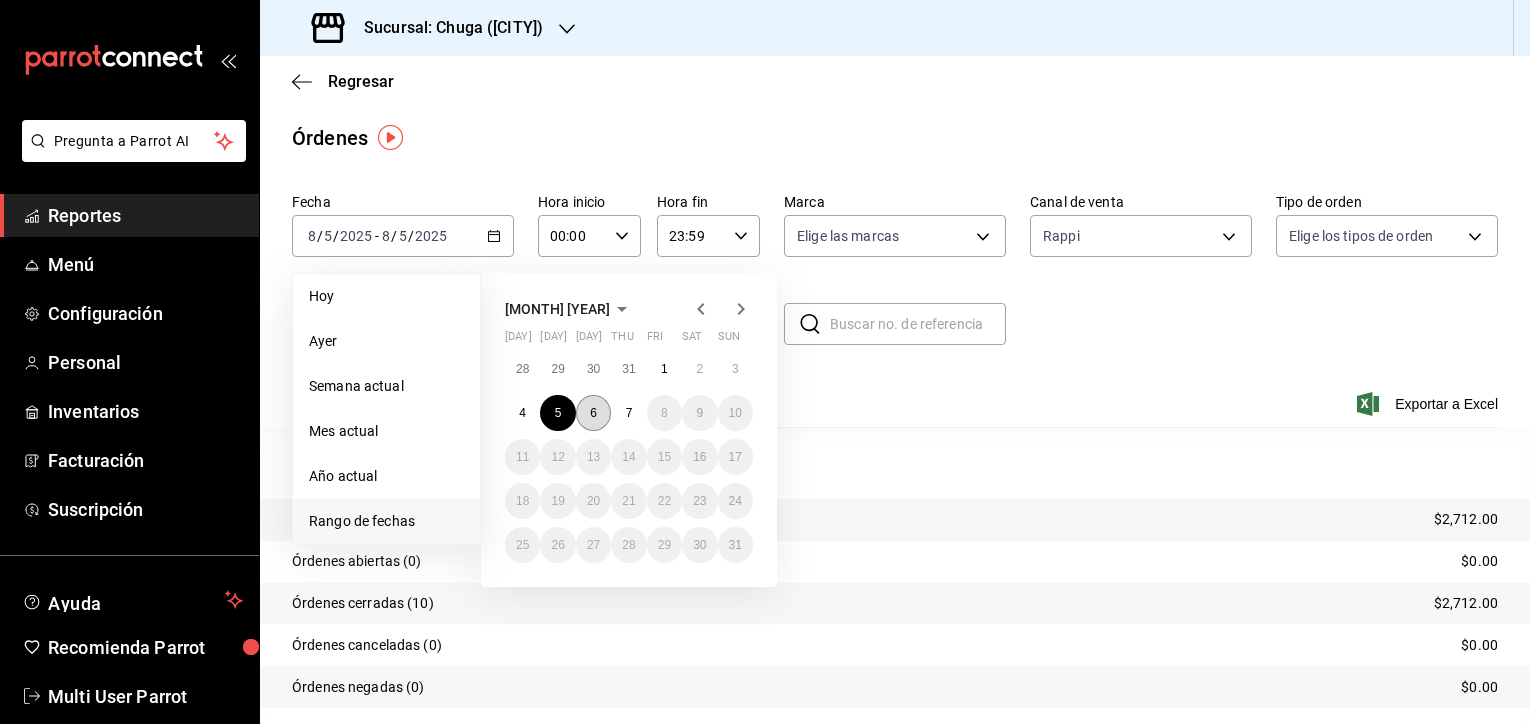 click on "6" at bounding box center (593, 413) 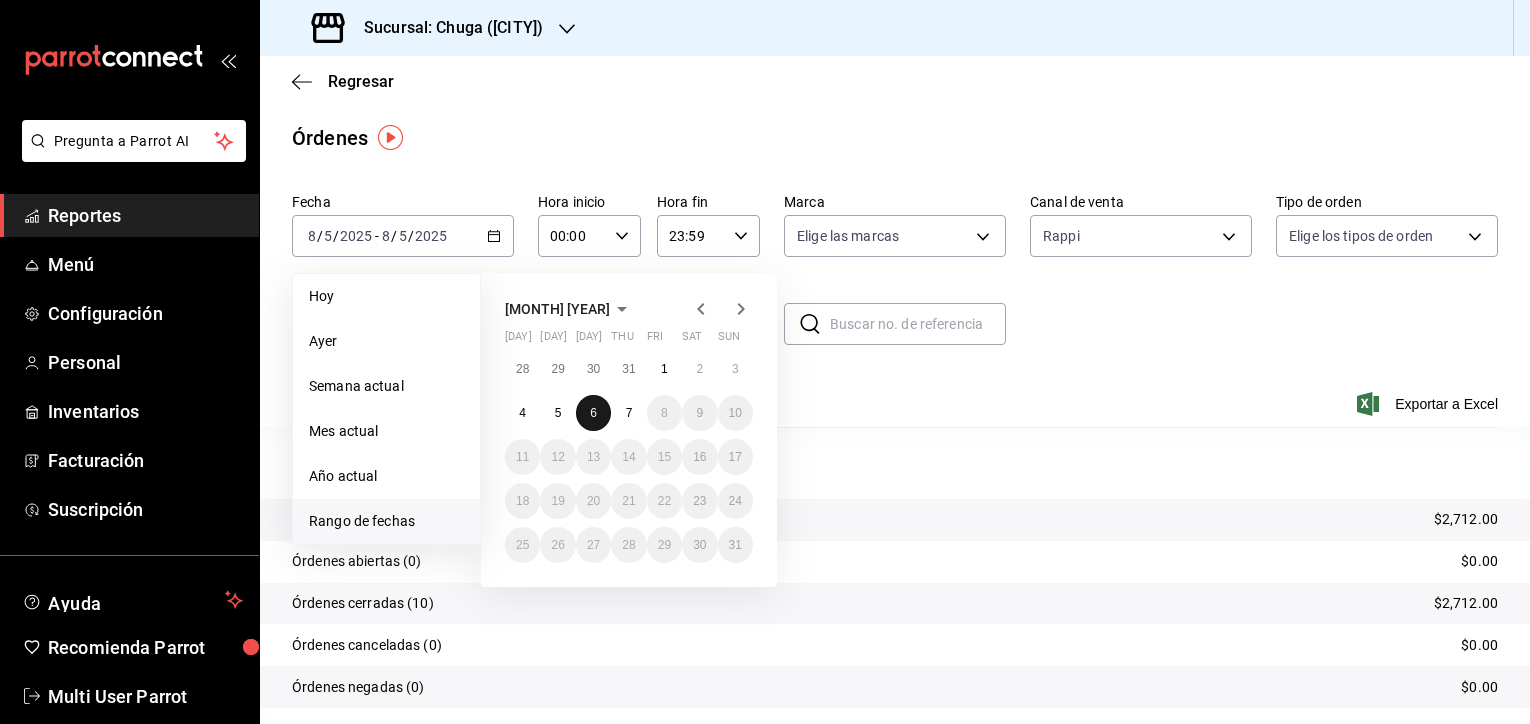 click on "6" at bounding box center [593, 413] 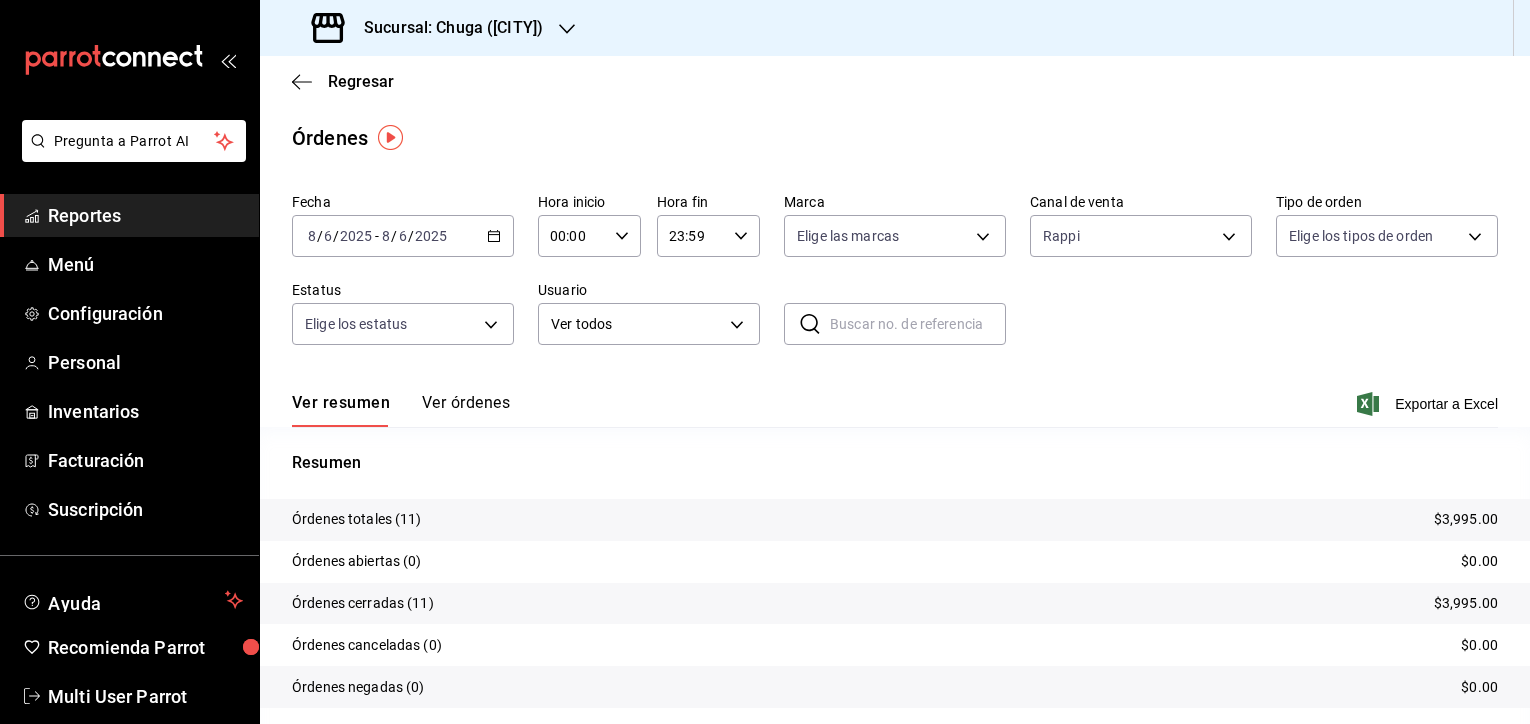 click on "Resumen" at bounding box center (895, 463) 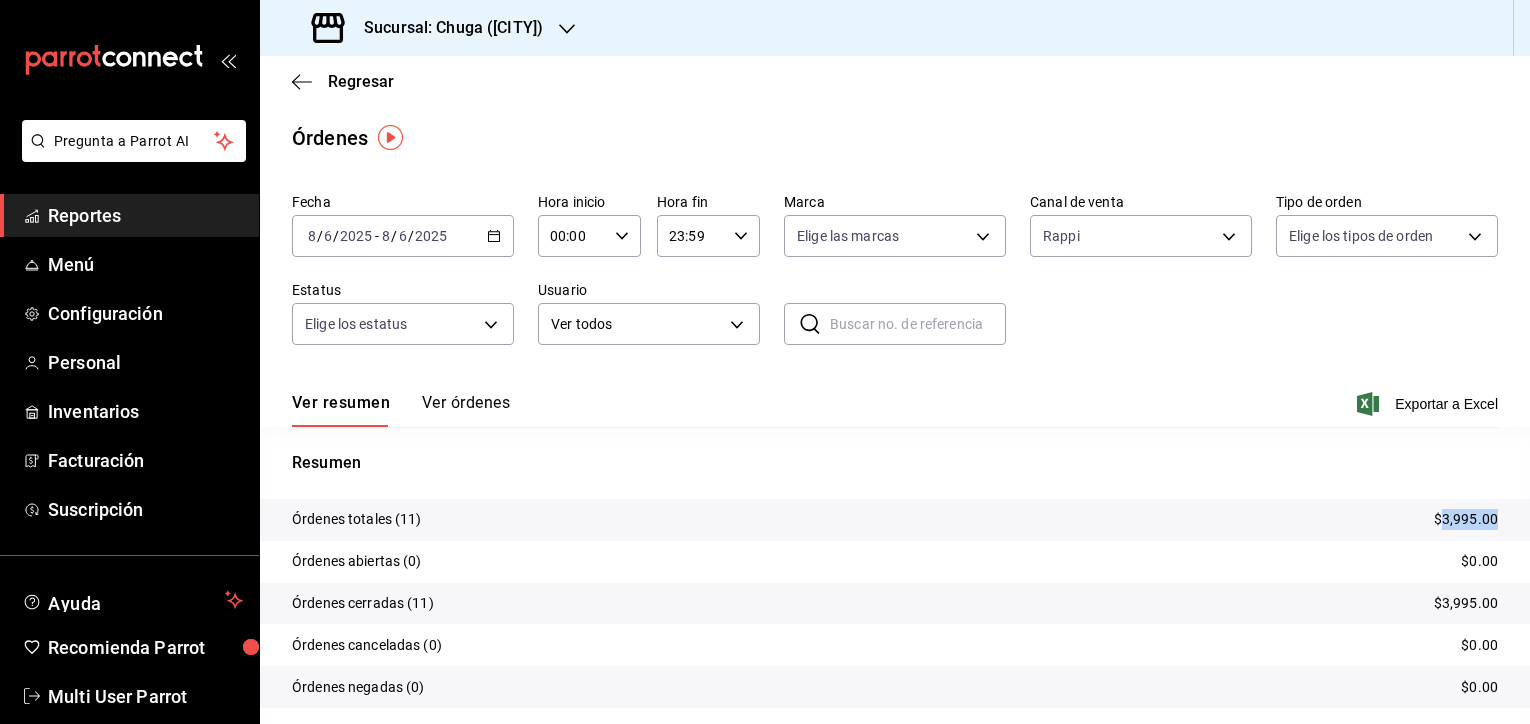 click on "$3,995.00" at bounding box center [1466, 519] 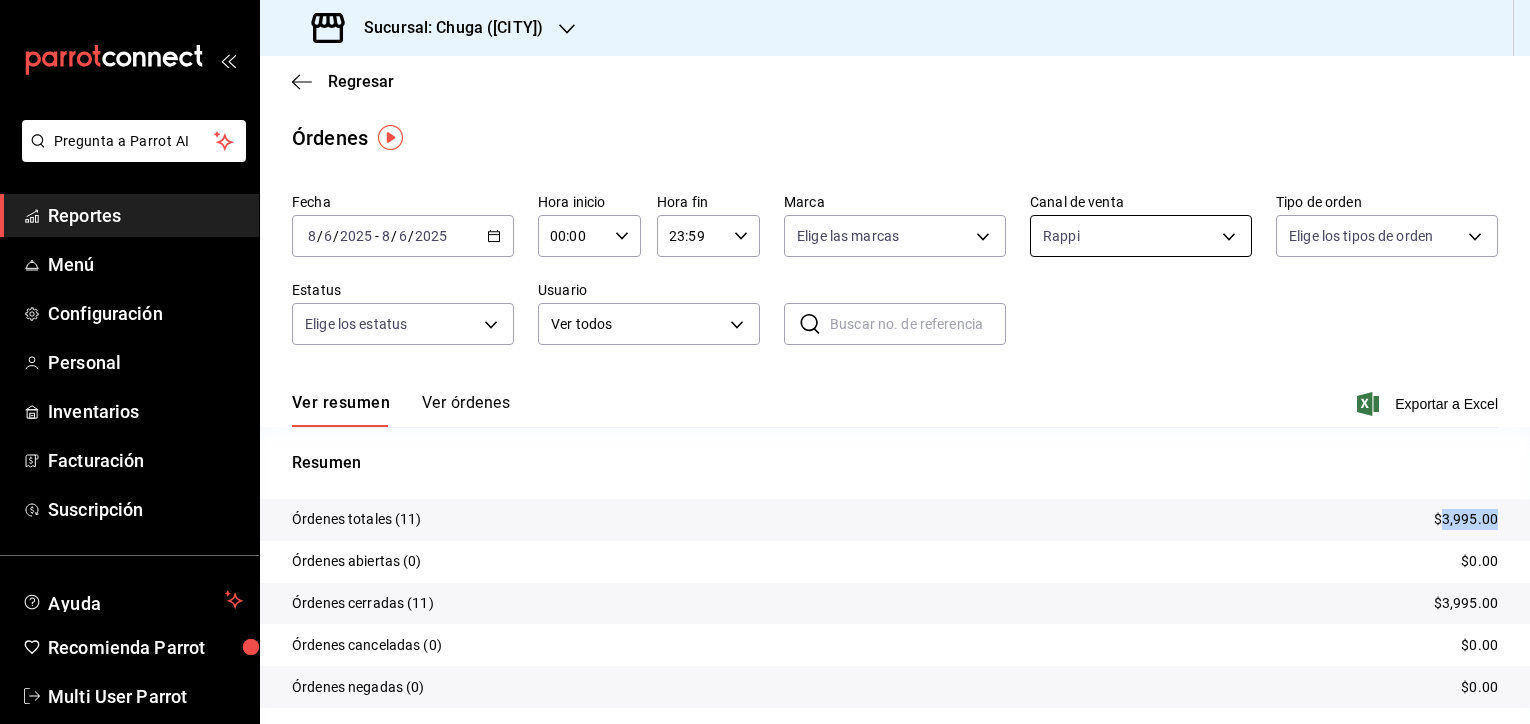 click on "Pregunta a Parrot AI Reportes   Menú   Configuración   Personal   Inventarios   Facturación   Suscripción   Ayuda Recomienda Parrot   Multi User Parrot   Sugerir nueva función   Sucursal: Chuga ([CITY]) Regresar Órdenes Fecha [DATE] [DATE] - [DATE] [DATE] Hora inicio 00:00 Hora inicio Hora fin 23:59 Hora fin Marca Elige las marcas Canal de venta Rappi RAPPI Tipo de orden Elige los tipos de orden Estatus Elige los estatus Usuario Ver todos ALL ​ ​ Ver resumen Ver órdenes Exportar a Excel Resumen Órdenes totales (11) $3,995.00 Órdenes abiertas (0) $0.00 Órdenes cerradas (11) $3,995.00 Órdenes canceladas (0) $0.00 Órdenes negadas (0) $0.00 ¿Quieres ver el consumo promedio por orden y comensal? Ve al reporte de Ticket promedio GANA 1 MES GRATIS EN TU SUSCRIPCIÓN AQUÍ Ver video tutorial Ir a video Pregunta a Parrot AI Reportes   Menú   Configuración   Personal   Inventarios   Facturación   Suscripción   Ayuda Recomienda Parrot   Multi User Parrot     ([PHONE])" at bounding box center (765, 362) 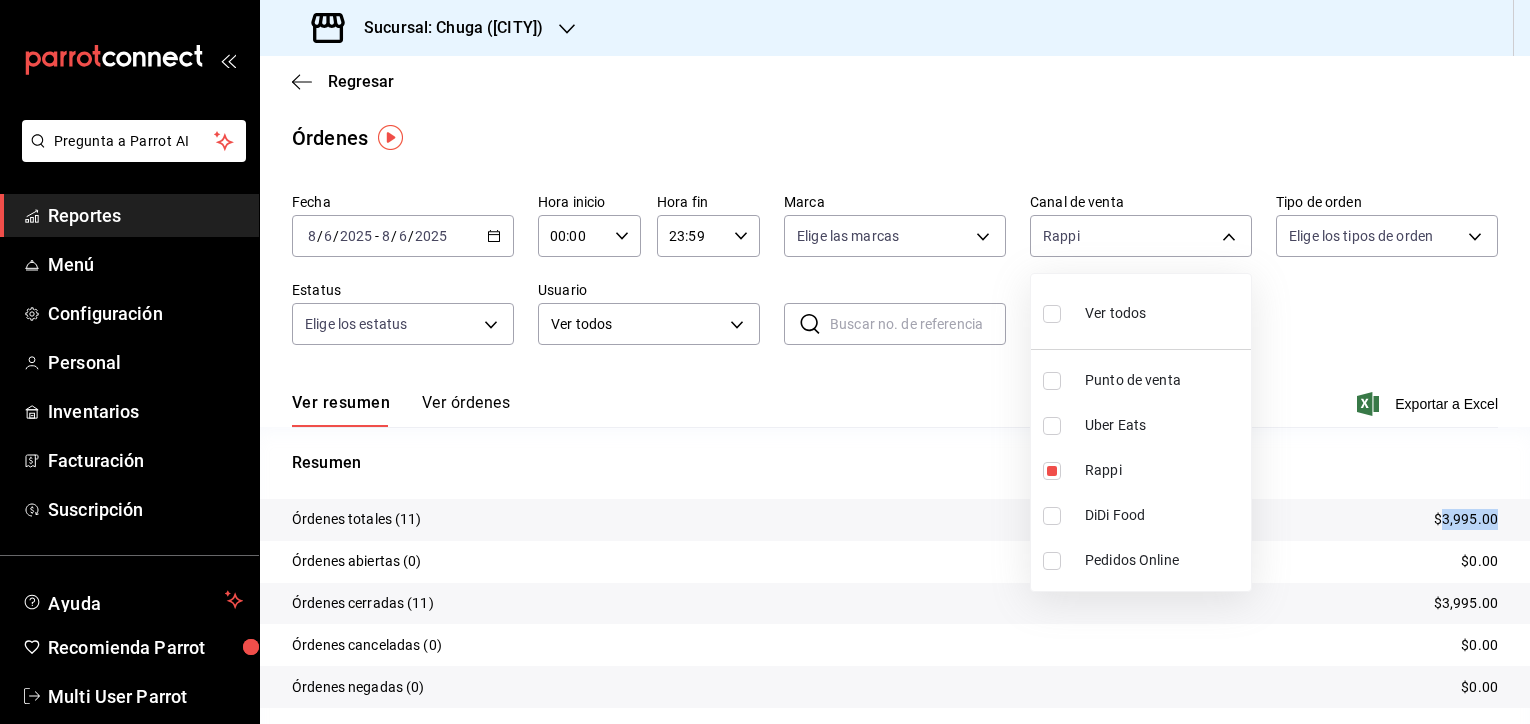click on "Uber Eats" at bounding box center (1164, 425) 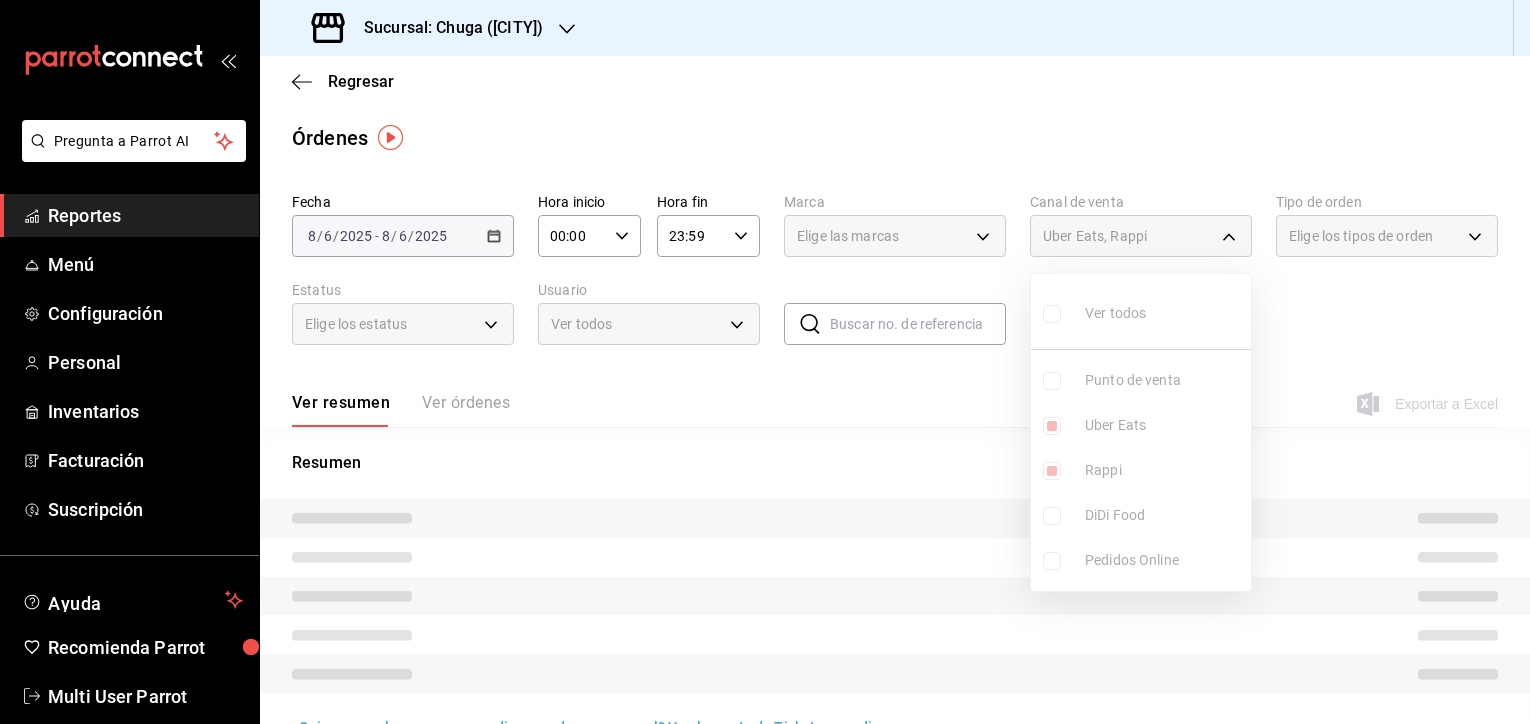 click on "Rappi" at bounding box center [1141, 470] 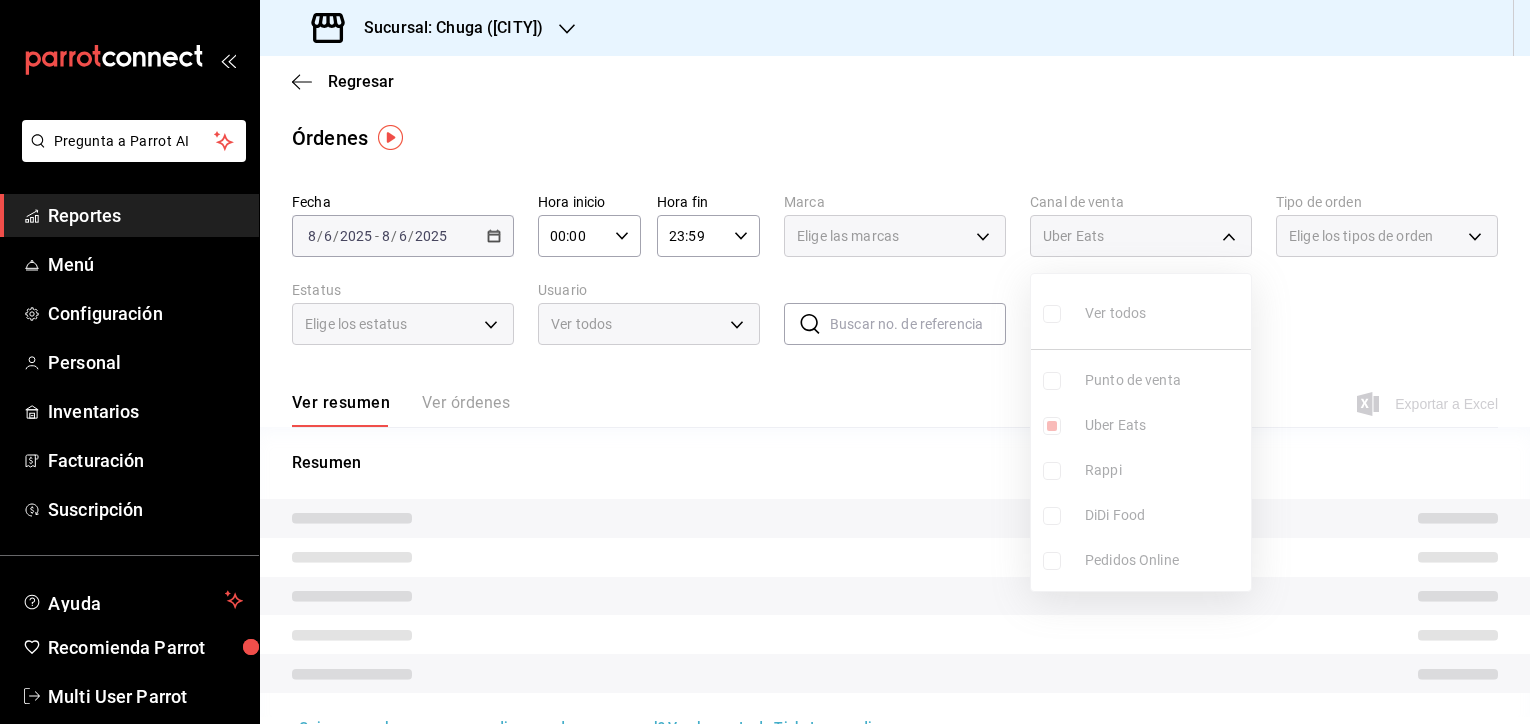 type on "UBER_EATS" 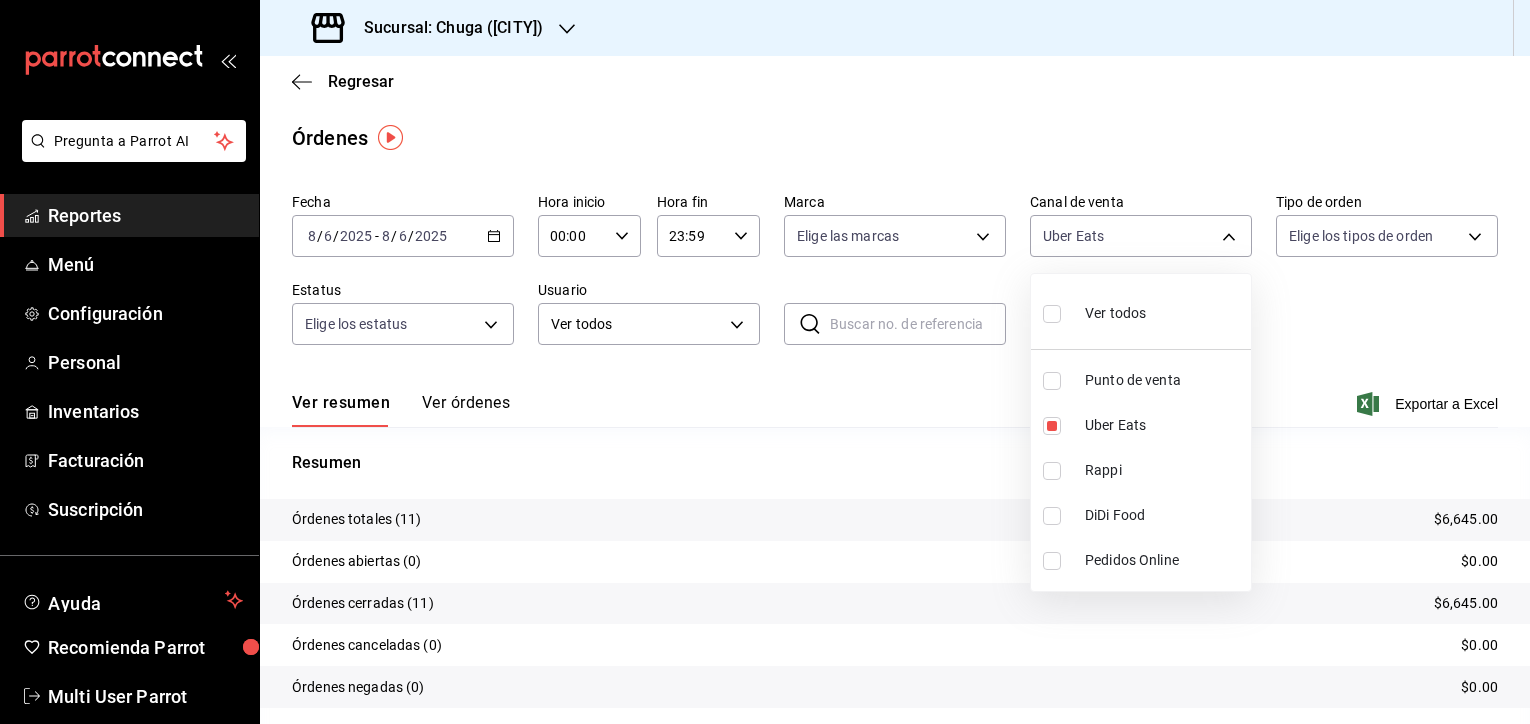 click at bounding box center (765, 362) 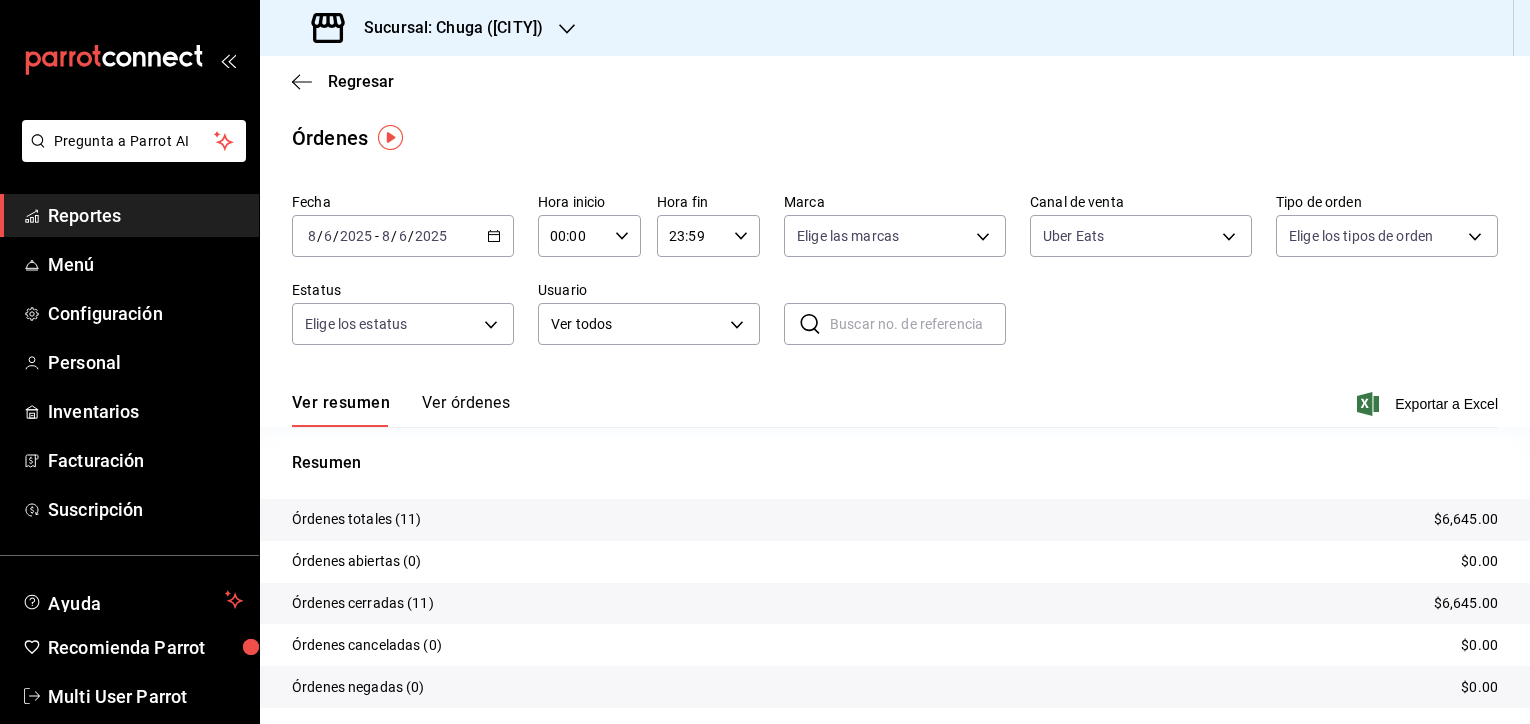 click on "$6,645.00" at bounding box center [1466, 519] 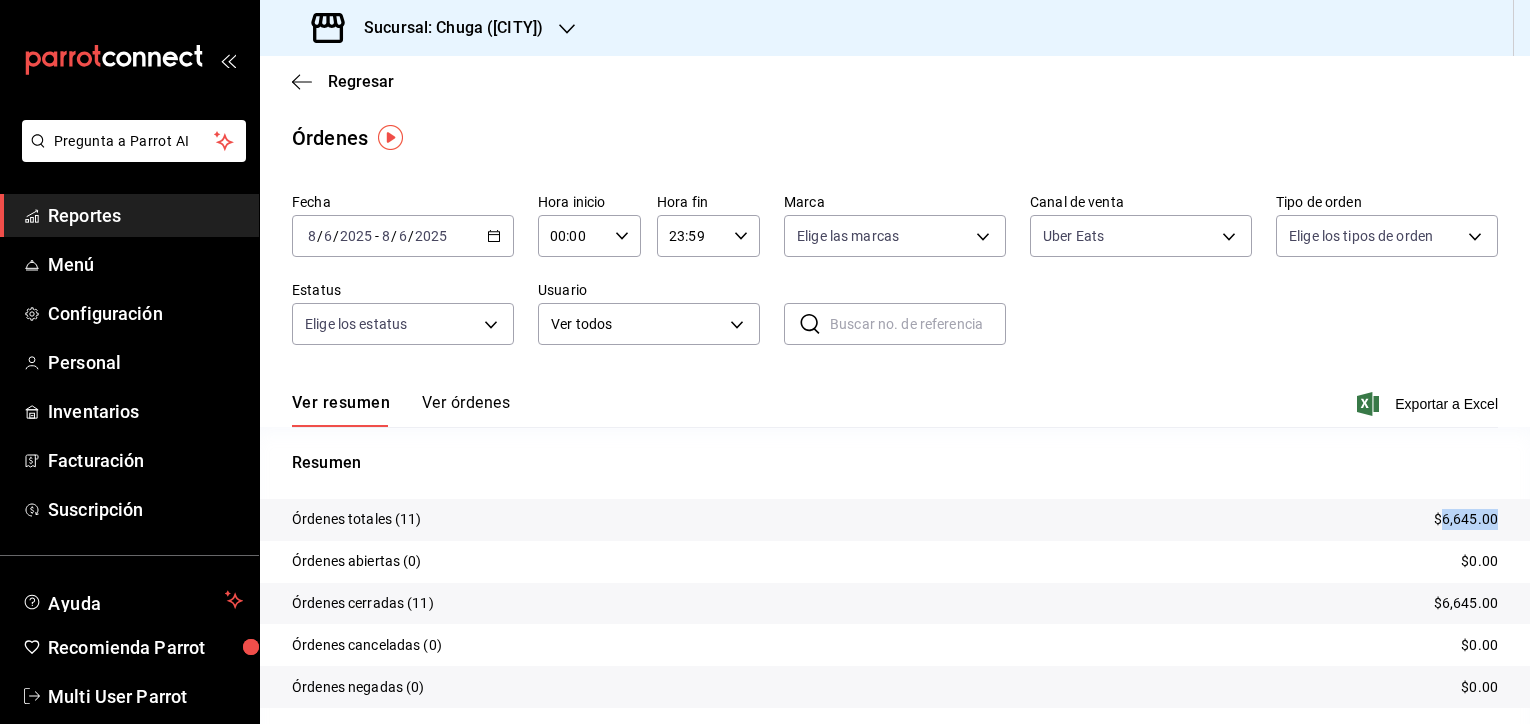 click on "$6,645.00" at bounding box center (1466, 519) 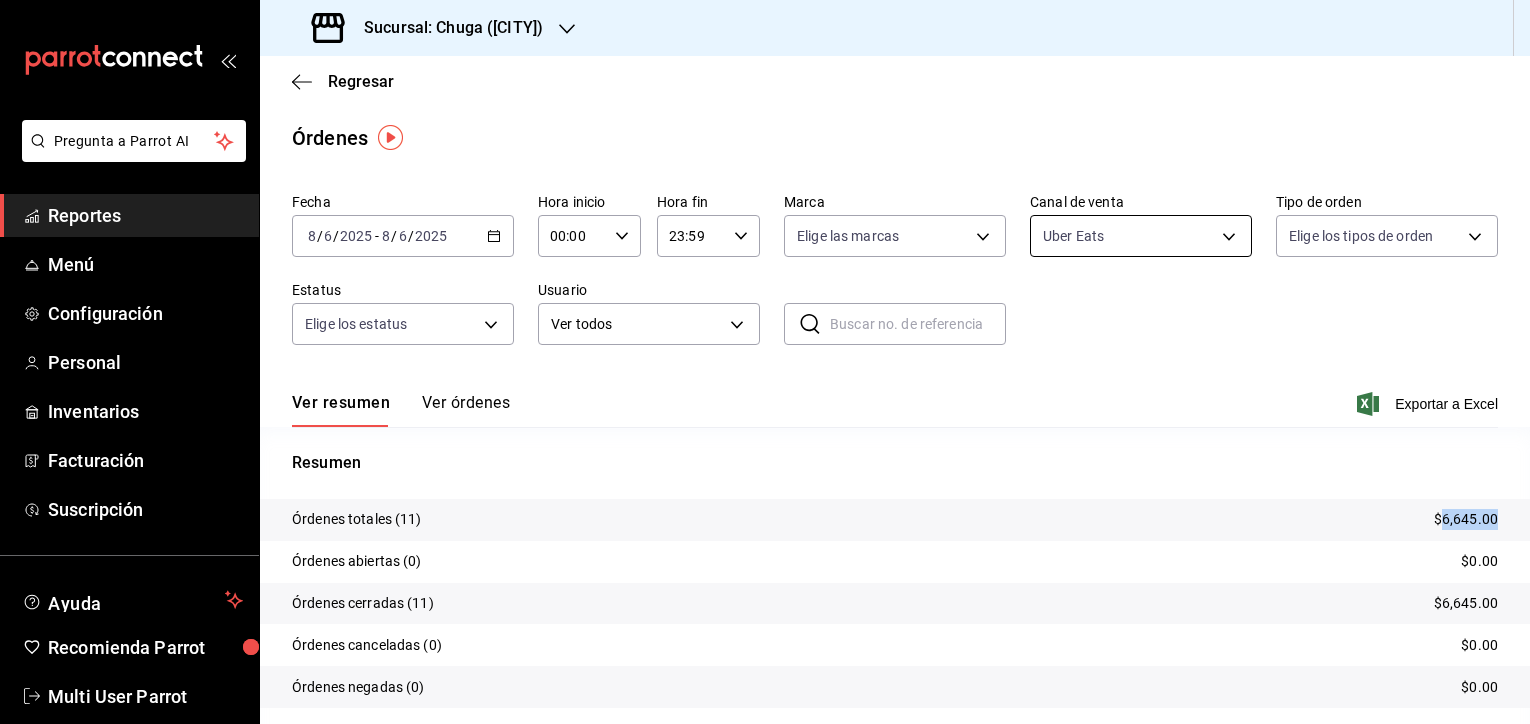 click on "Pregunta a Parrot AI Reportes   Menú   Configuración   Personal   Inventarios   Facturación   Suscripción   Ayuda Recomienda Parrot   Multi User Parrot   Sugerir nueva función   Sucursal: Chuga ([CITY]) Regresar Órdenes Fecha [DATE] [DATE] - [DATE] [DATE] Hora inicio 00:00 Hora inicio Hora fin 23:59 Hora fin Marca Elige las marcas Canal de venta Uber Eats UBER_EATS Tipo de orden Elige los tipos de orden Estatus Elige los estatus Usuario Ver todos ALL ​ ​ Ver resumen Ver órdenes Exportar a Excel Resumen Órdenes totales (11) $6,645.00 Órdenes abiertas (0) $0.00 Órdenes cerradas (11) $6,645.00 Órdenes canceladas (0) $0.00 Órdenes negadas (0) $0.00 ¿Quieres ver el consumo promedio por orden y comensal? Ve al reporte de Ticket promedio GANA 1 MES GRATIS EN TU SUSCRIPCIÓN AQUÍ Ver video tutorial Ir a video Pregunta a Parrot AI Reportes   Menú   Configuración   Personal   Inventarios   Facturación   Suscripción   Ayuda Recomienda Parrot   Multi User Parrot" at bounding box center [765, 362] 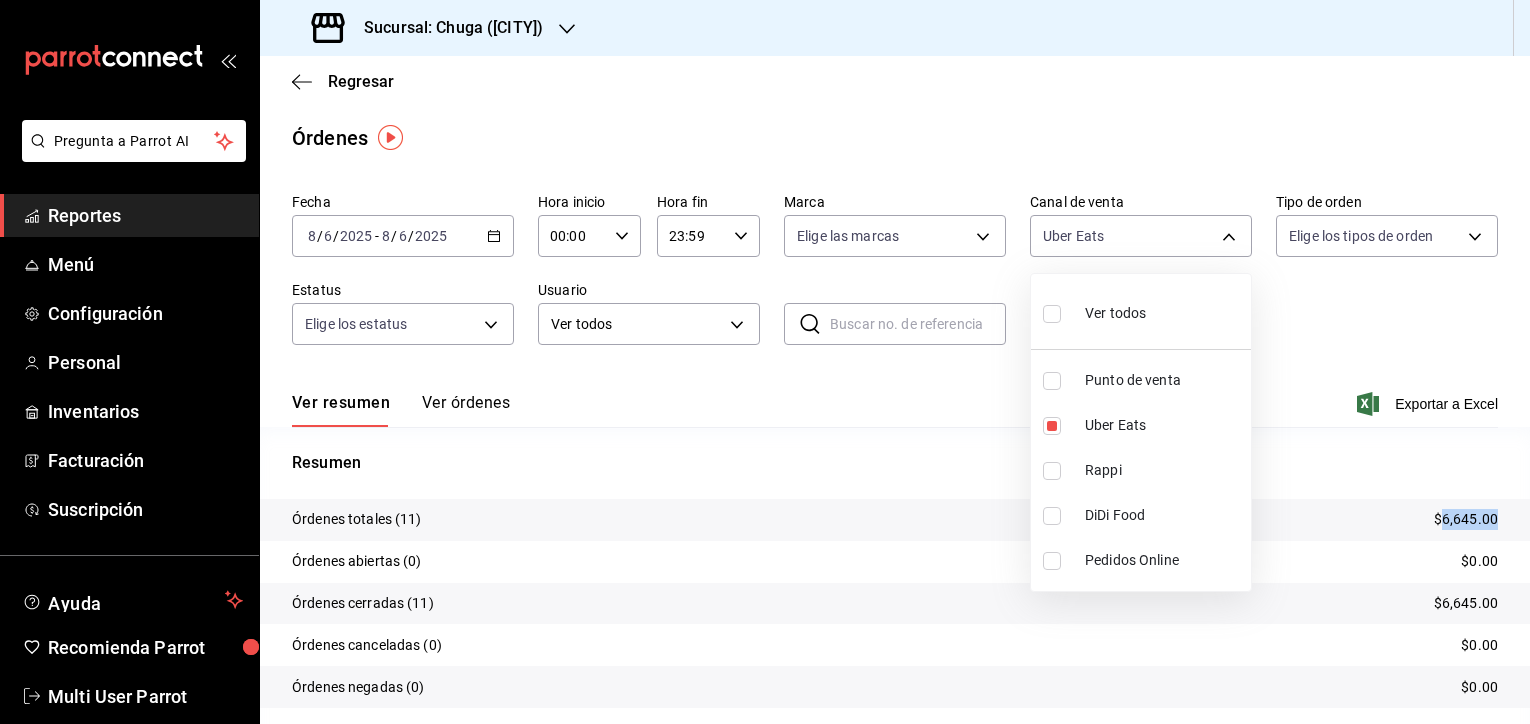 click on "Punto de venta" at bounding box center (1164, 380) 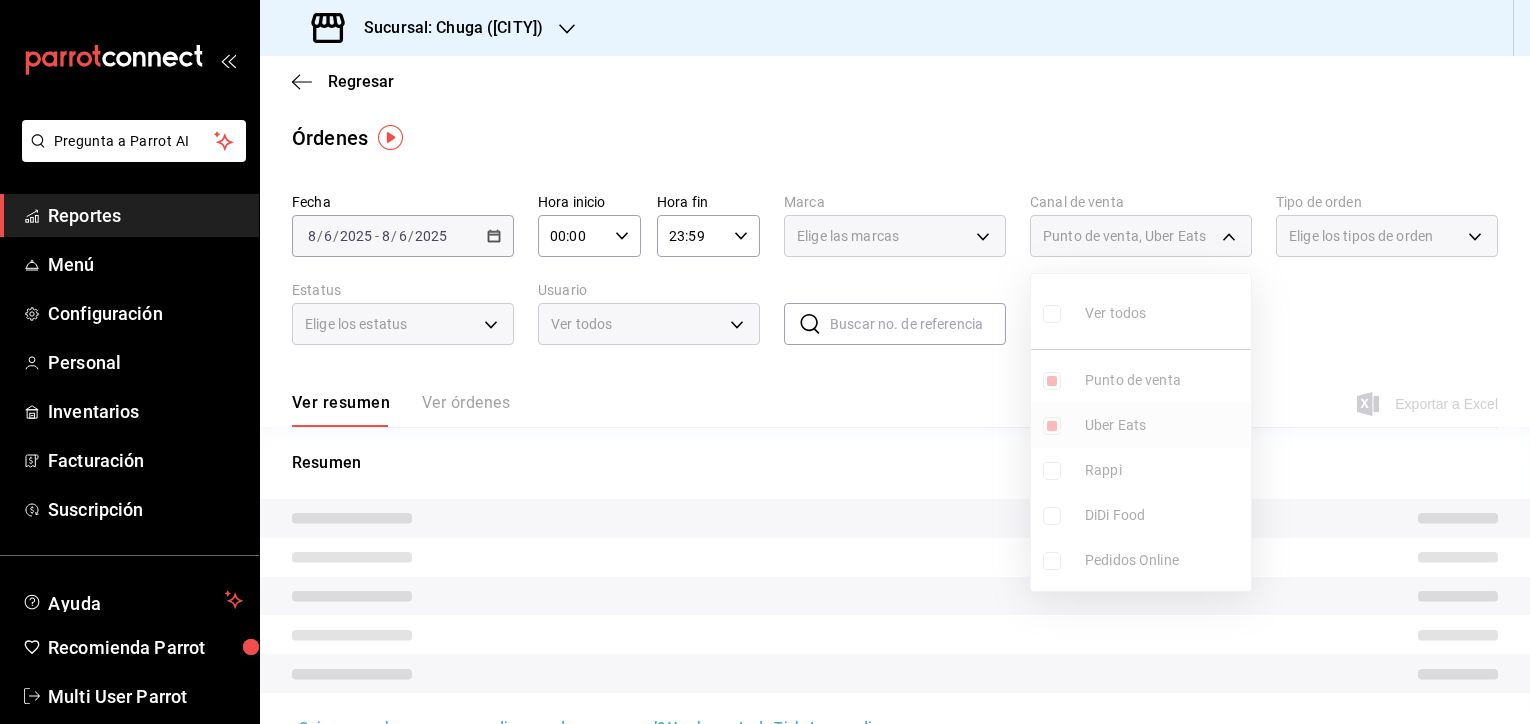 click on "Uber Eats" at bounding box center [1164, 425] 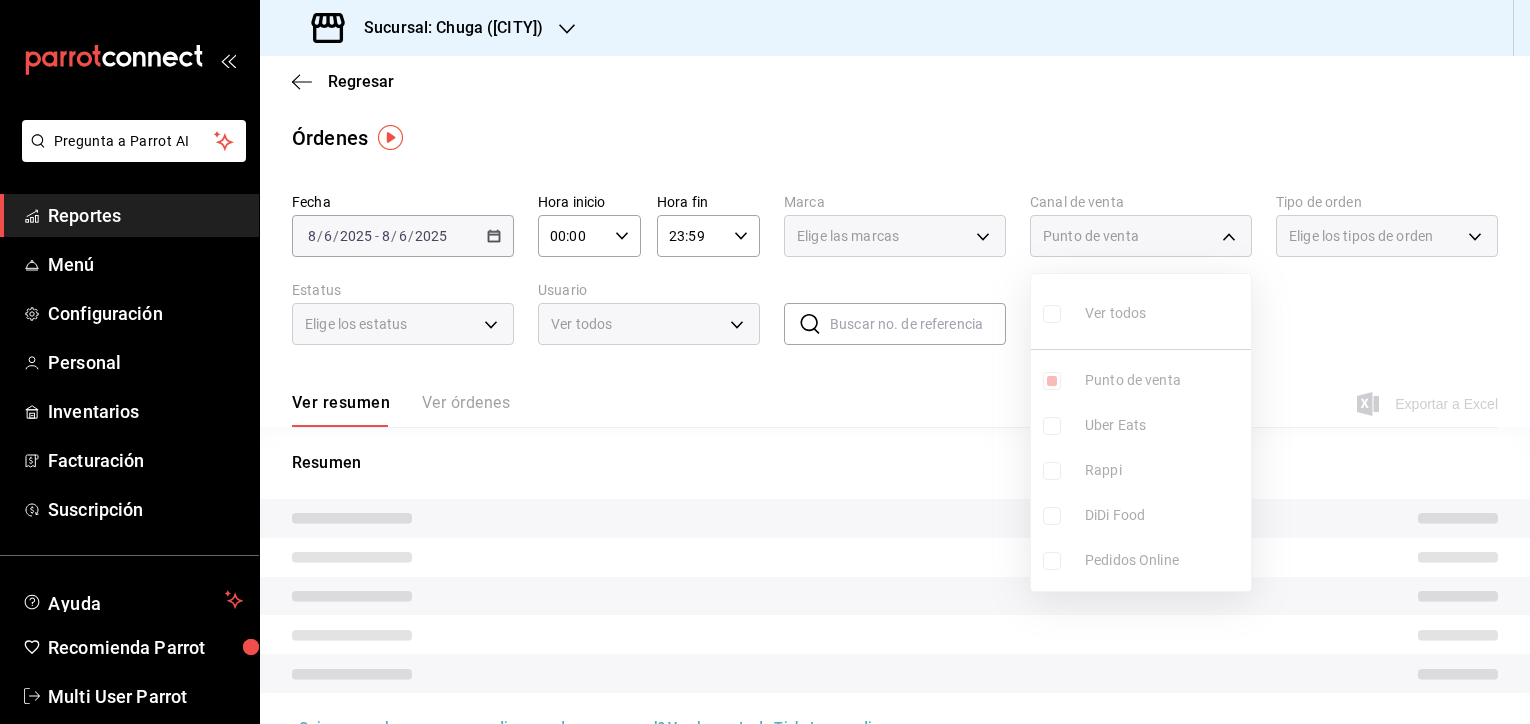 type on "PARROT" 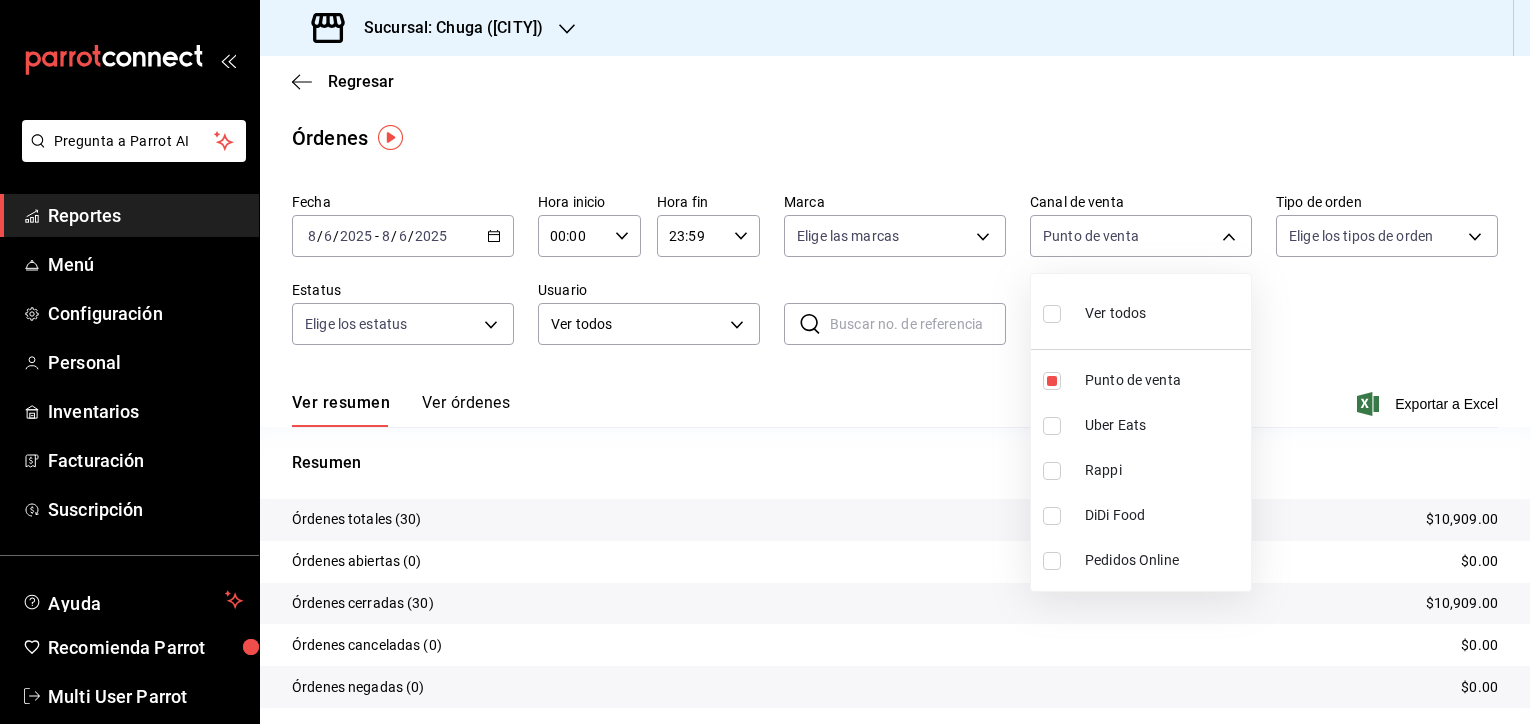 click at bounding box center [765, 362] 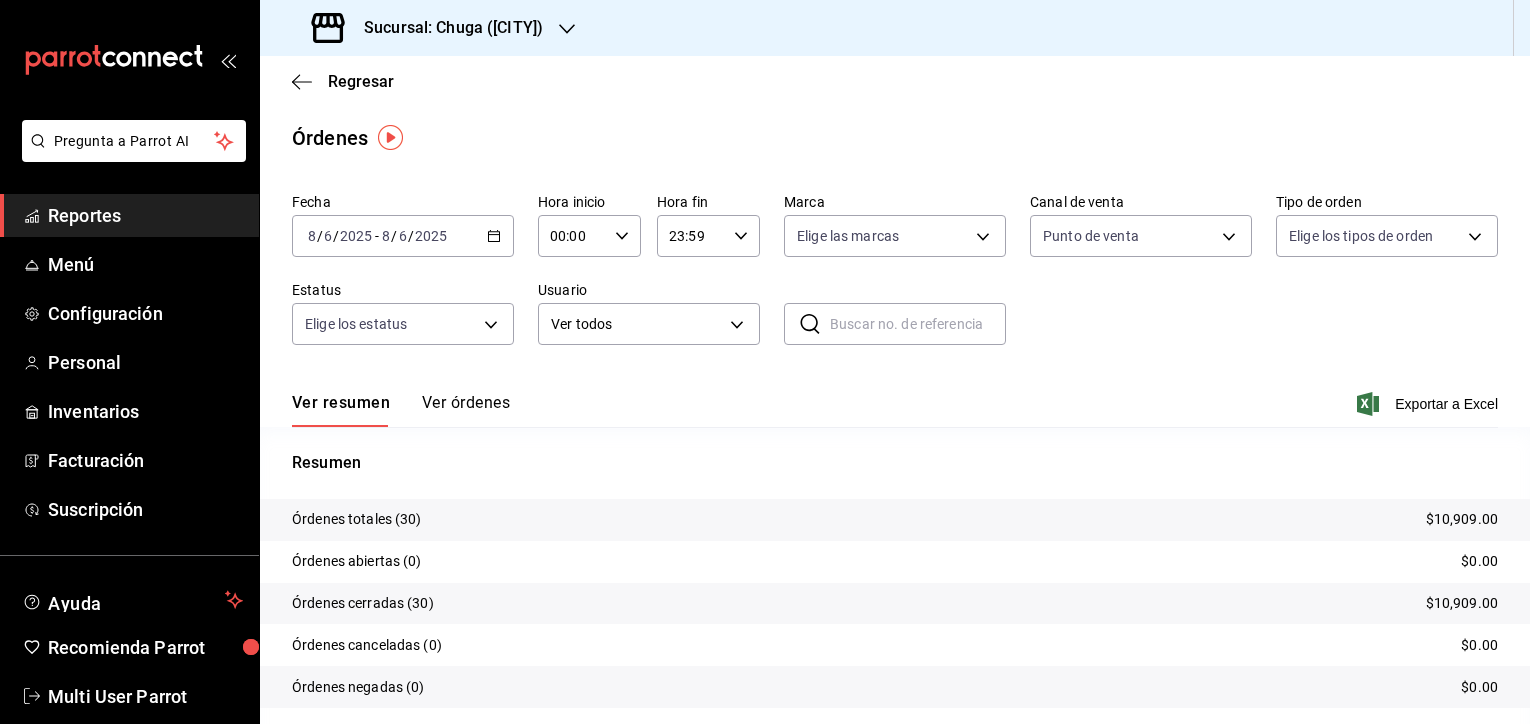 click on "$10,909.00" at bounding box center [1462, 519] 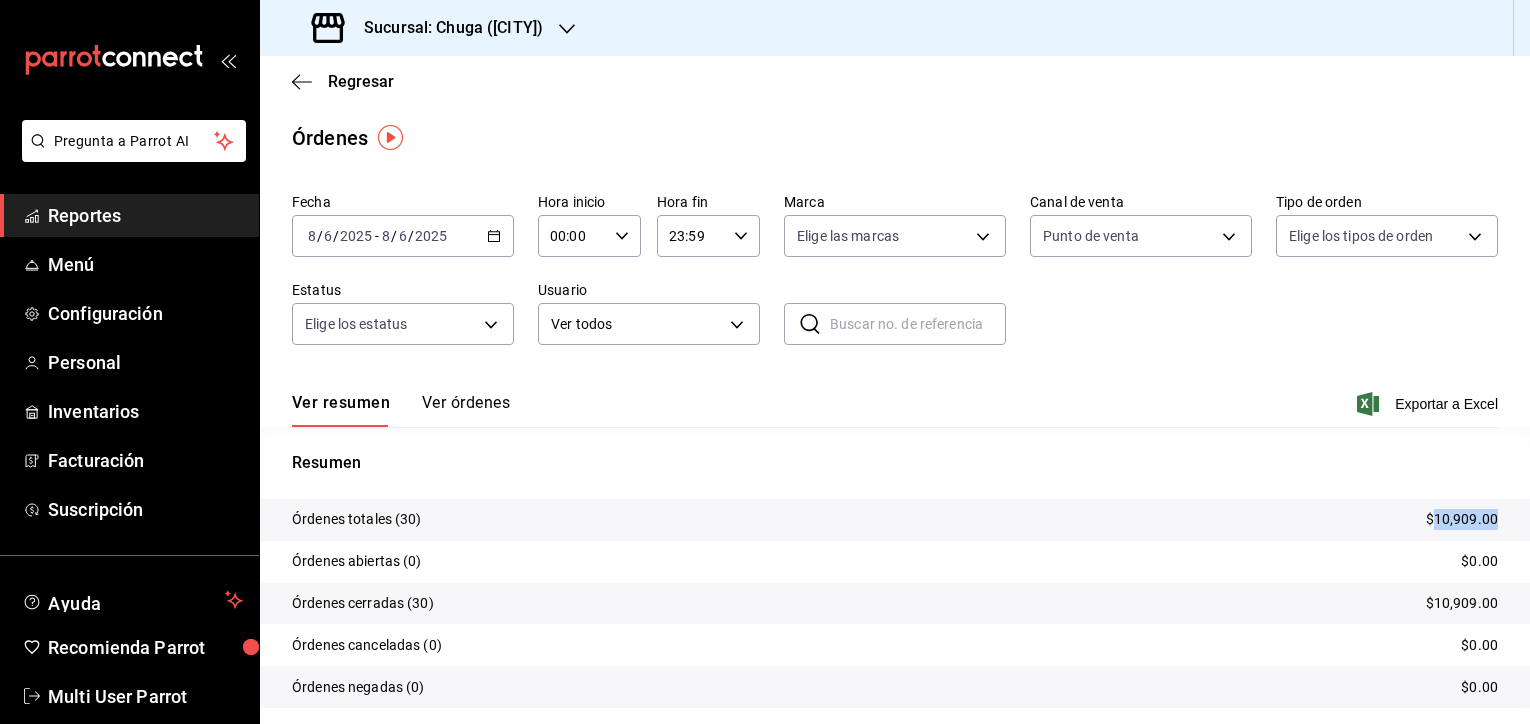 click on "$10,909.00" at bounding box center (1462, 519) 